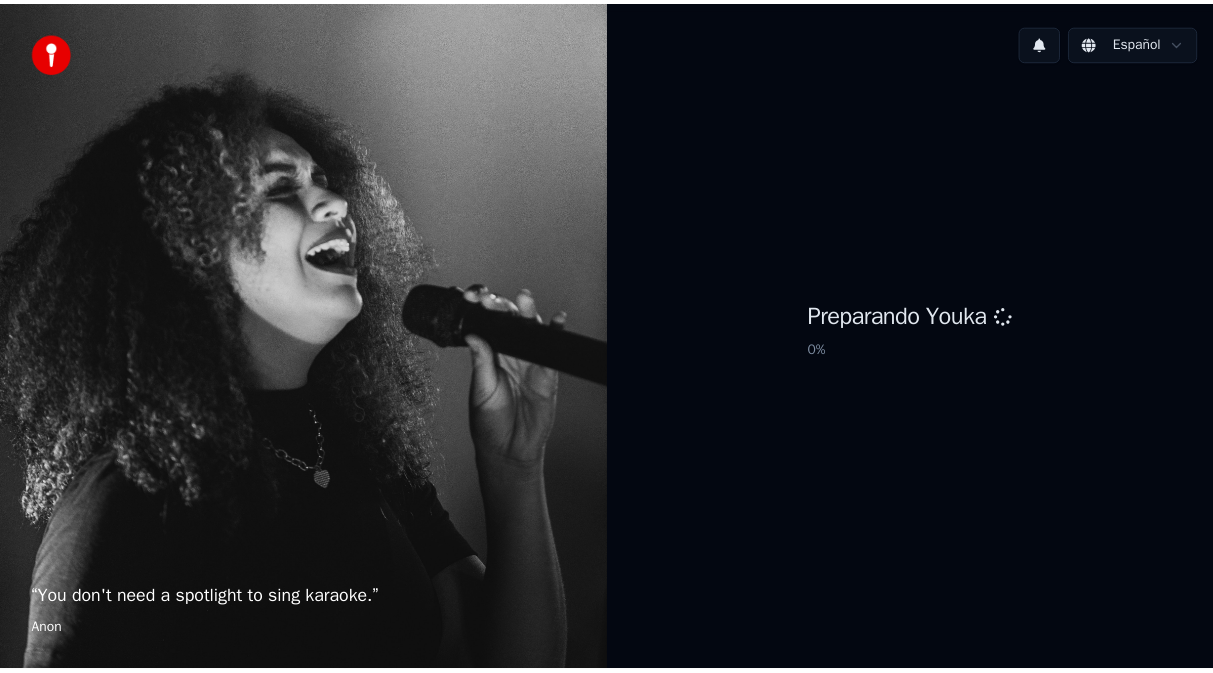 scroll, scrollTop: 0, scrollLeft: 0, axis: both 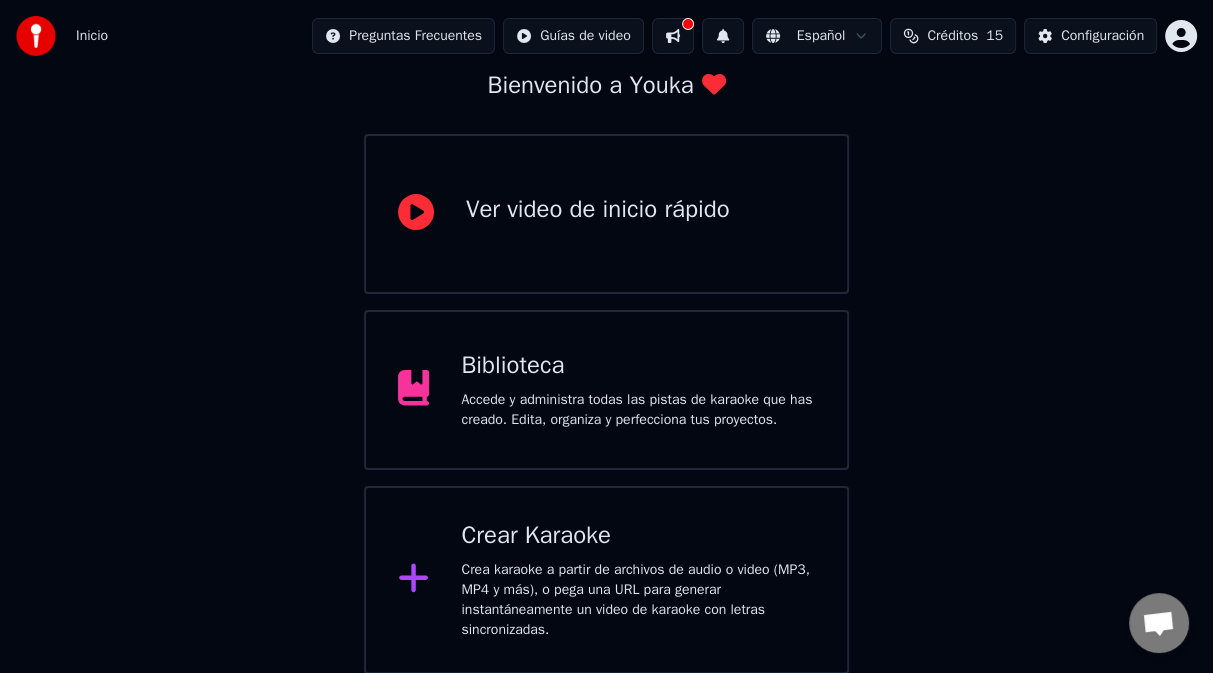 click at bounding box center (673, 36) 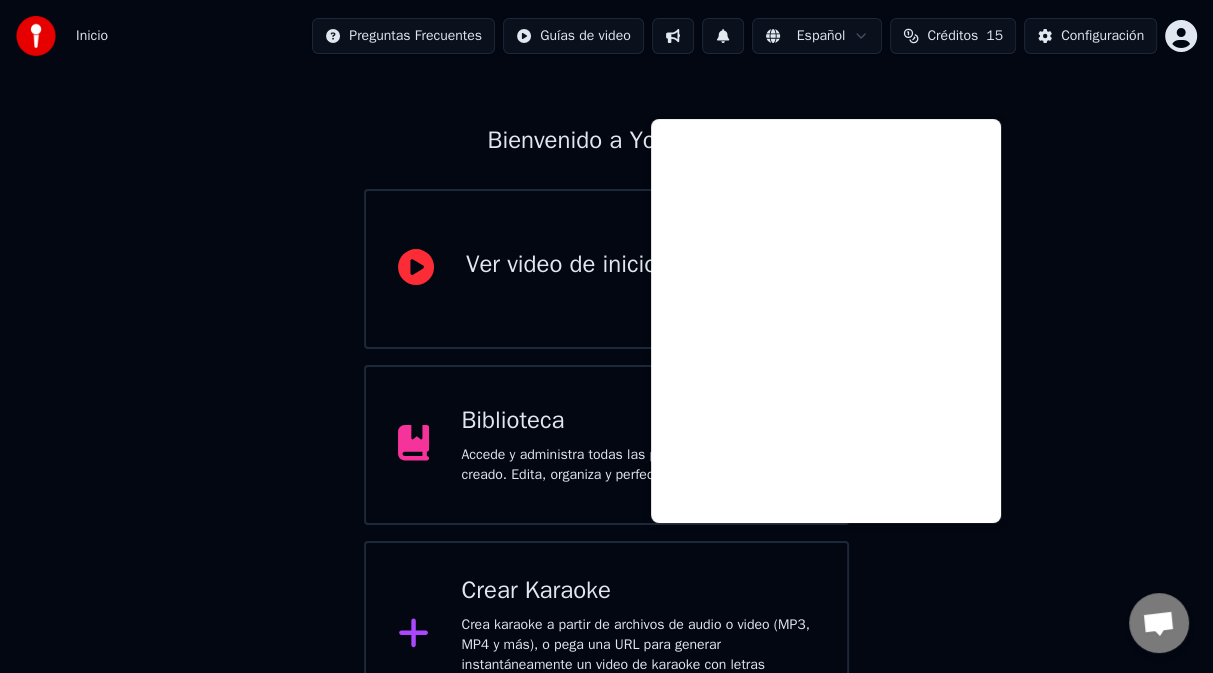 scroll, scrollTop: 122, scrollLeft: 0, axis: vertical 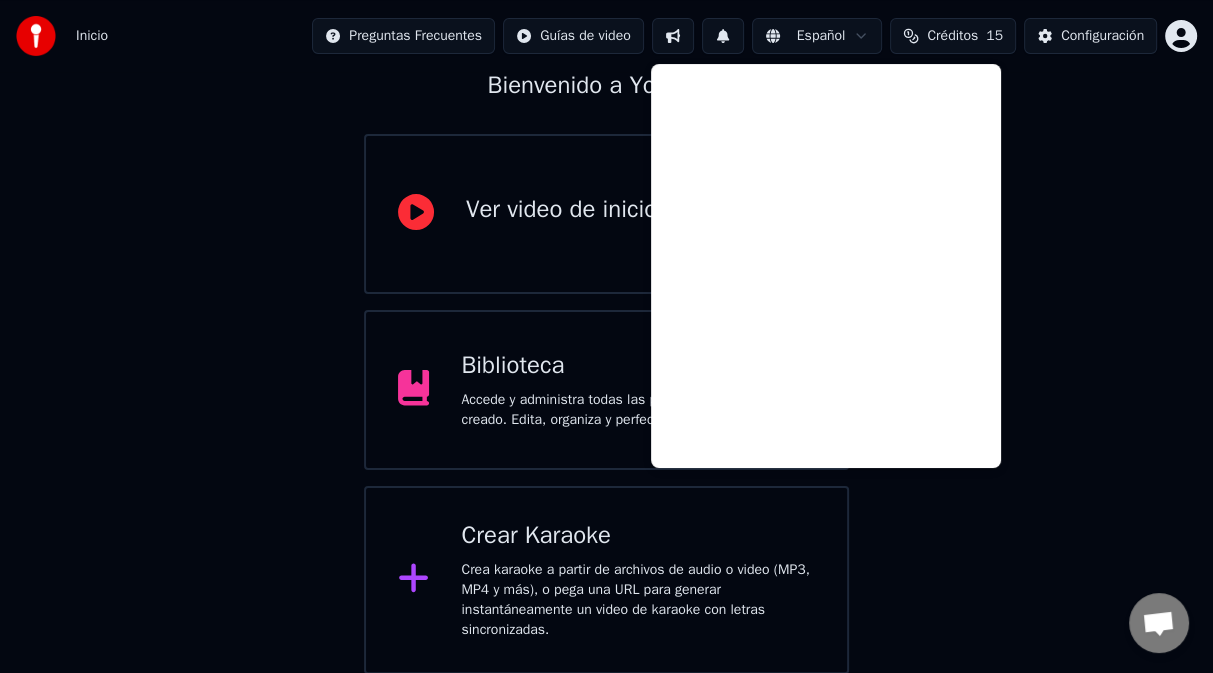 click on "Bienvenido a Youka Ver video de inicio rápido Biblioteca Accede y administra todas las pistas de karaoke que has creado. Edita, organiza y perfecciona tus proyectos. Crear Karaoke Crea karaoke a partir de archivos de audio o video (MP3, MP4 y más), o pega una URL para generar instantáneamente un video de karaoke con letras sincronizadas." at bounding box center [606, 312] 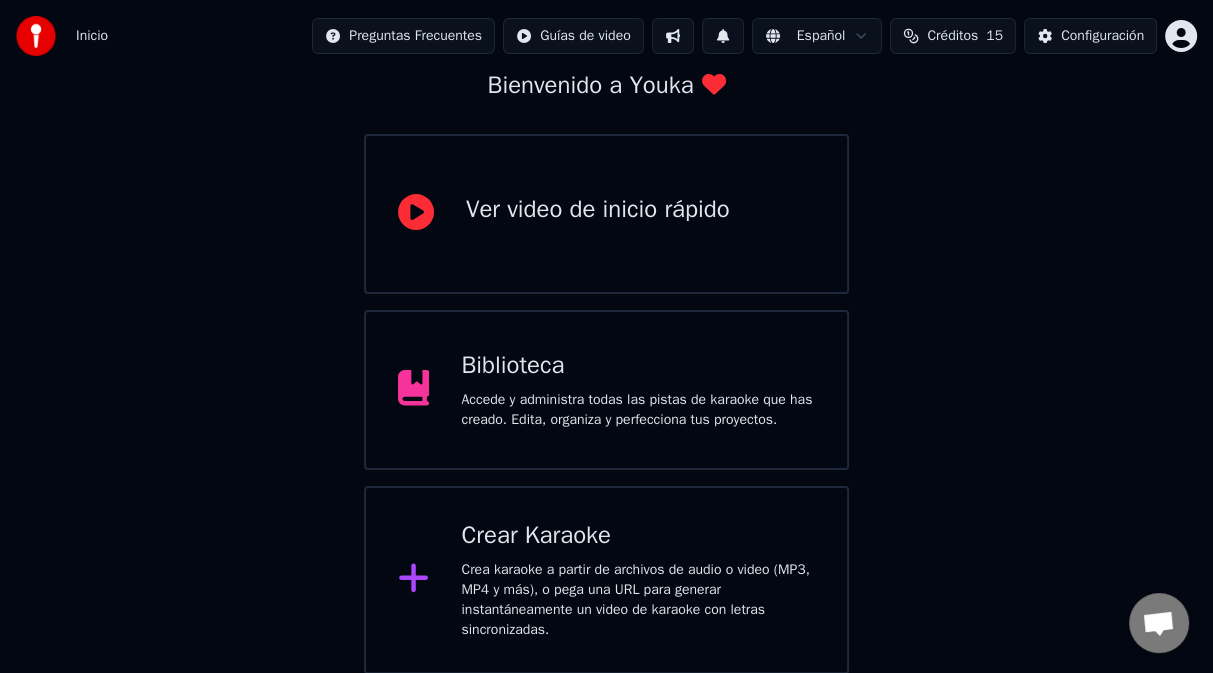 click at bounding box center [723, 36] 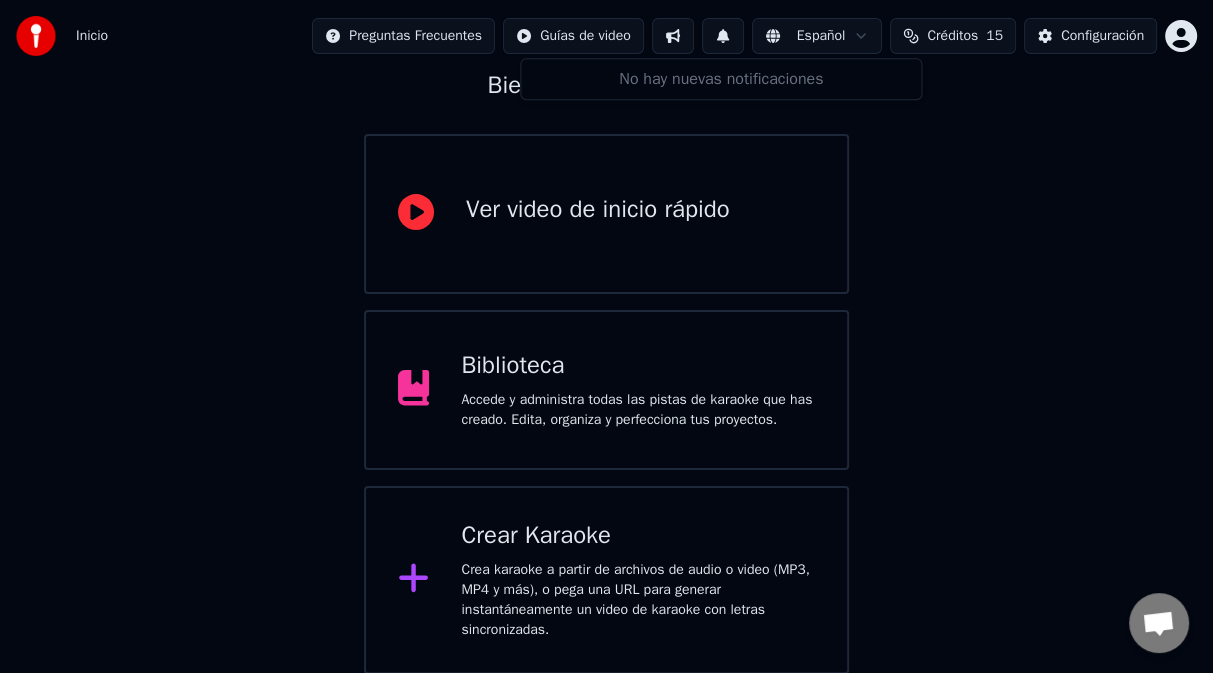 click on "Bienvenido a Youka Ver video de inicio rápido Biblioteca Accede y administra todas las pistas de karaoke que has creado. Edita, organiza y perfecciona tus proyectos. Crear Karaoke Crea karaoke a partir de archivos de audio o video (MP3, MP4 y más), o pega una URL para generar instantáneamente un video de karaoke con letras sincronizadas." at bounding box center [606, 312] 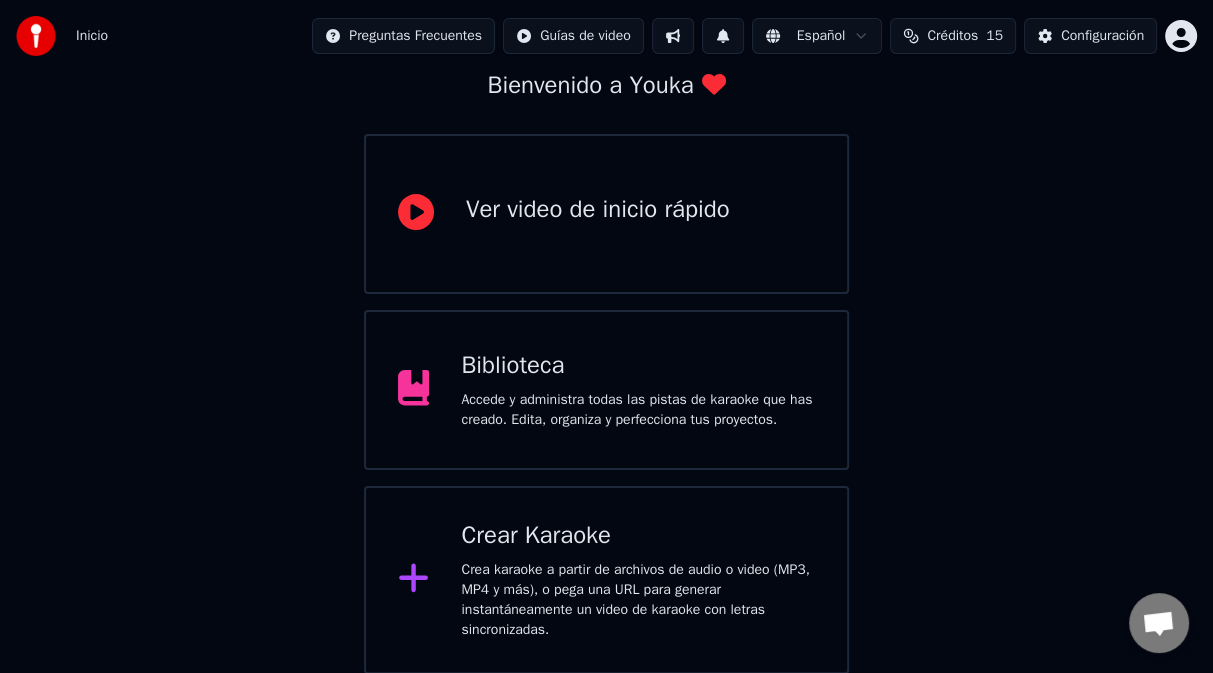 click on "Biblioteca" at bounding box center (638, 366) 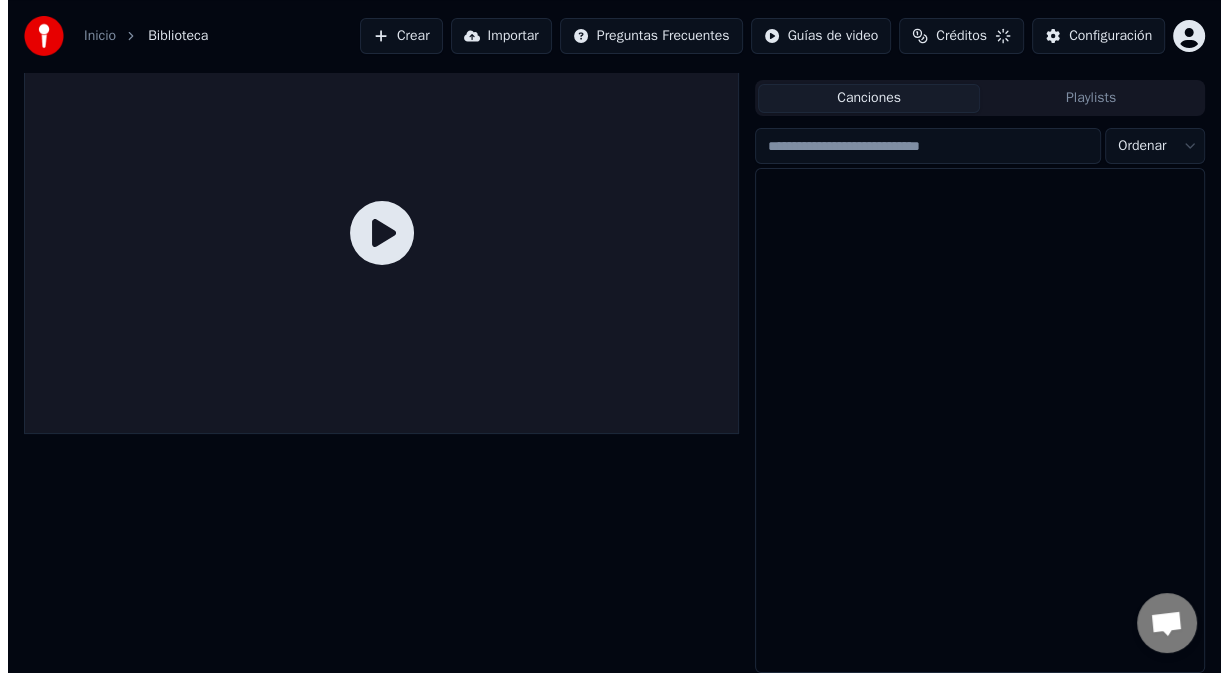 scroll, scrollTop: 39, scrollLeft: 0, axis: vertical 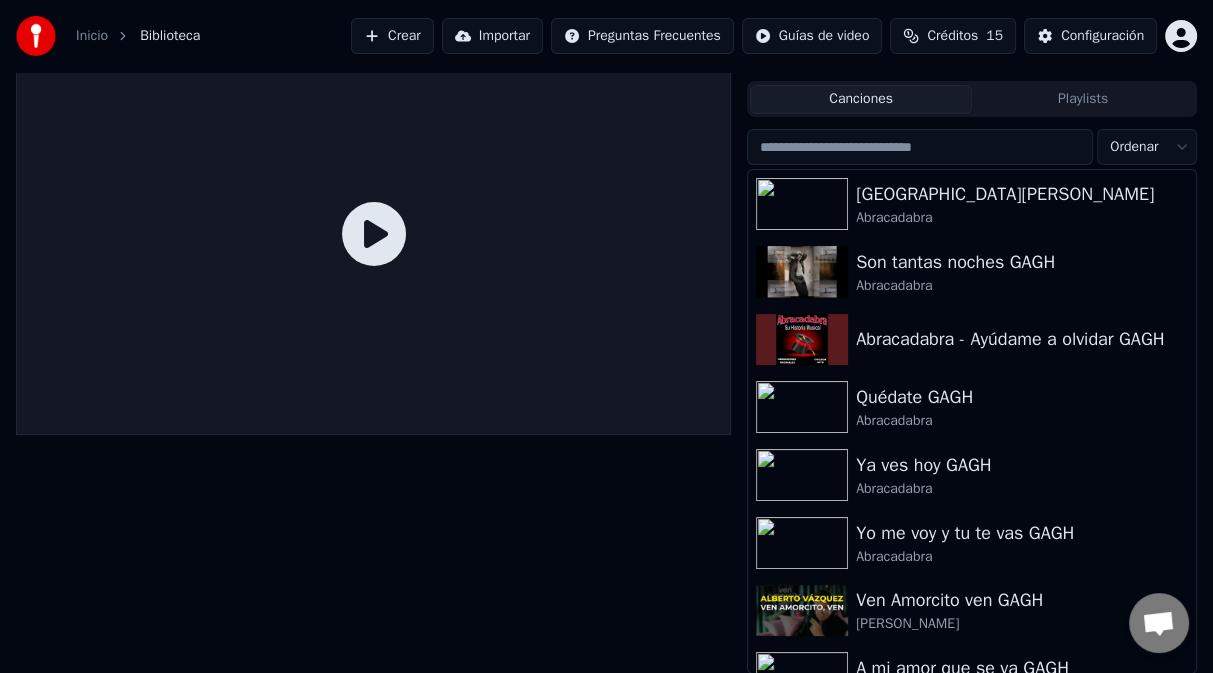 click on "Crear" at bounding box center (392, 36) 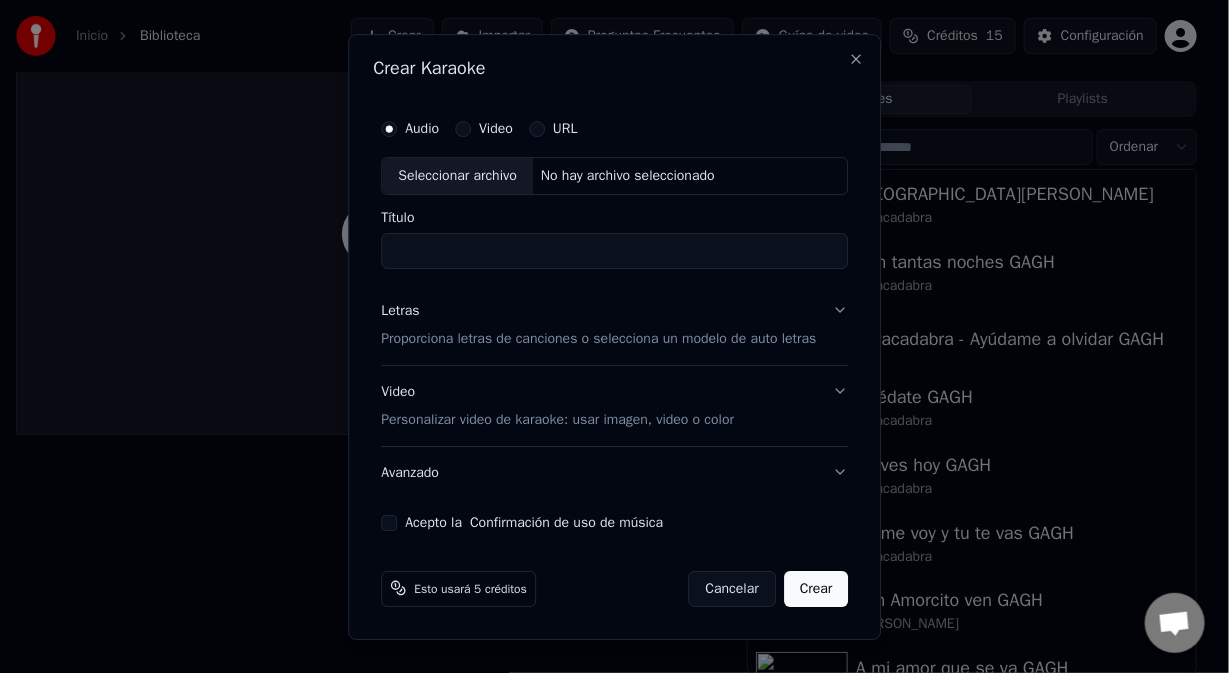 click on "URL" at bounding box center [537, 129] 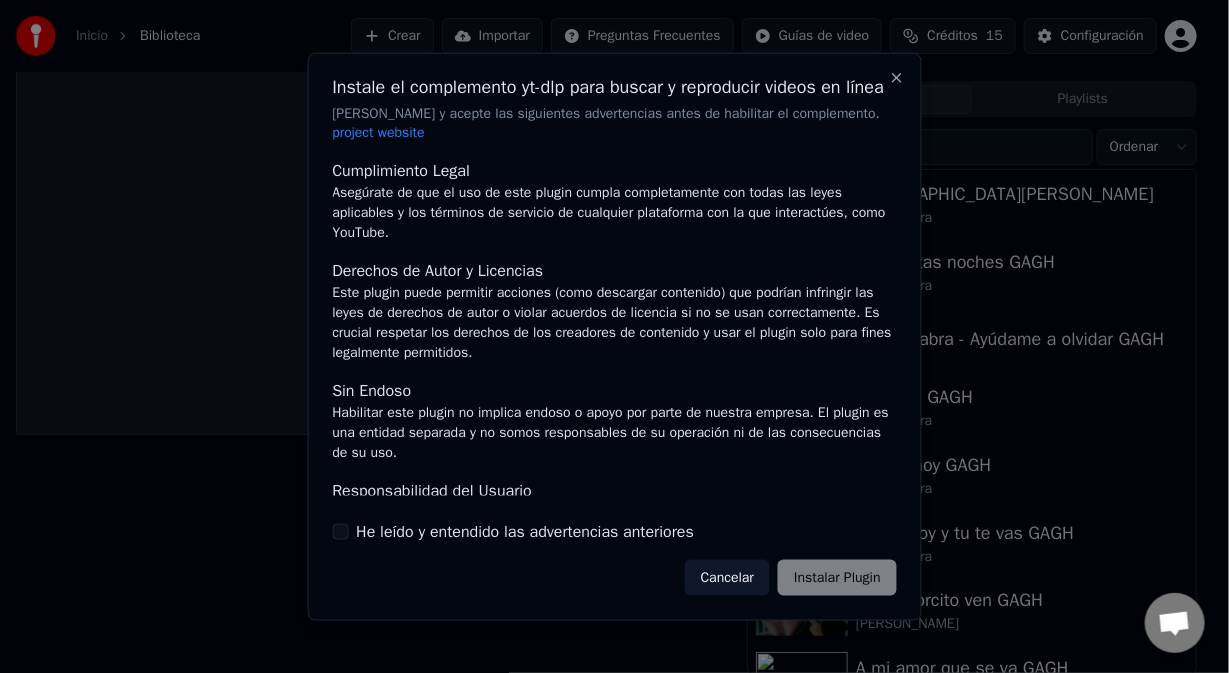 click on "Cancelar Instalar Plugin" at bounding box center (791, 578) 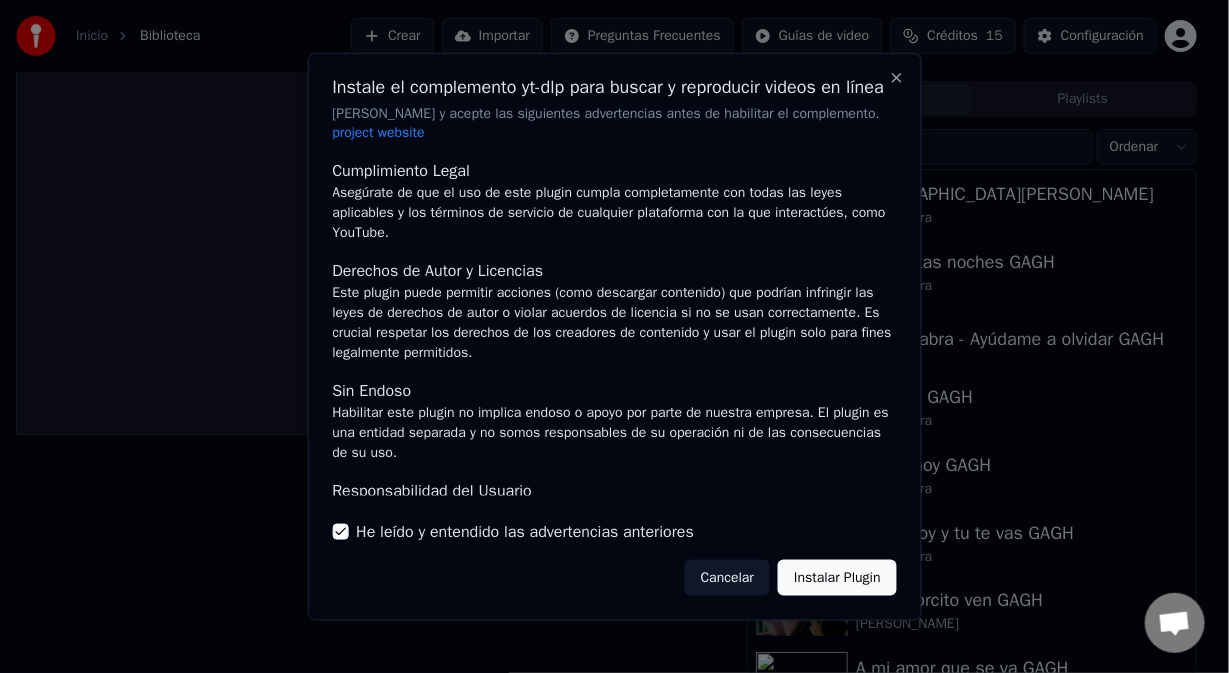 click on "Instalar Plugin" at bounding box center (837, 578) 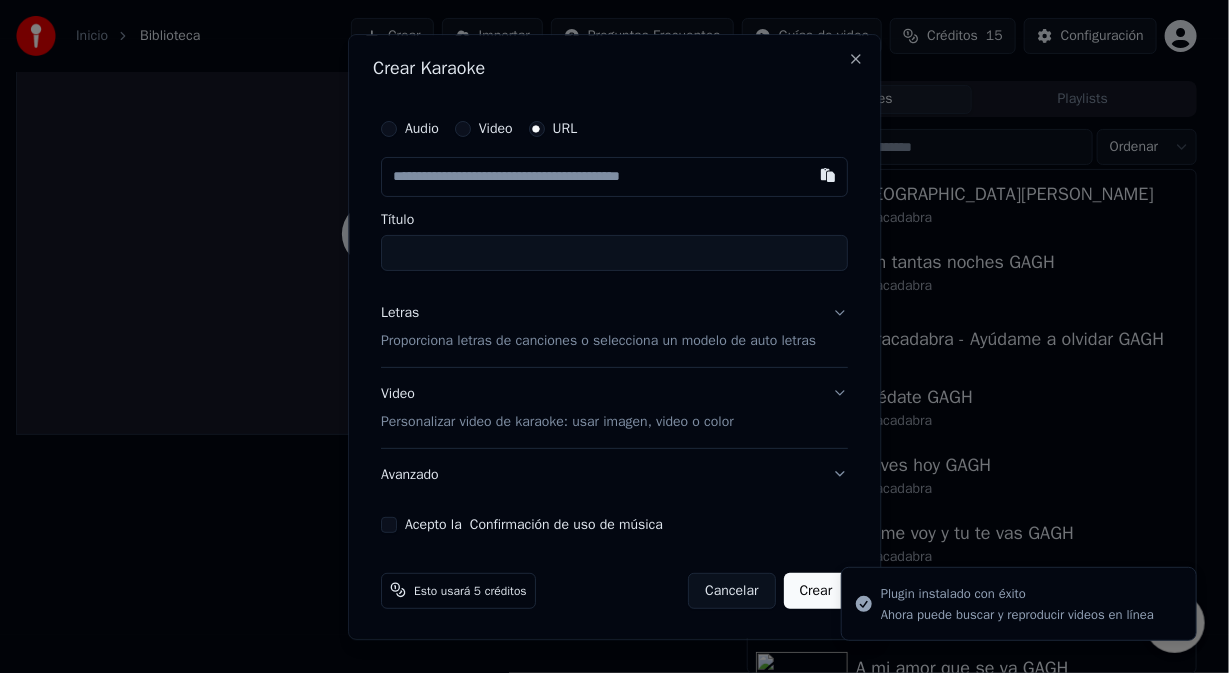 type on "**********" 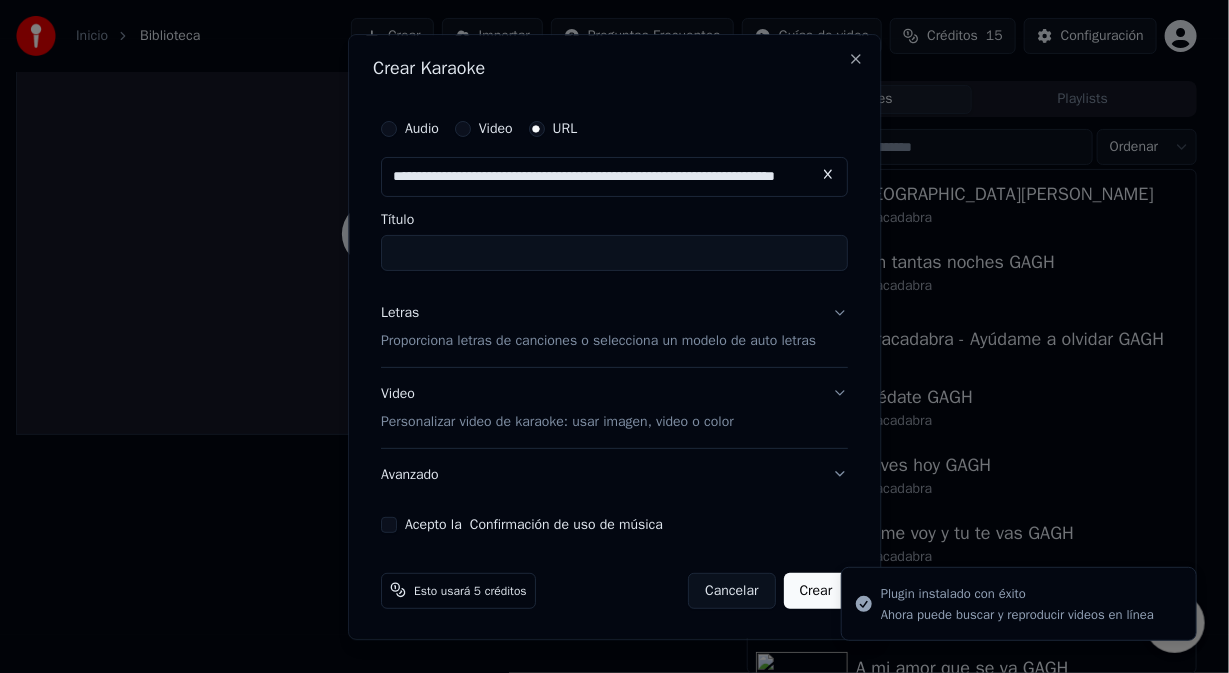 scroll, scrollTop: 0, scrollLeft: 78, axis: horizontal 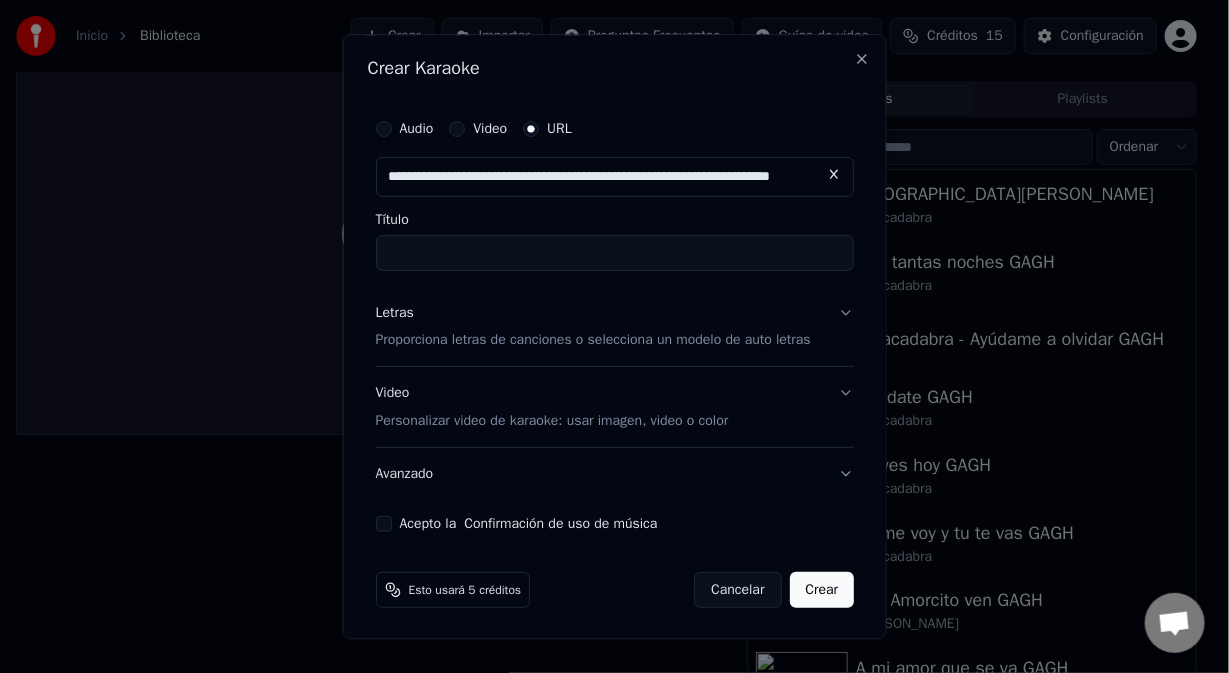 type on "**********" 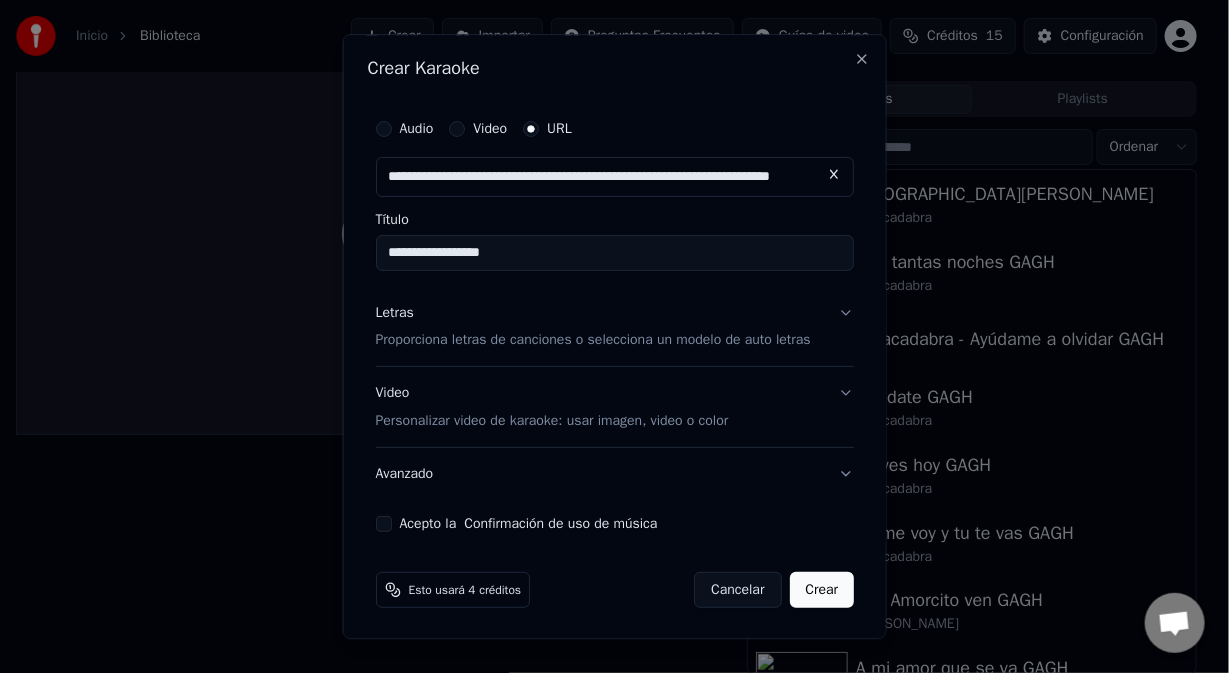 type on "**********" 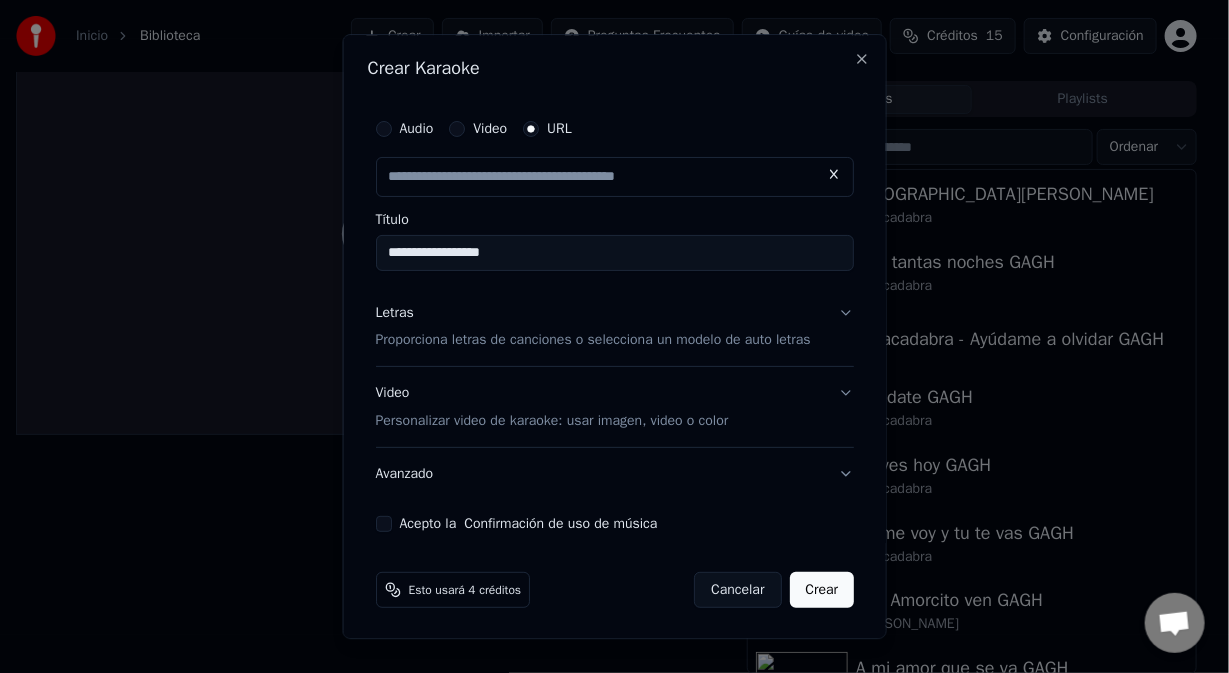 click on "**********" at bounding box center [614, 253] 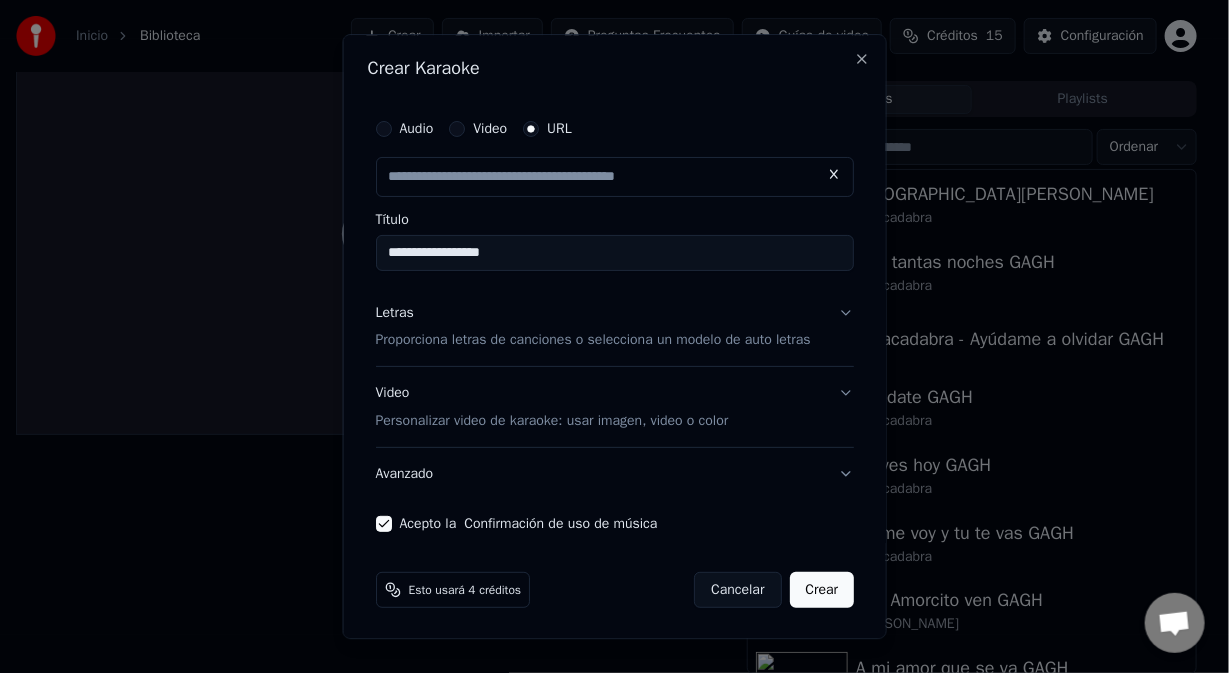 click at bounding box center (614, 177) 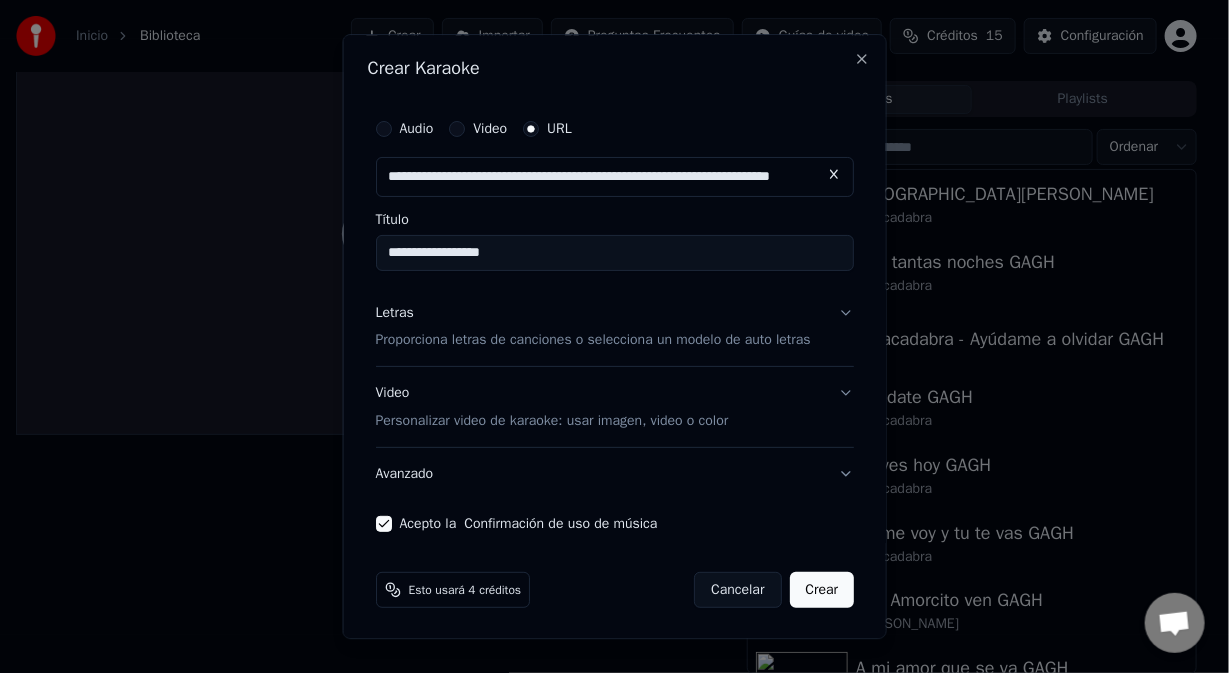 scroll, scrollTop: 0, scrollLeft: 78, axis: horizontal 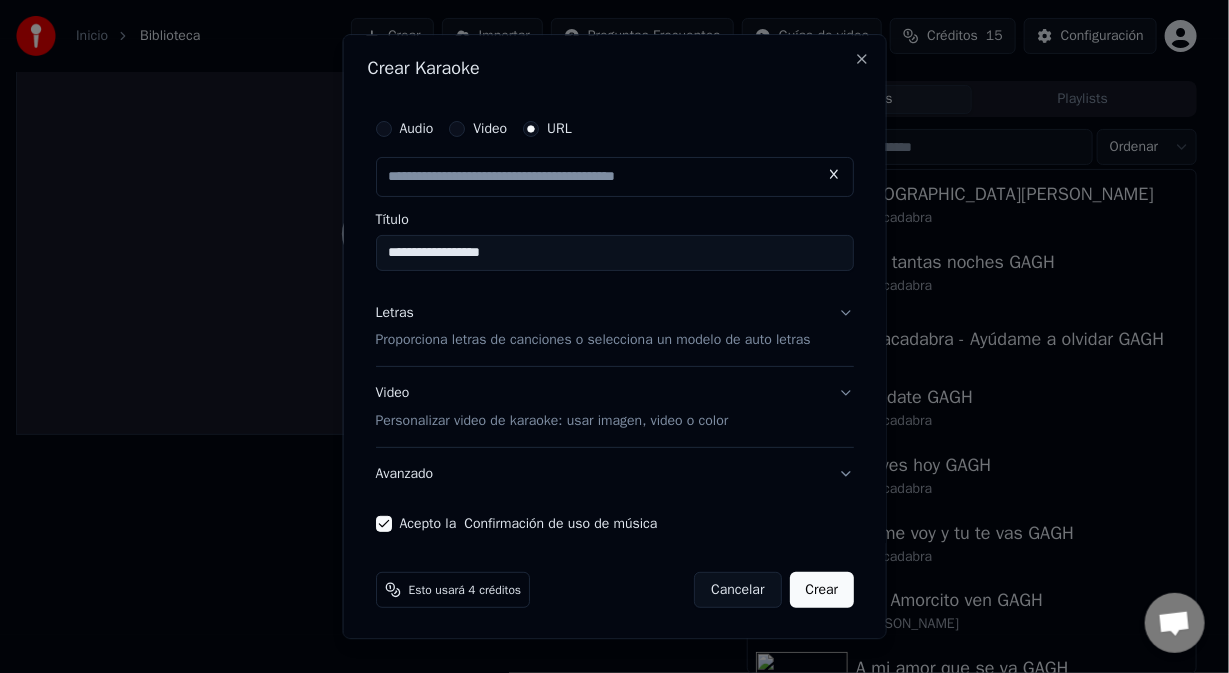 click on "Proporciona letras de canciones o selecciona un modelo de auto letras" at bounding box center (592, 341) 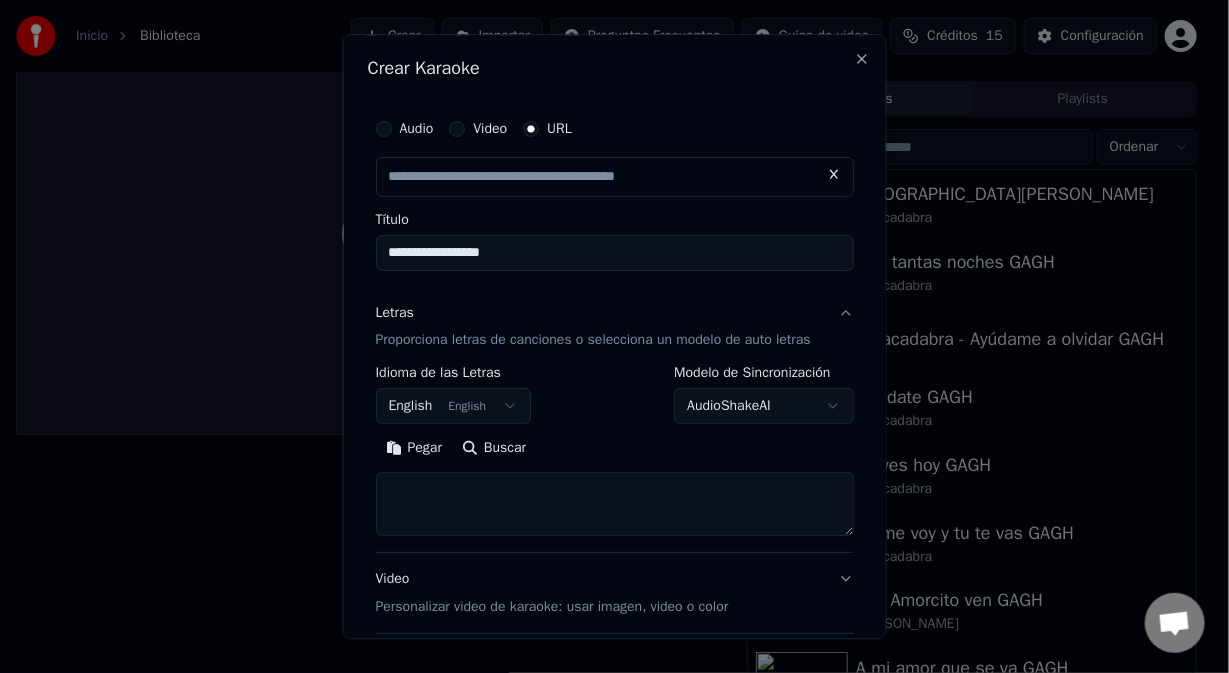 type on "**********" 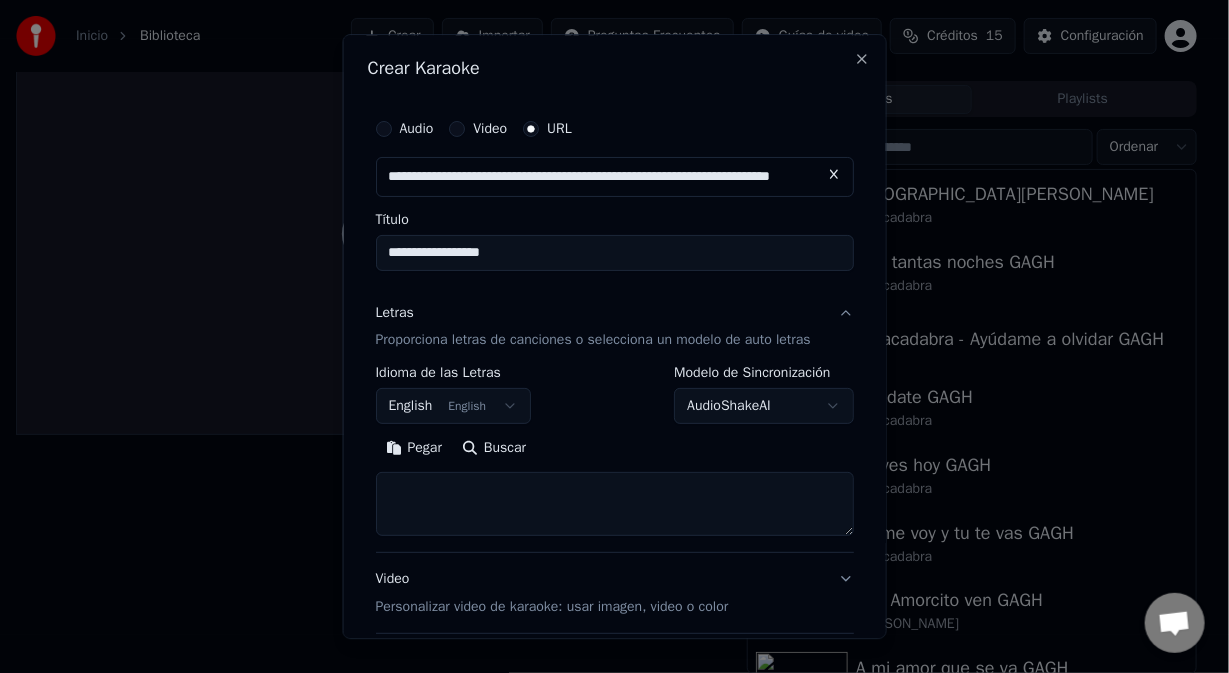 click on "English English" at bounding box center [453, 407] 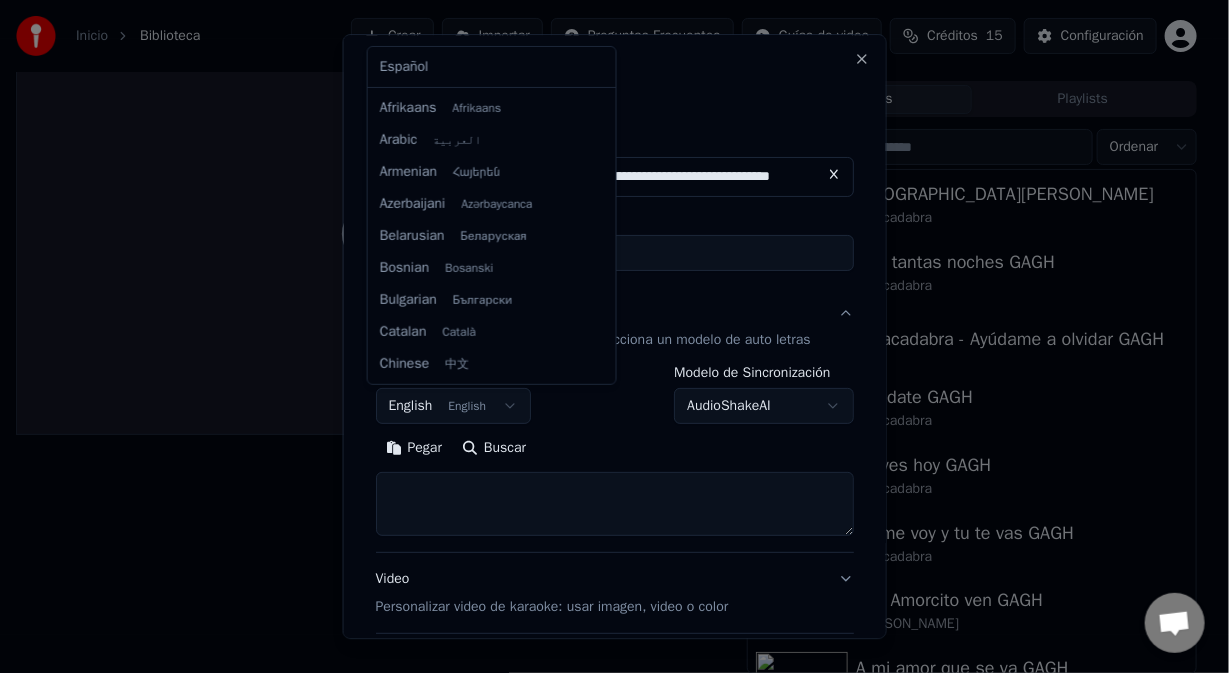 scroll, scrollTop: 160, scrollLeft: 0, axis: vertical 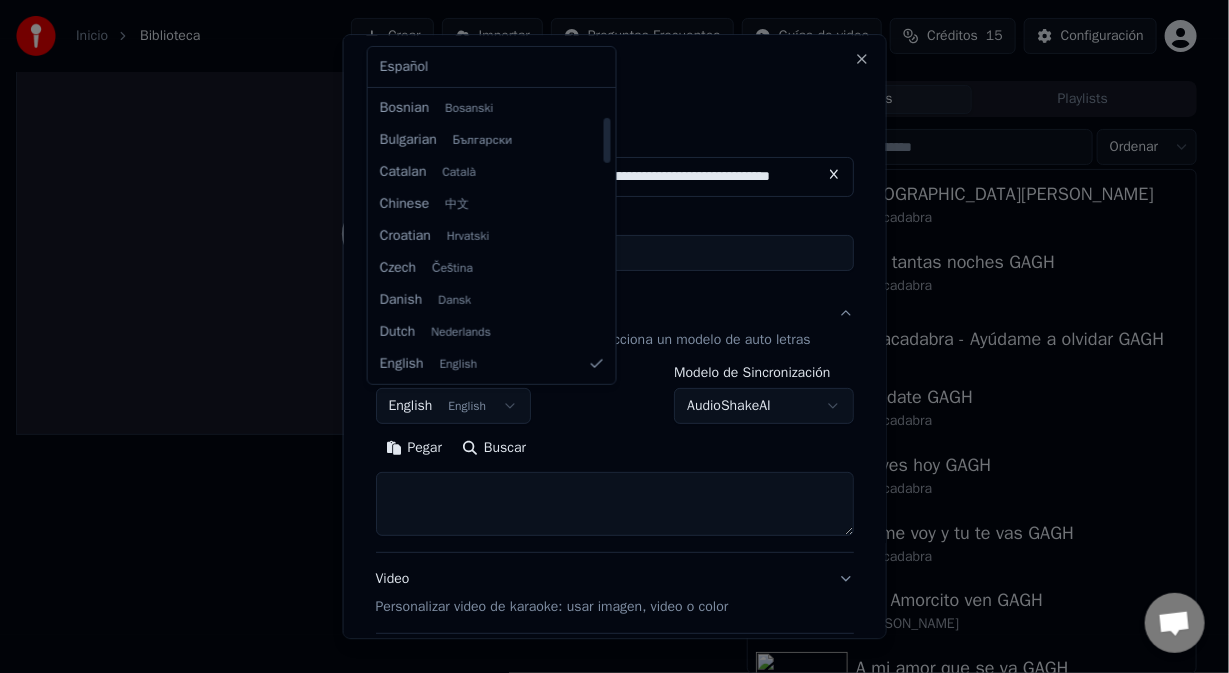 select on "**" 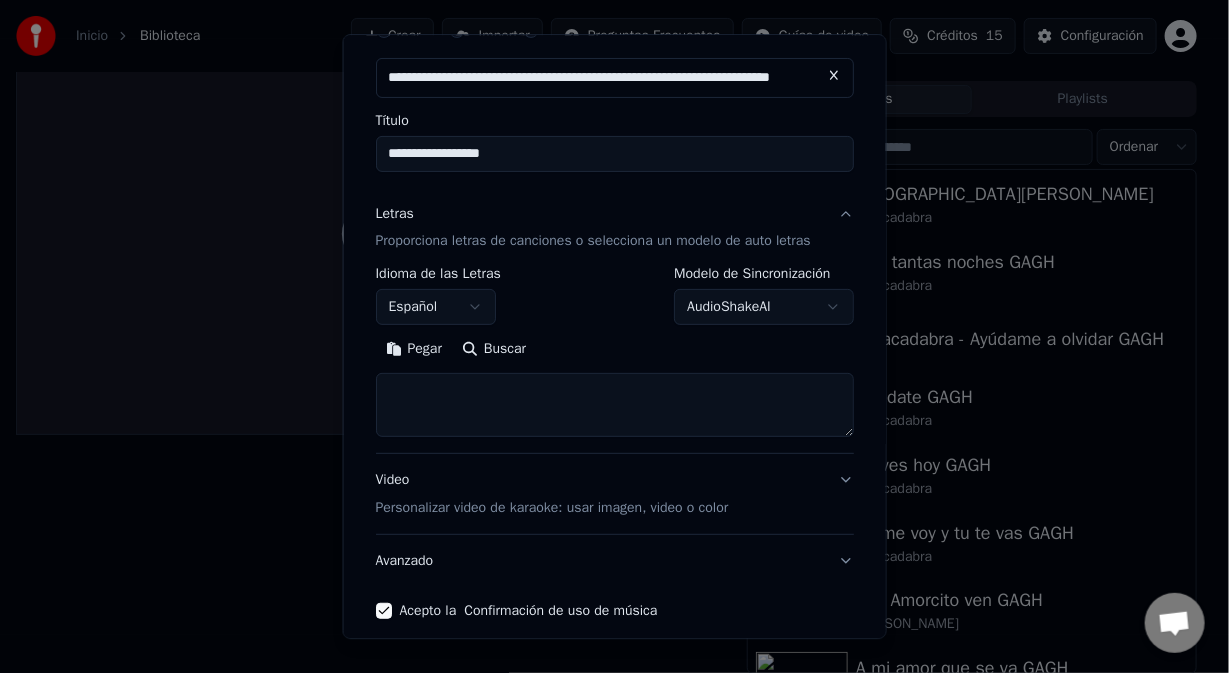 scroll, scrollTop: 186, scrollLeft: 0, axis: vertical 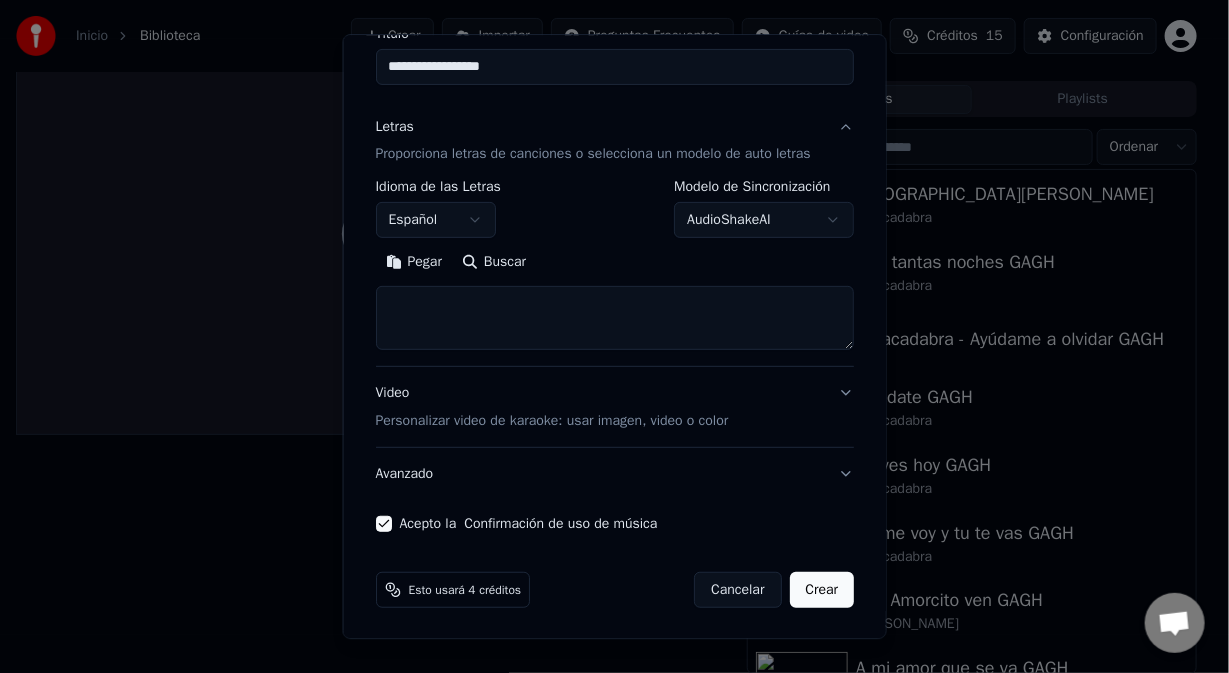 click on "Acepto la   Confirmación de uso de música" at bounding box center (383, 525) 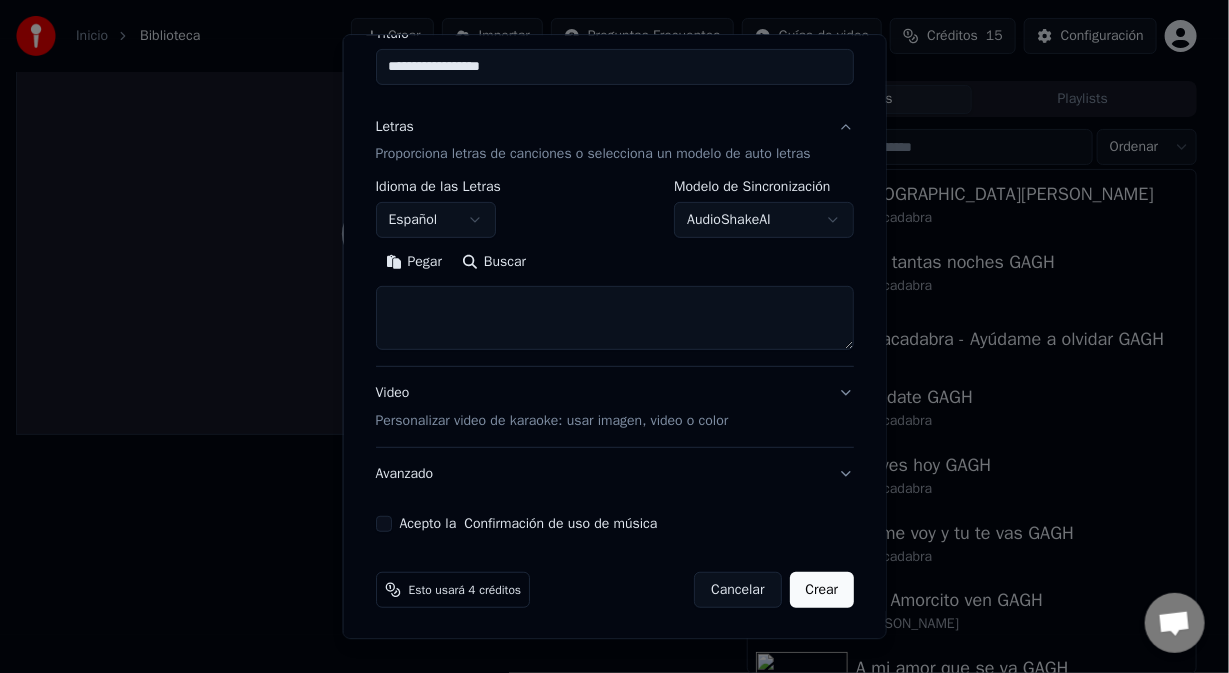 click on "Acepto la   Confirmación de uso de música" at bounding box center (383, 525) 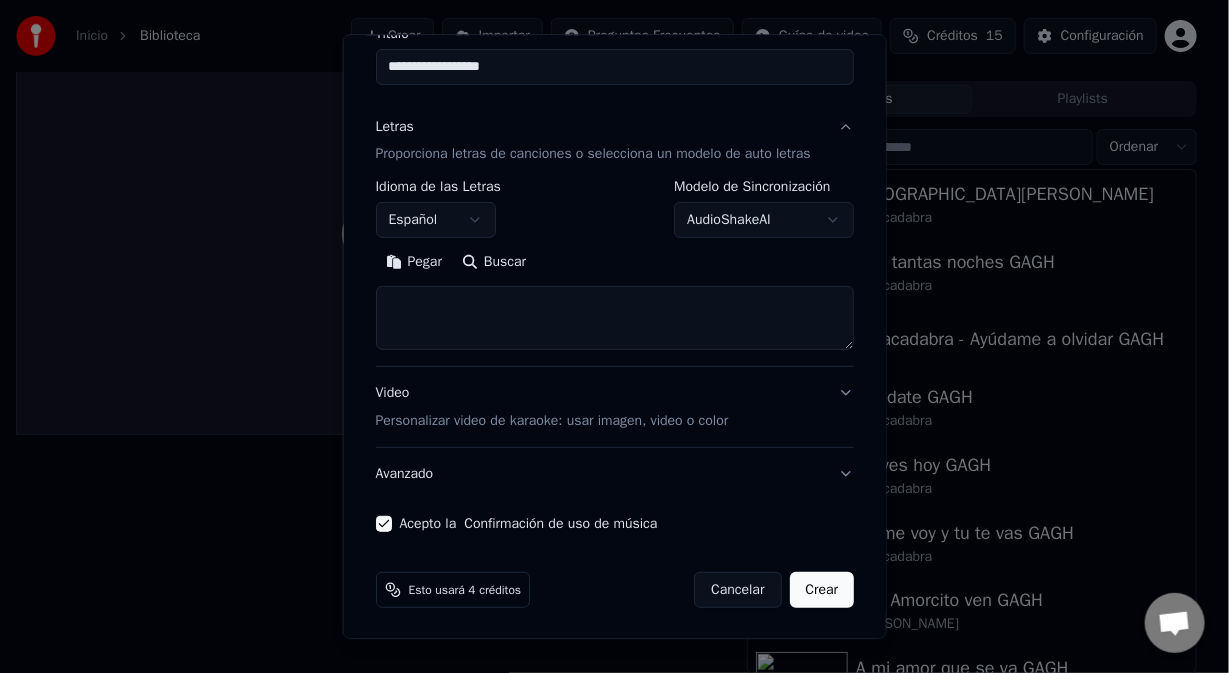 click on "Pegar" at bounding box center [413, 263] 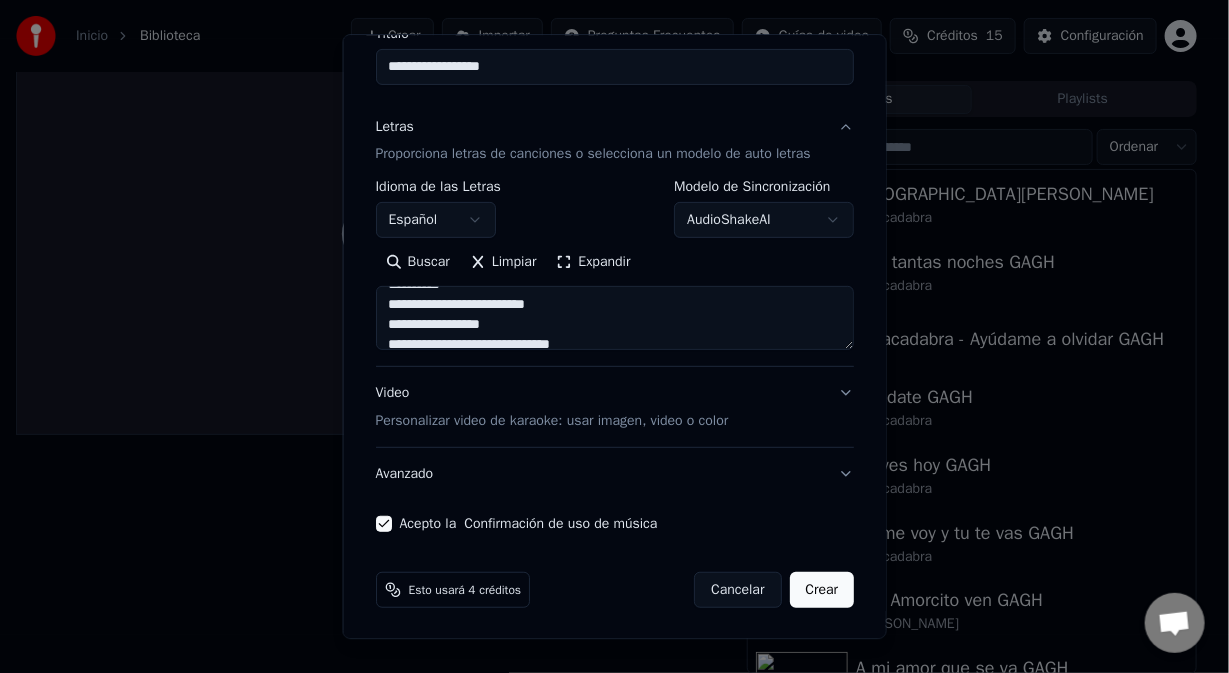 scroll, scrollTop: 0, scrollLeft: 0, axis: both 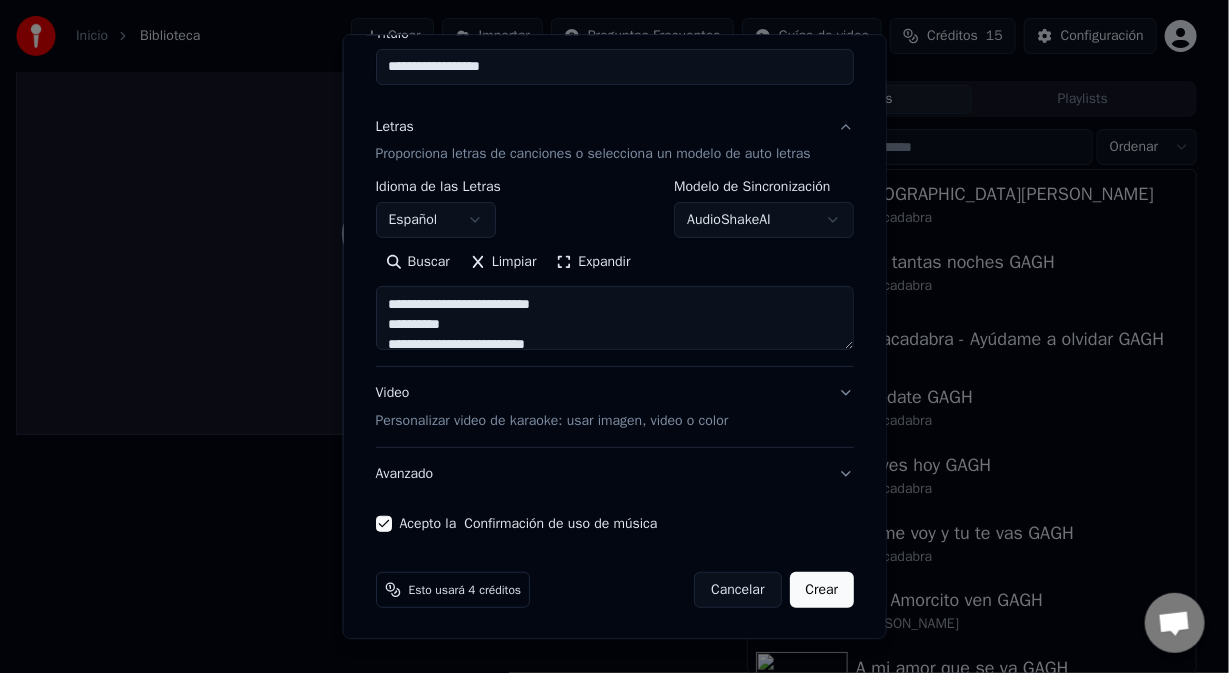 drag, startPoint x: 558, startPoint y: 304, endPoint x: 572, endPoint y: 313, distance: 16.643316 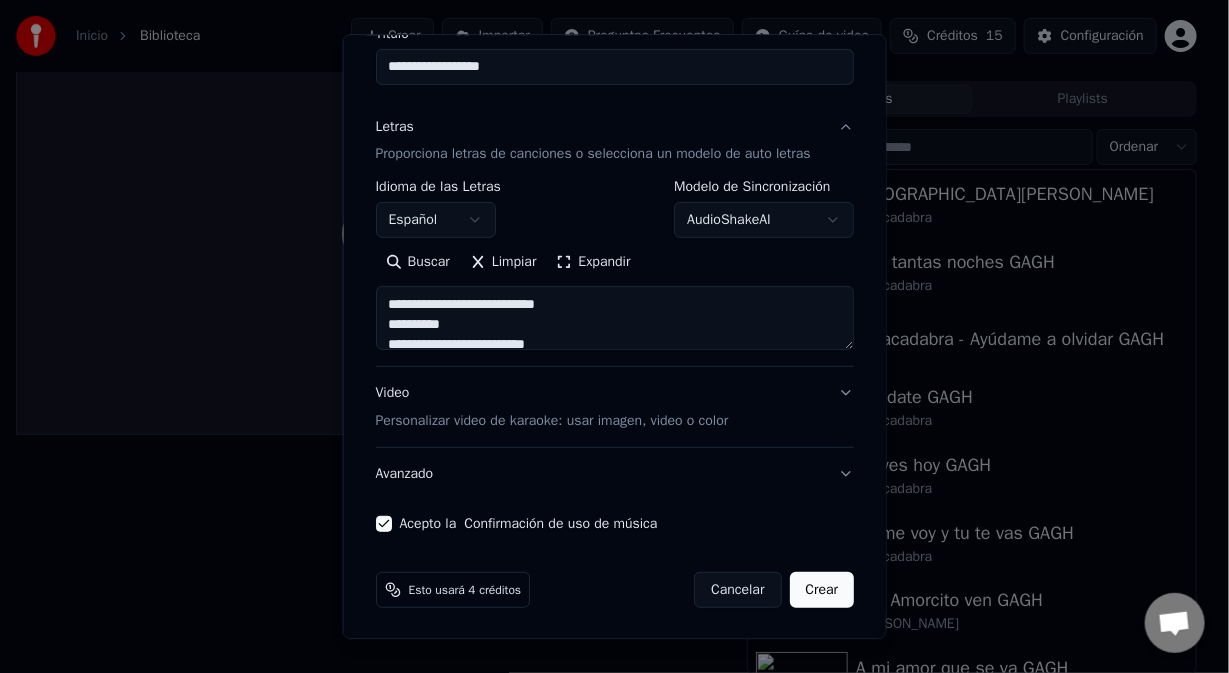 click on "**********" at bounding box center (614, 319) 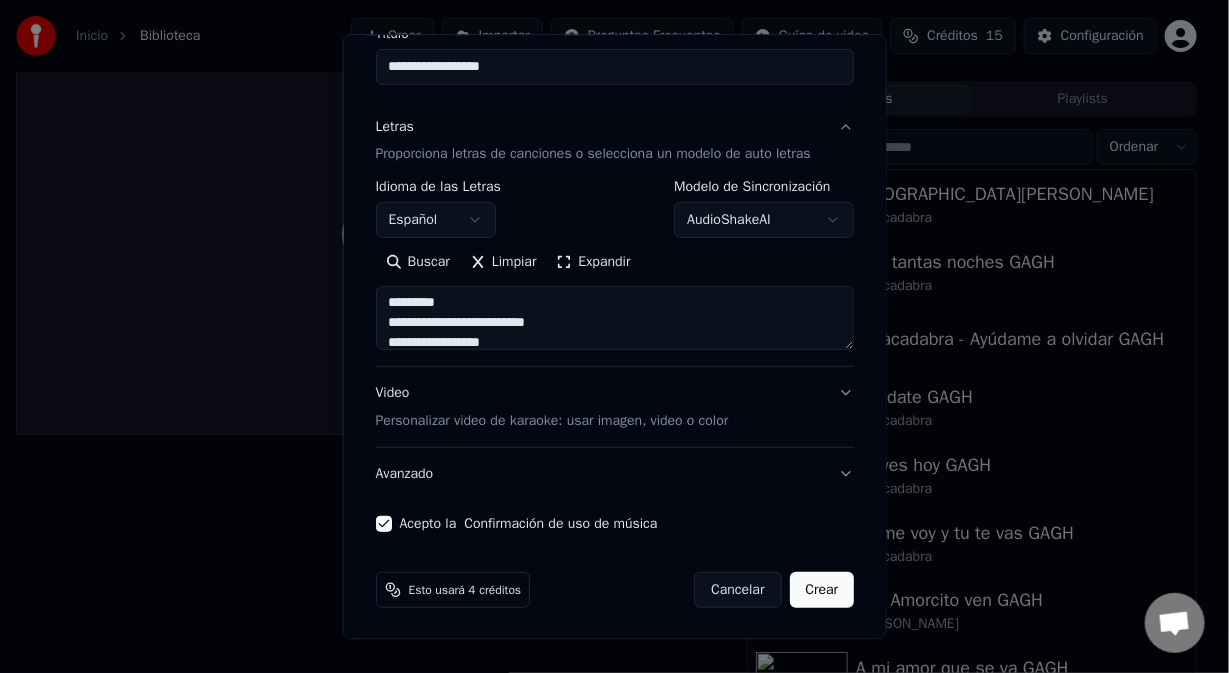 scroll, scrollTop: 0, scrollLeft: 0, axis: both 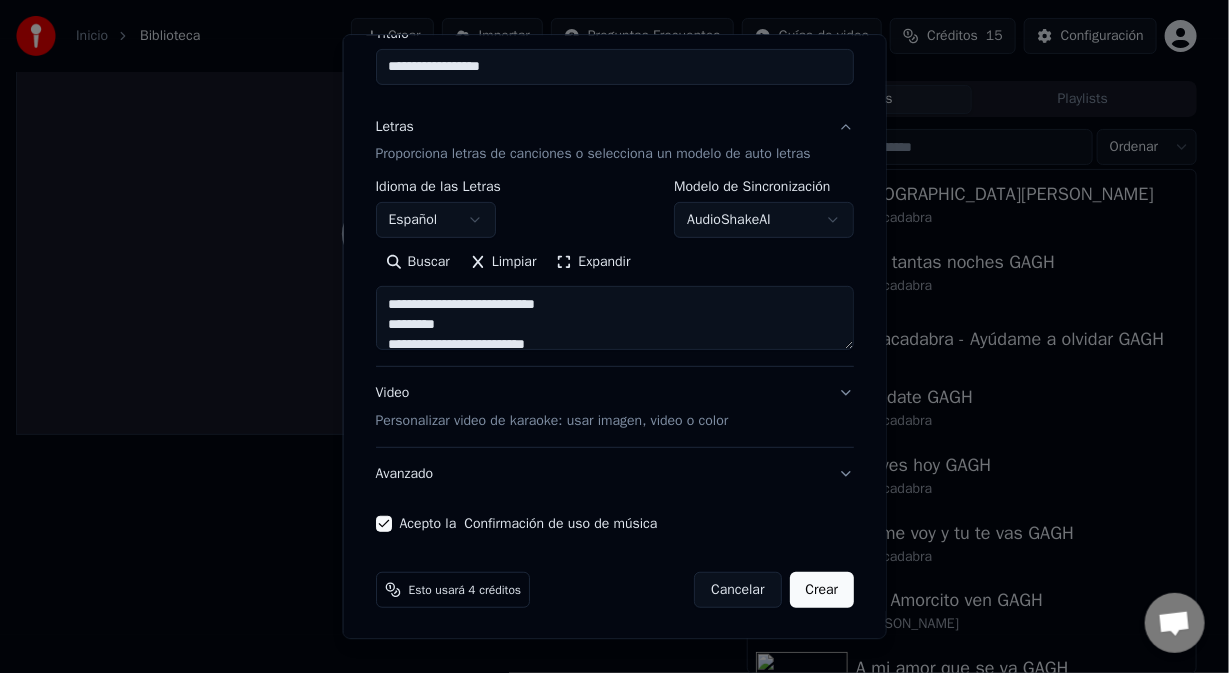 click on "**********" at bounding box center (614, 319) 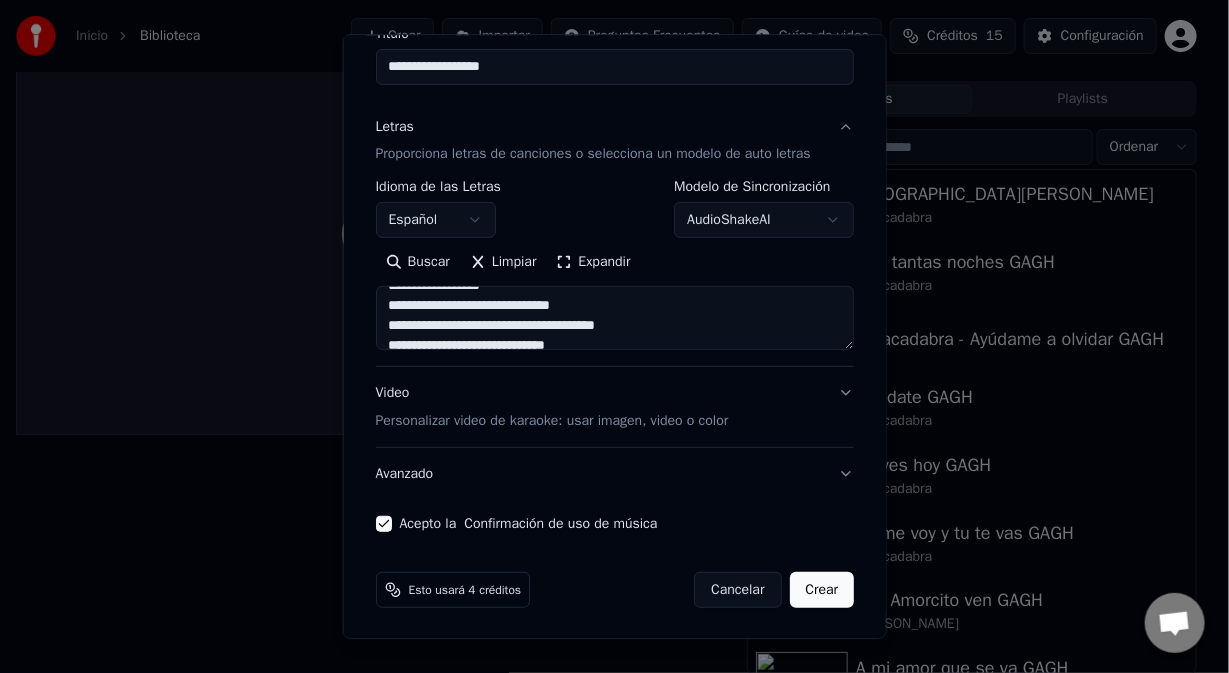 scroll, scrollTop: 0, scrollLeft: 0, axis: both 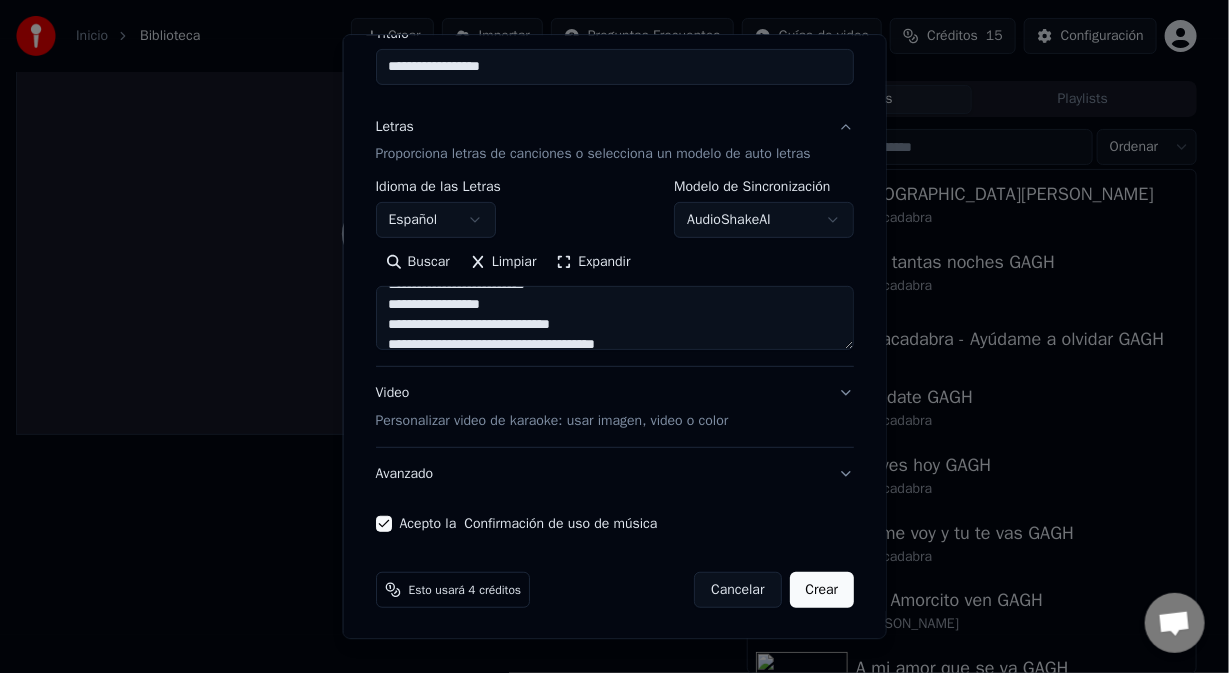 drag, startPoint x: 465, startPoint y: 289, endPoint x: 480, endPoint y: 292, distance: 15.297058 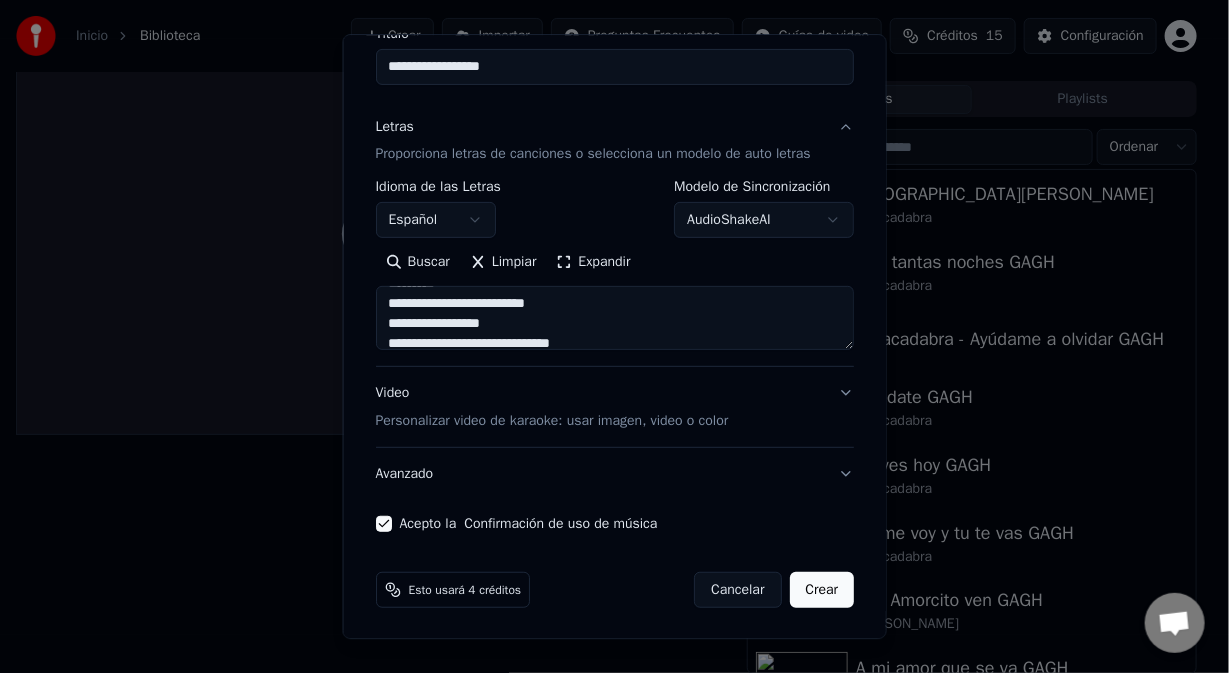 click on "**********" at bounding box center (614, 319) 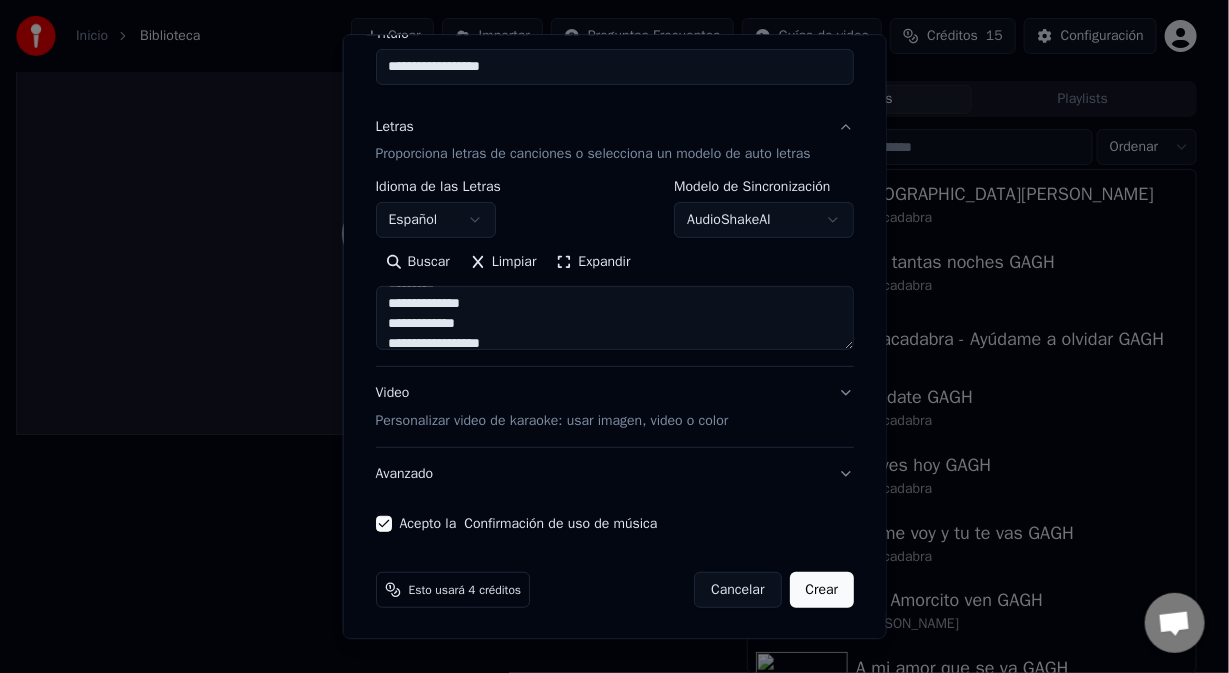 scroll, scrollTop: 88, scrollLeft: 0, axis: vertical 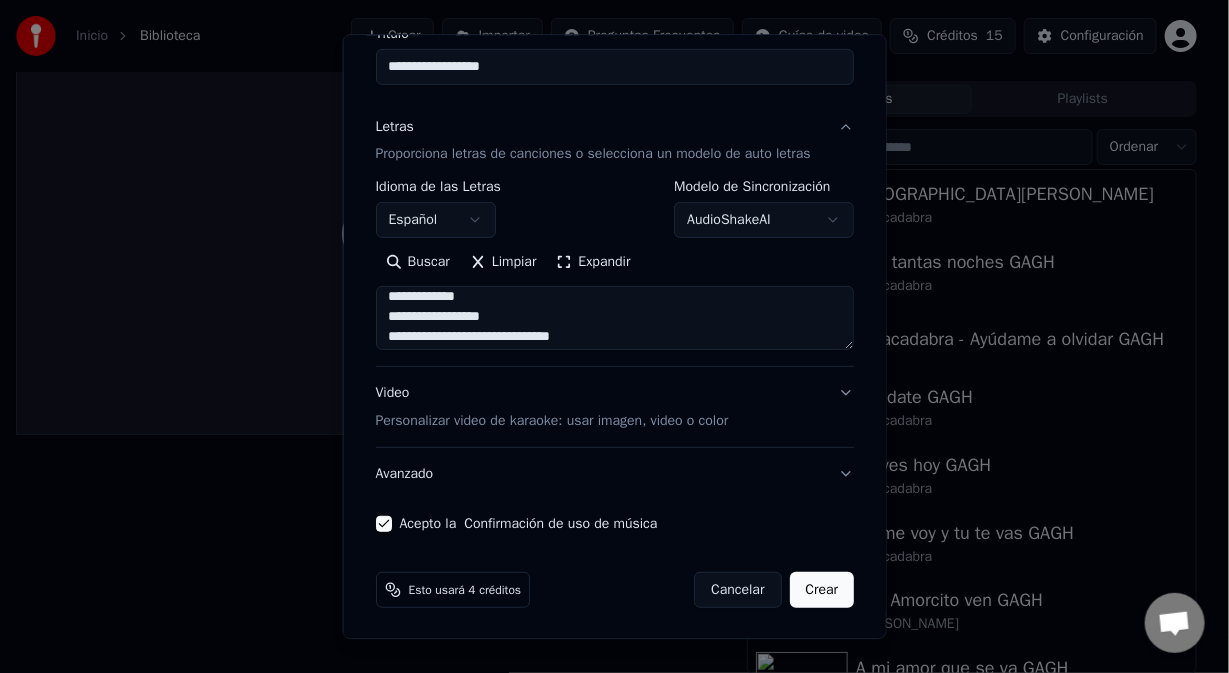 drag, startPoint x: 386, startPoint y: 309, endPoint x: 375, endPoint y: 305, distance: 11.7046995 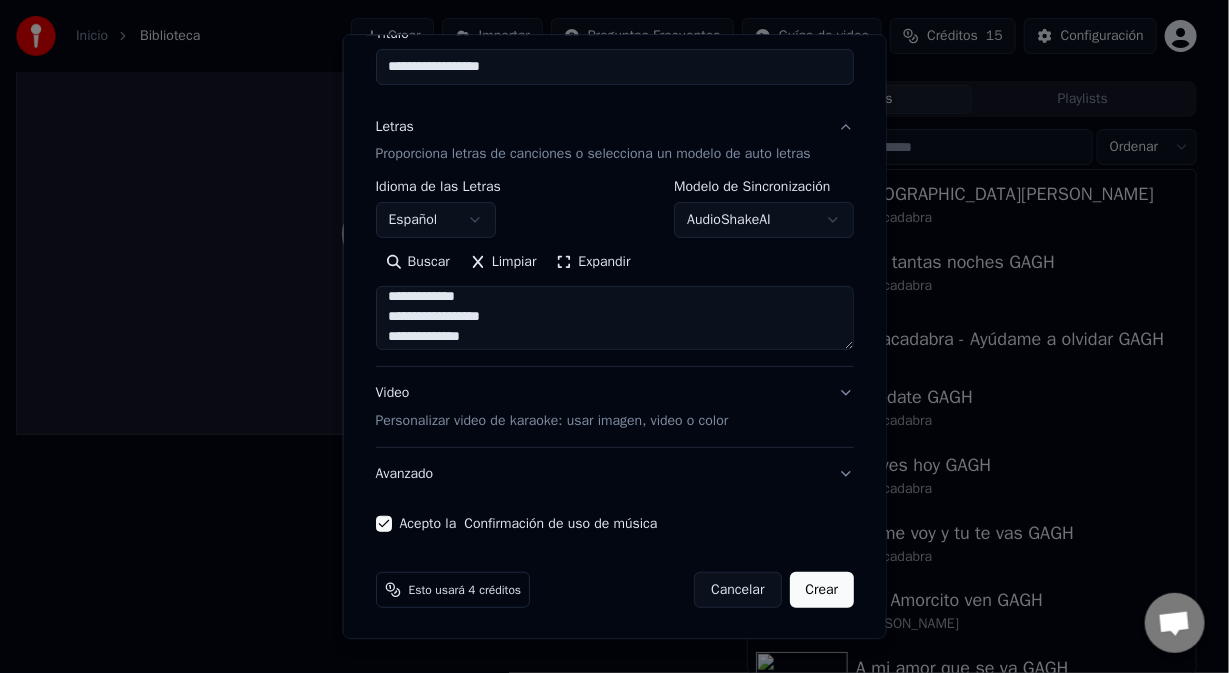 scroll, scrollTop: 148, scrollLeft: 0, axis: vertical 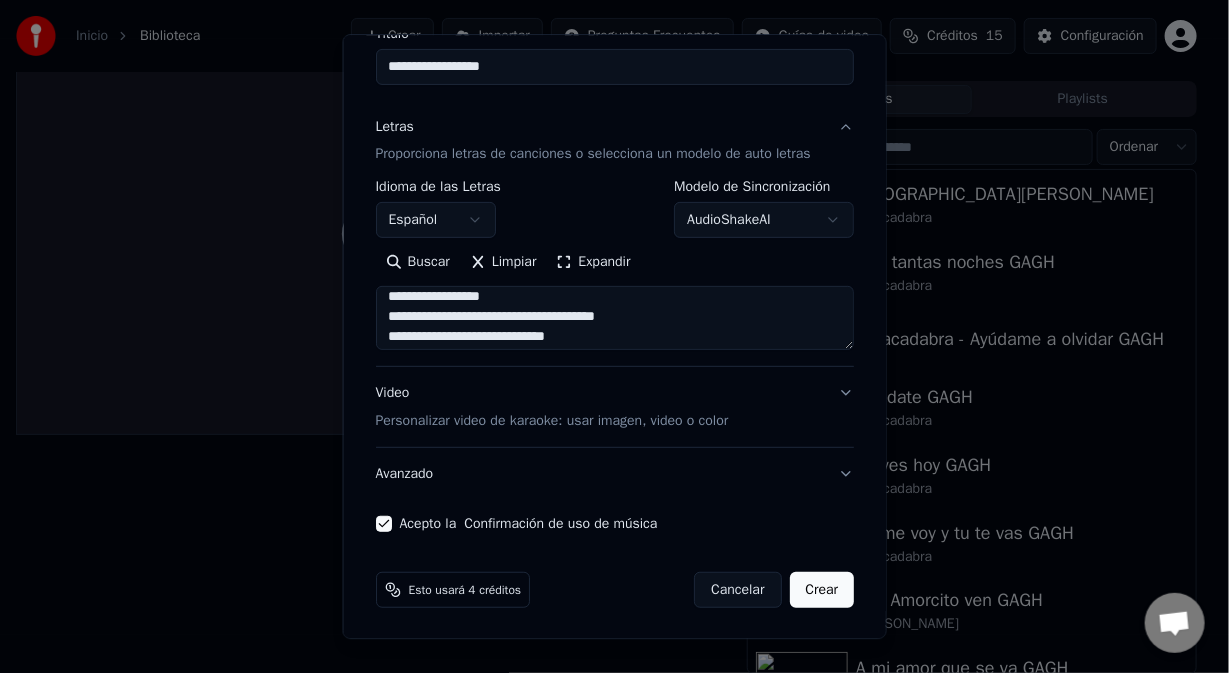drag, startPoint x: 384, startPoint y: 314, endPoint x: 368, endPoint y: 313, distance: 16.03122 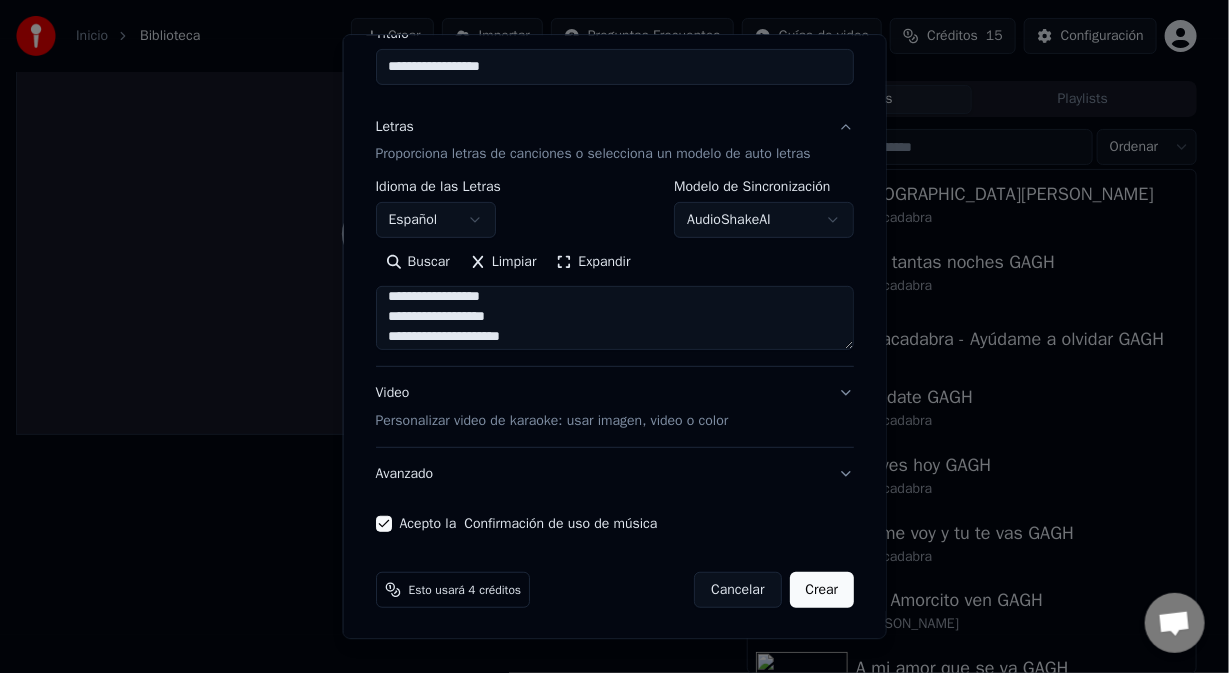 scroll, scrollTop: 188, scrollLeft: 0, axis: vertical 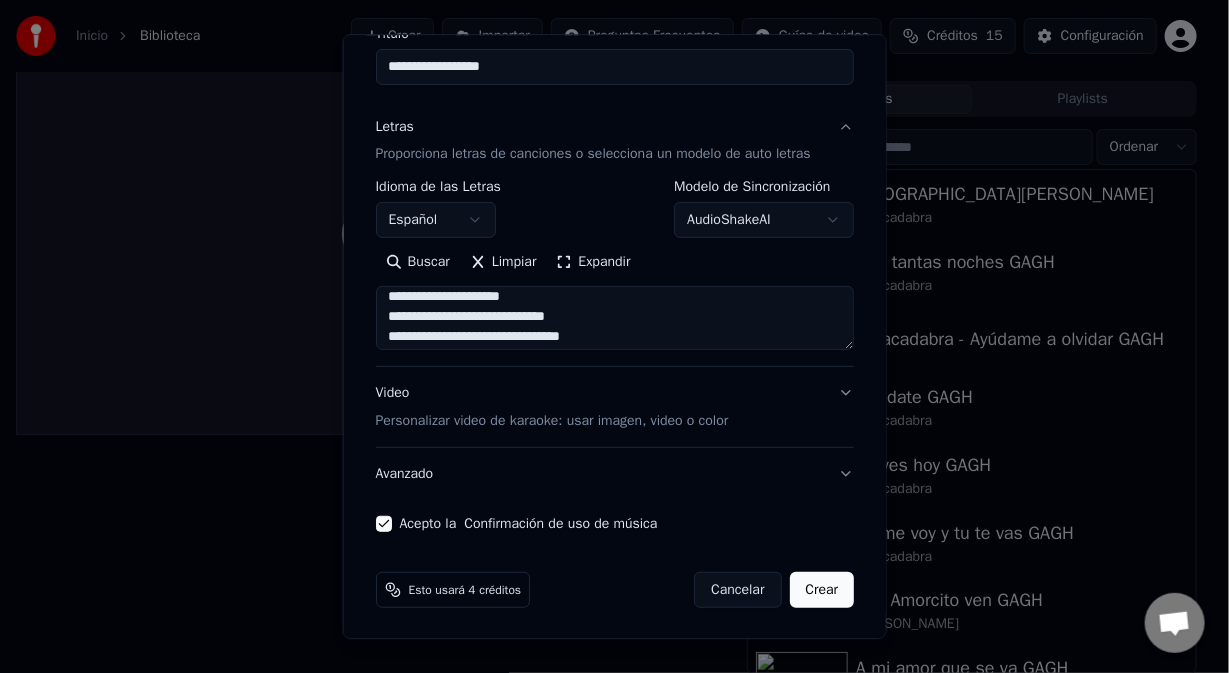 click on "**********" at bounding box center [614, 319] 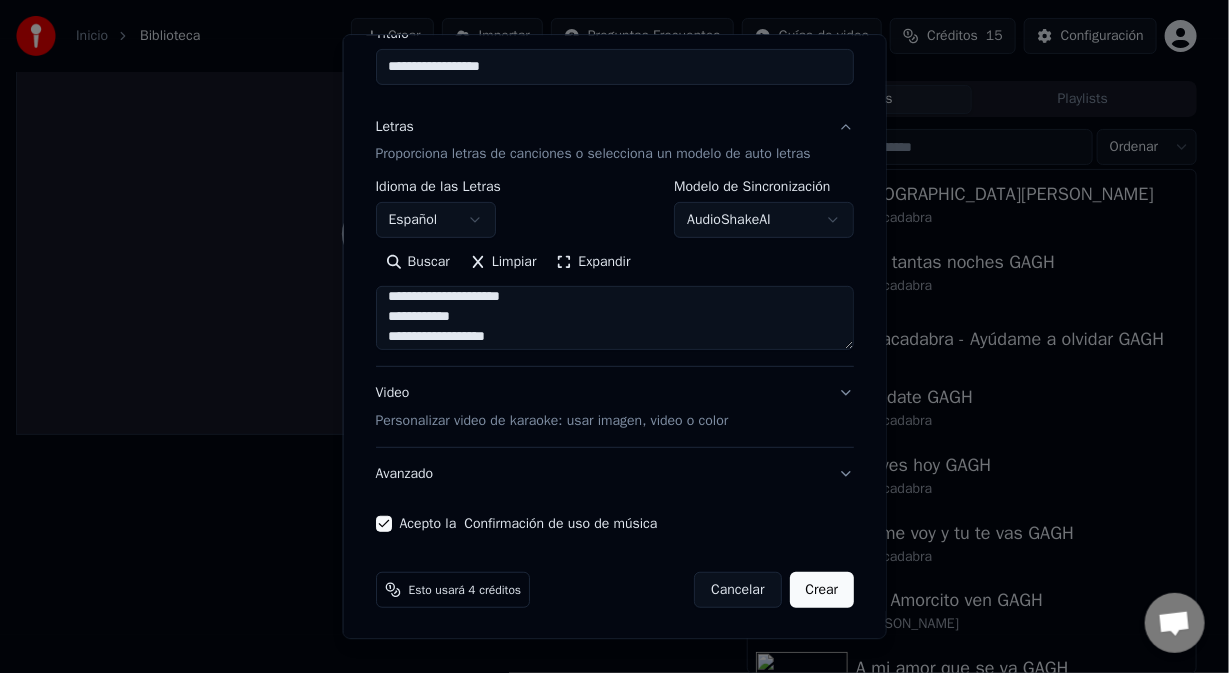 scroll, scrollTop: 227, scrollLeft: 0, axis: vertical 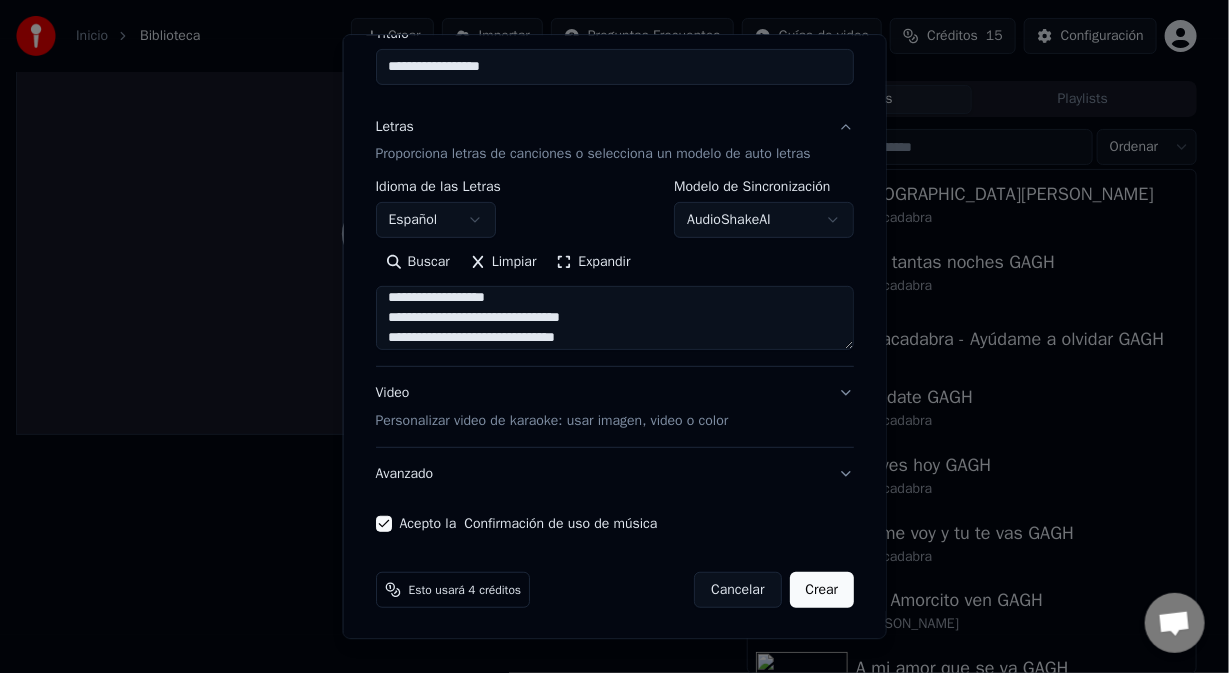 click on "**********" at bounding box center (614, 319) 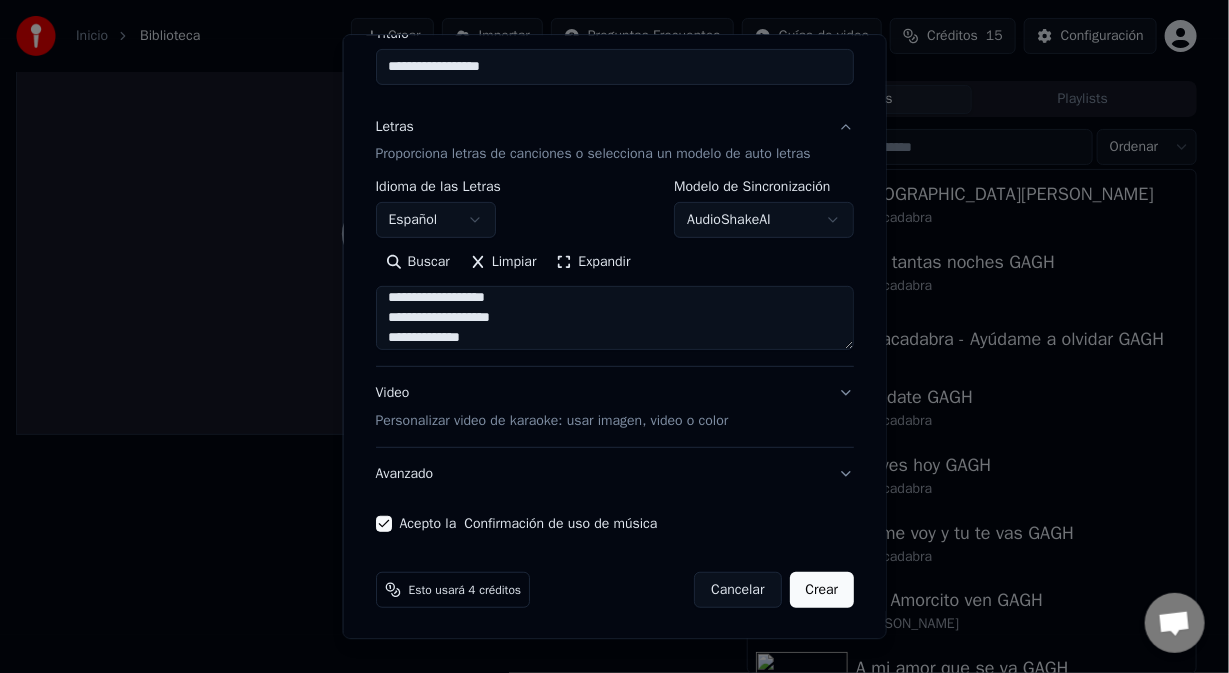 scroll, scrollTop: 268, scrollLeft: 0, axis: vertical 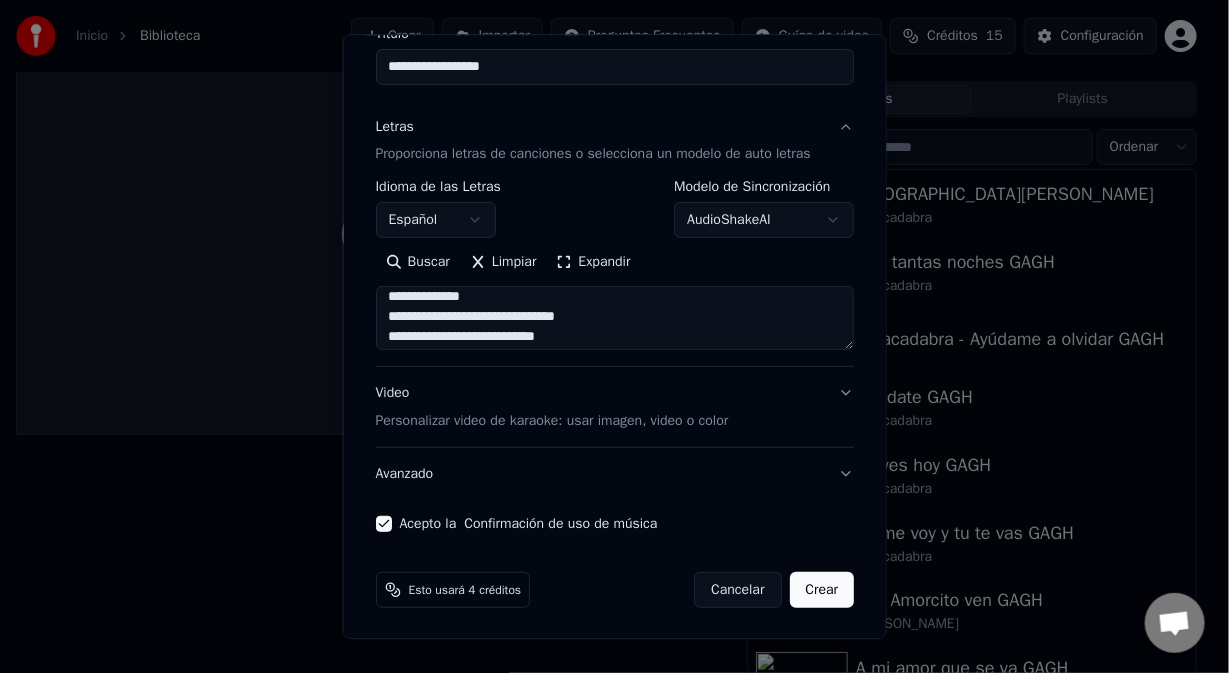 click on "**********" at bounding box center [614, 319] 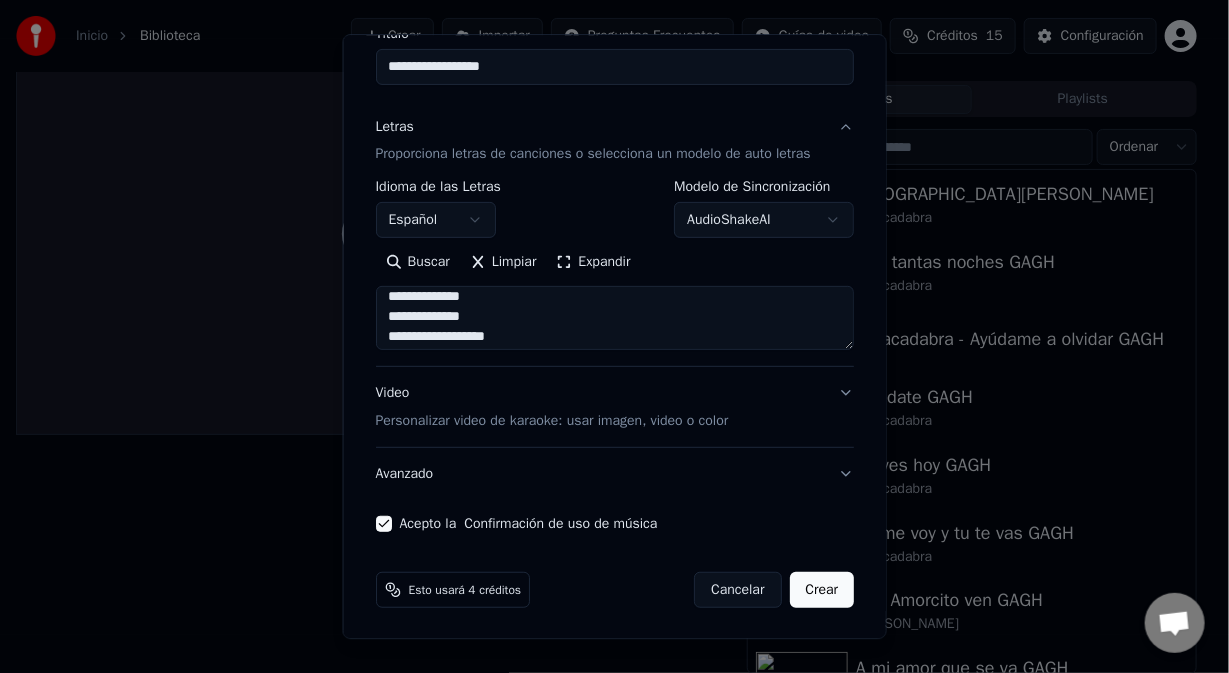 scroll, scrollTop: 307, scrollLeft: 0, axis: vertical 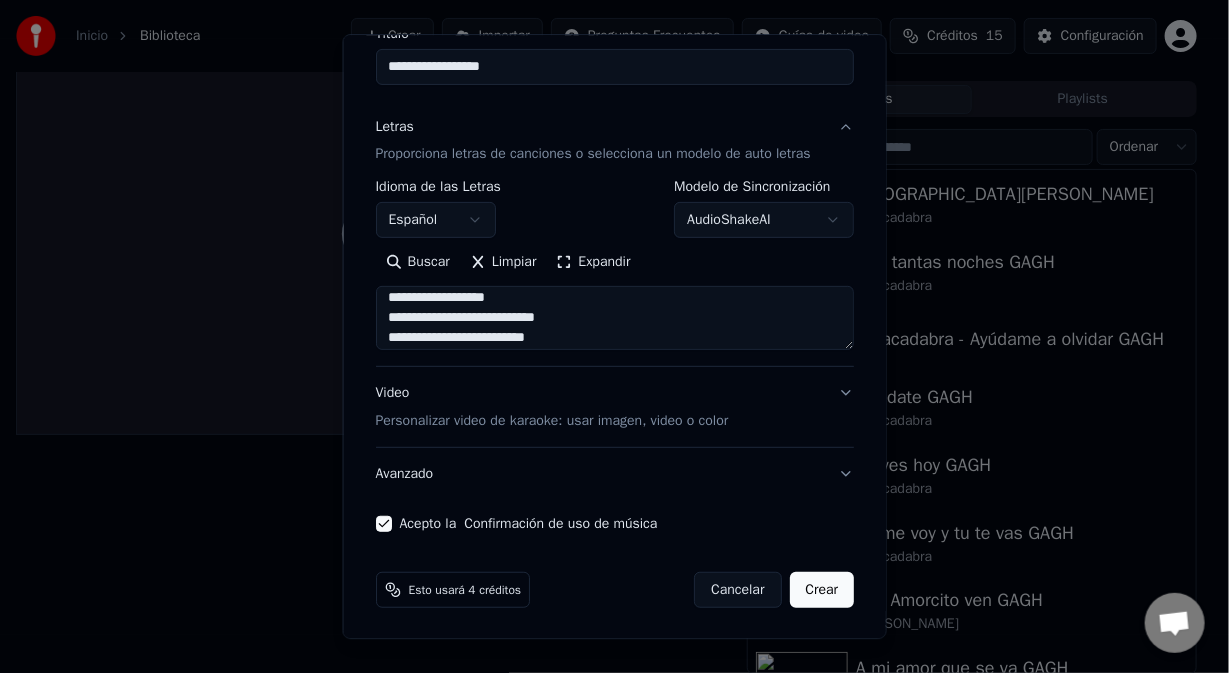 click on "**********" at bounding box center [614, 319] 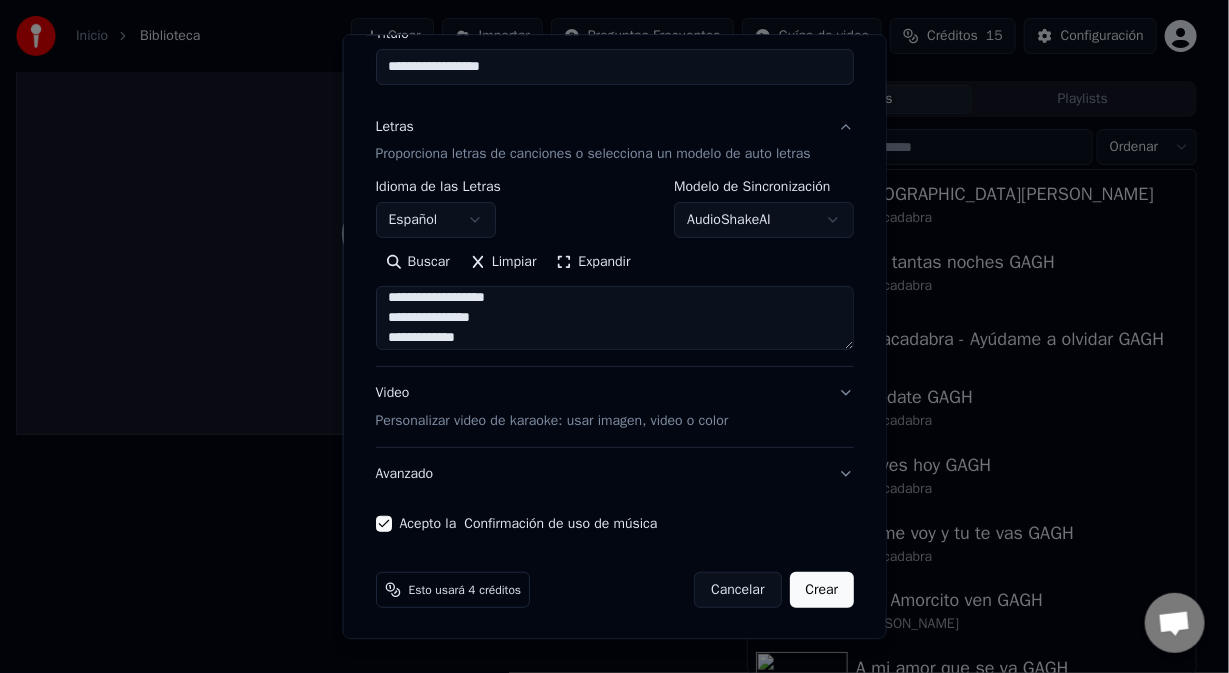 scroll, scrollTop: 347, scrollLeft: 0, axis: vertical 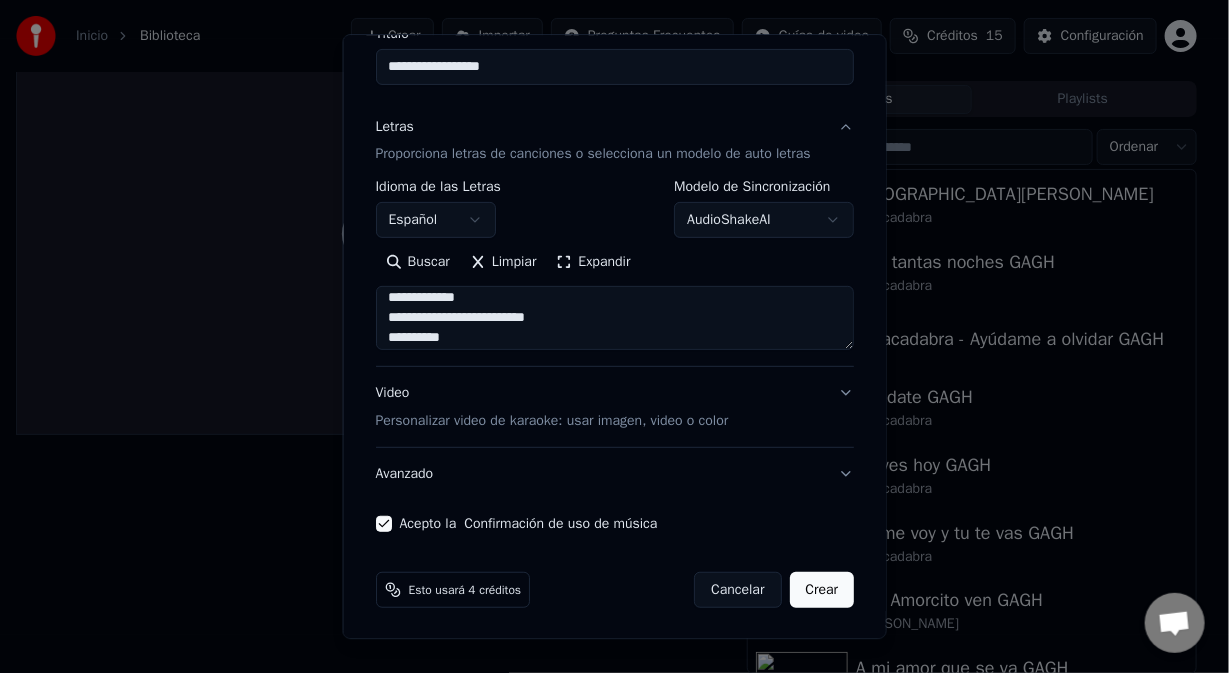 click on "**********" at bounding box center (614, 319) 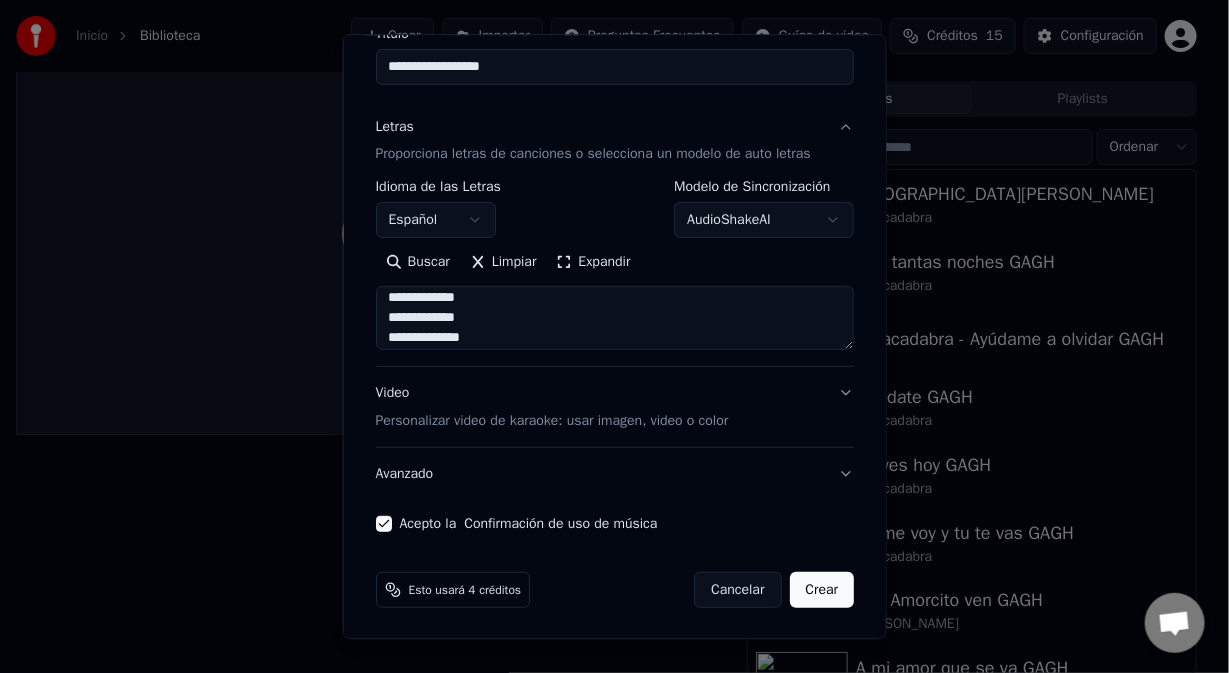 scroll, scrollTop: 387, scrollLeft: 0, axis: vertical 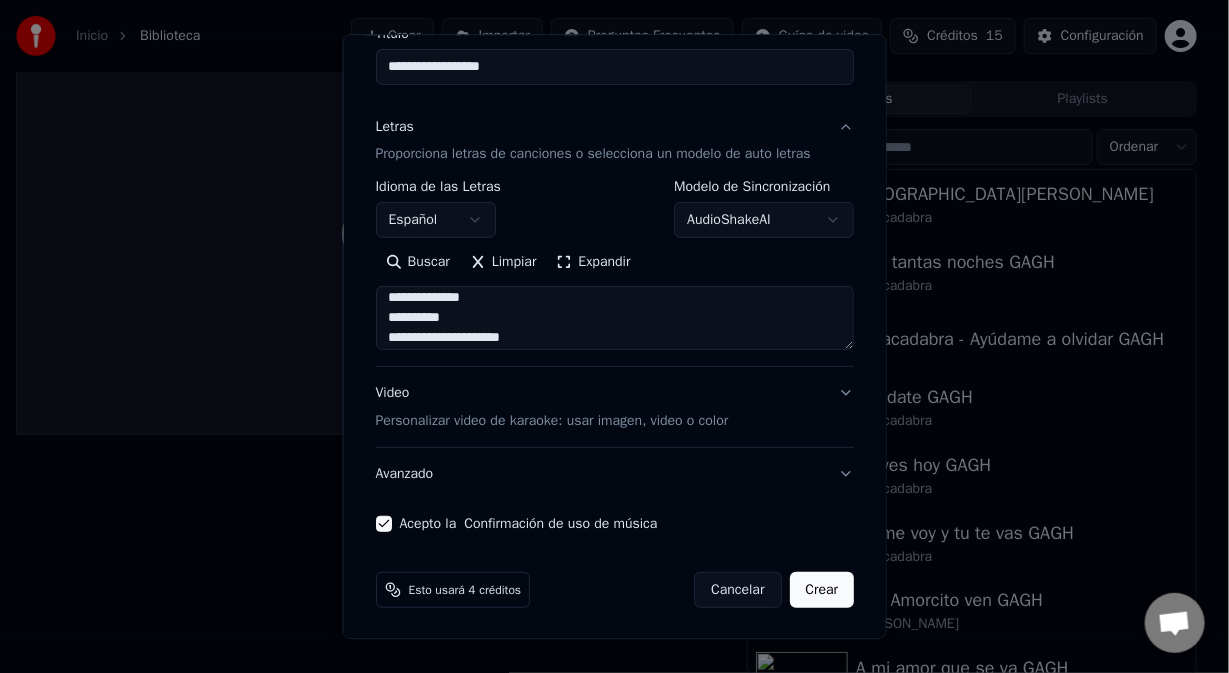 click on "**********" at bounding box center (614, 319) 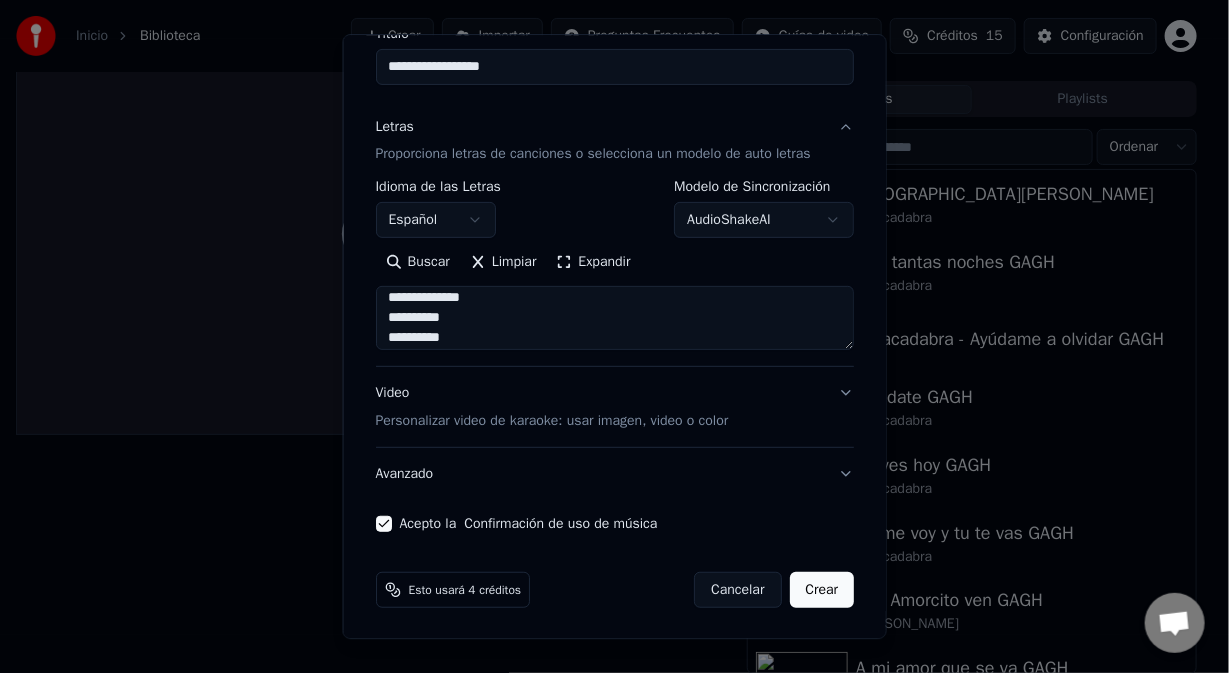 scroll, scrollTop: 448, scrollLeft: 0, axis: vertical 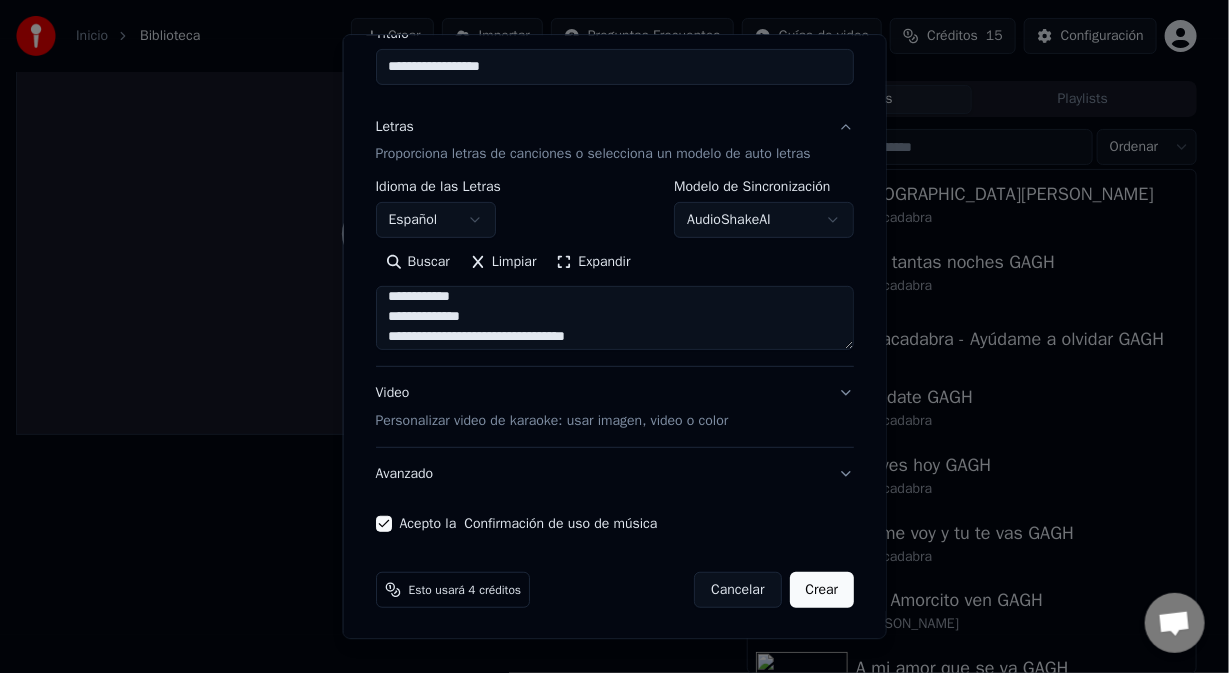 click on "**********" at bounding box center [614, 319] 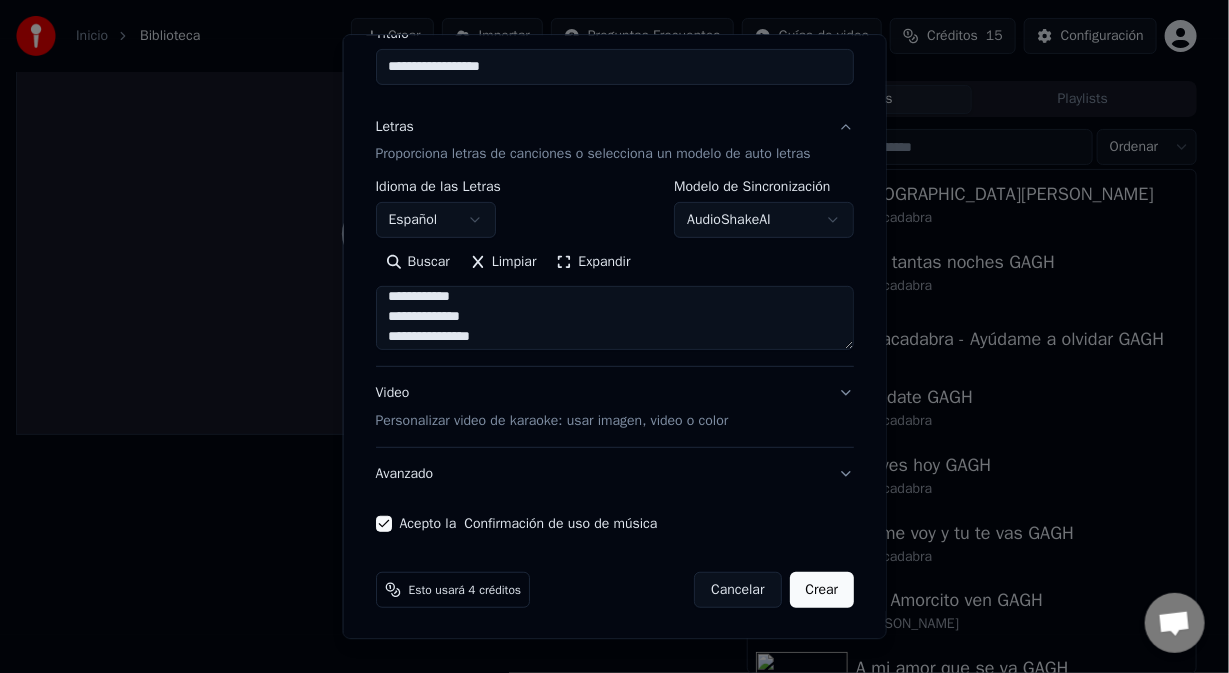 scroll, scrollTop: 507, scrollLeft: 0, axis: vertical 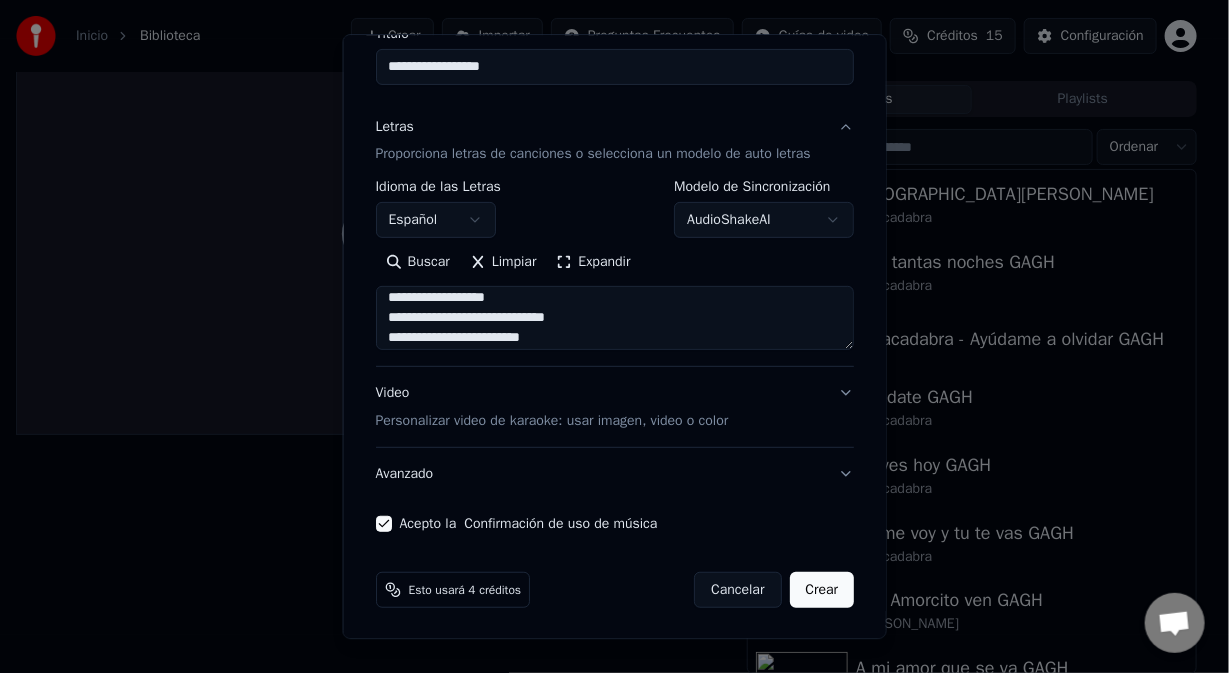 click on "**********" at bounding box center [614, 319] 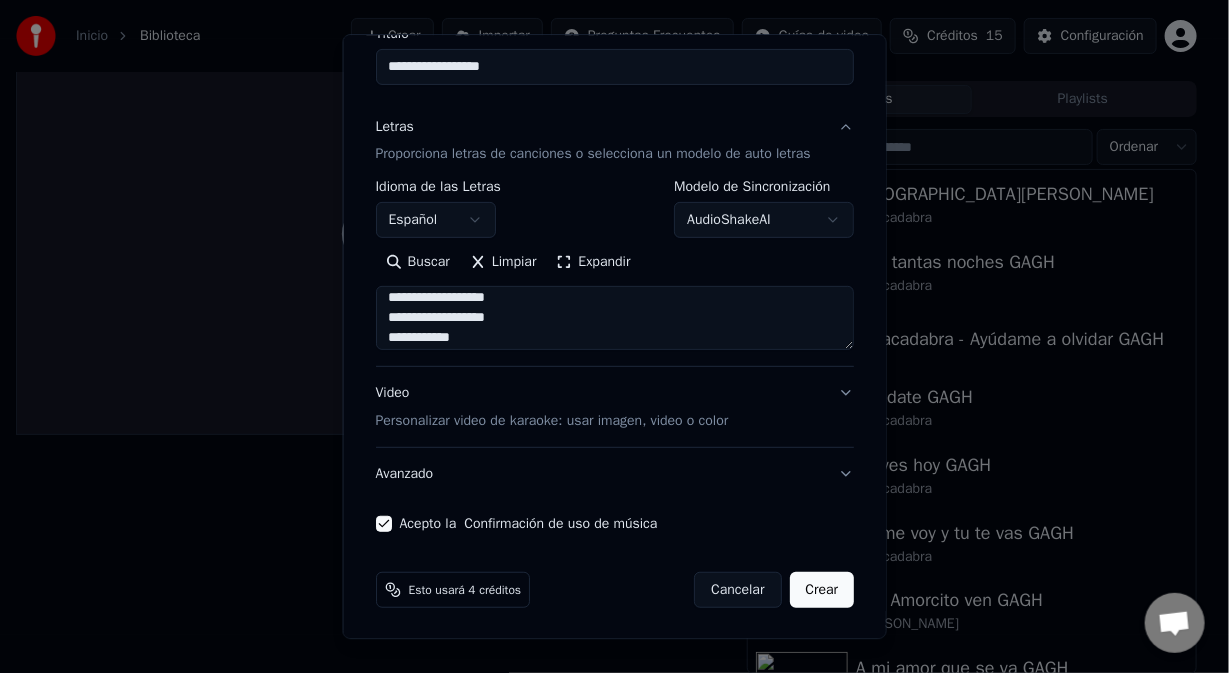 scroll, scrollTop: 547, scrollLeft: 0, axis: vertical 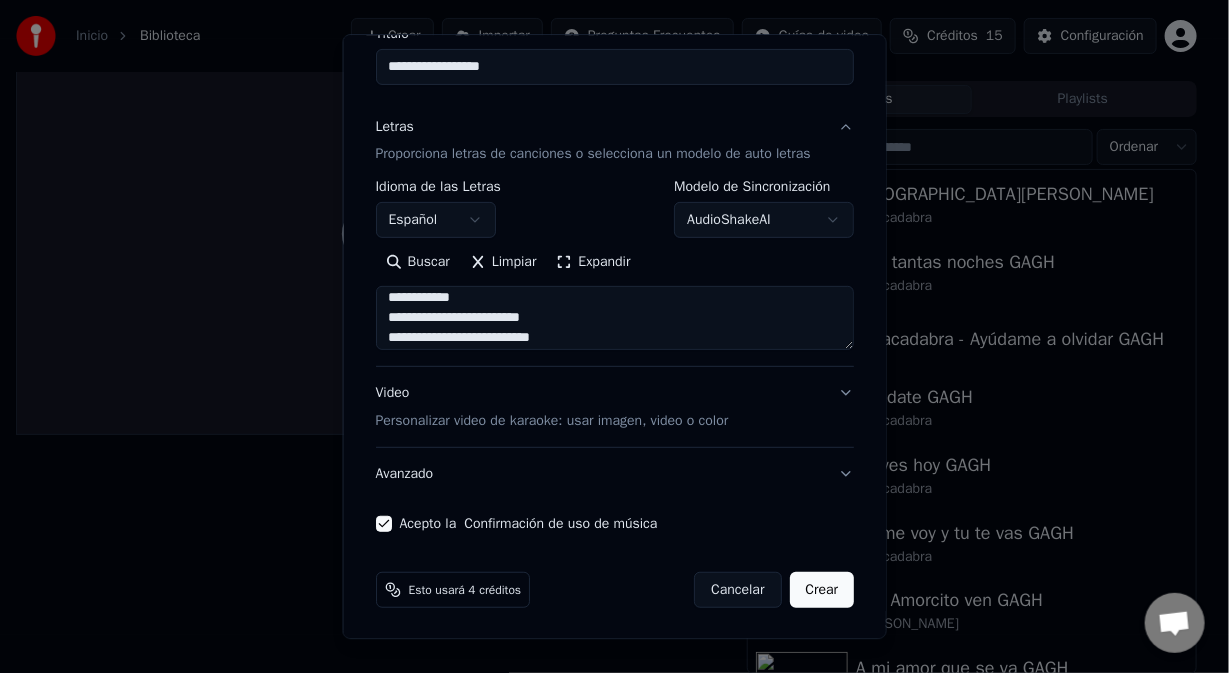 drag, startPoint x: 428, startPoint y: 320, endPoint x: 453, endPoint y: 337, distance: 30.232433 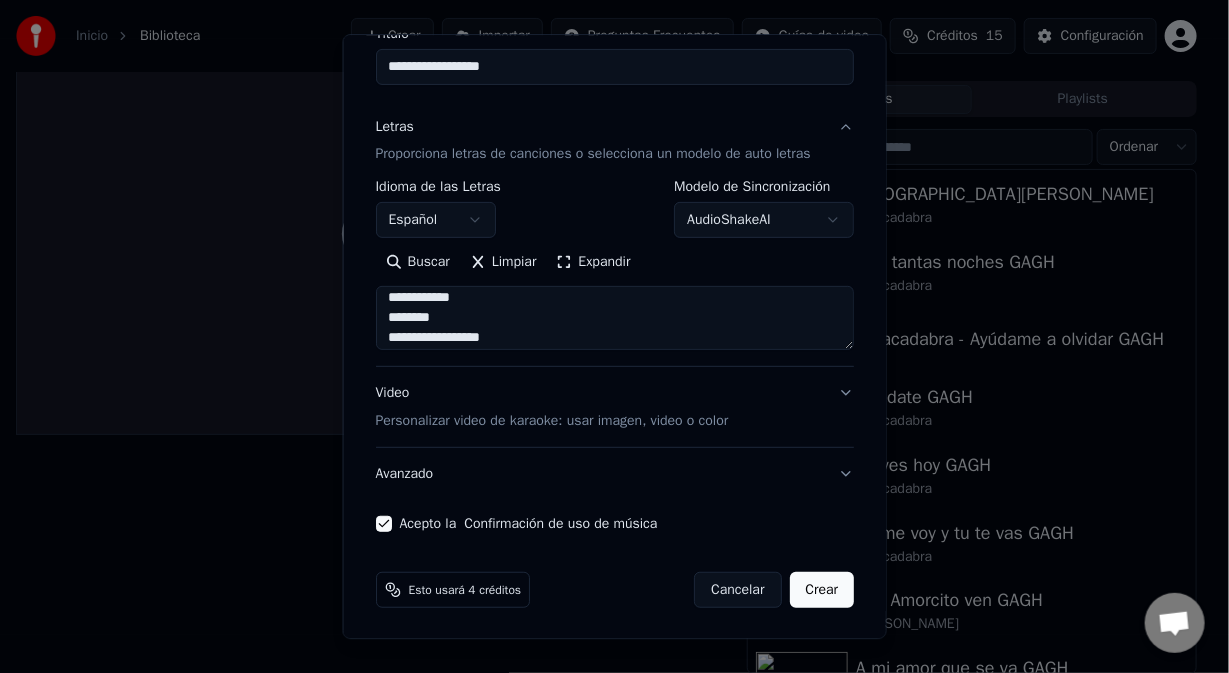 scroll, scrollTop: 587, scrollLeft: 0, axis: vertical 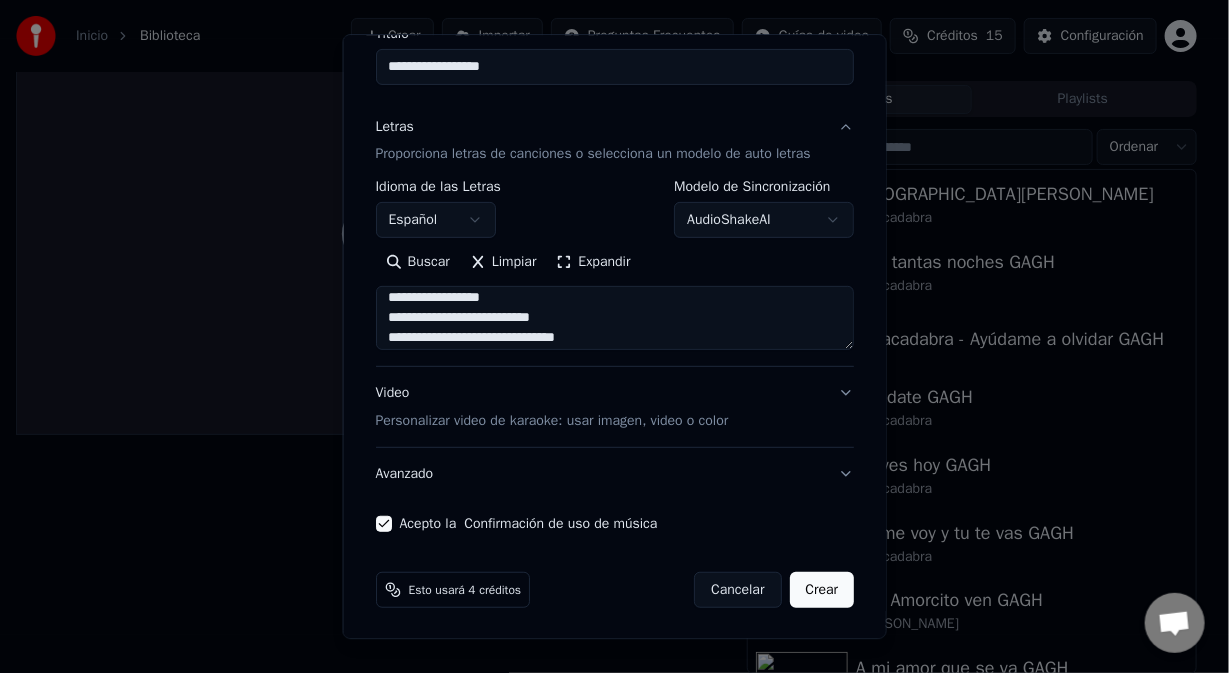 click on "**********" at bounding box center [614, 319] 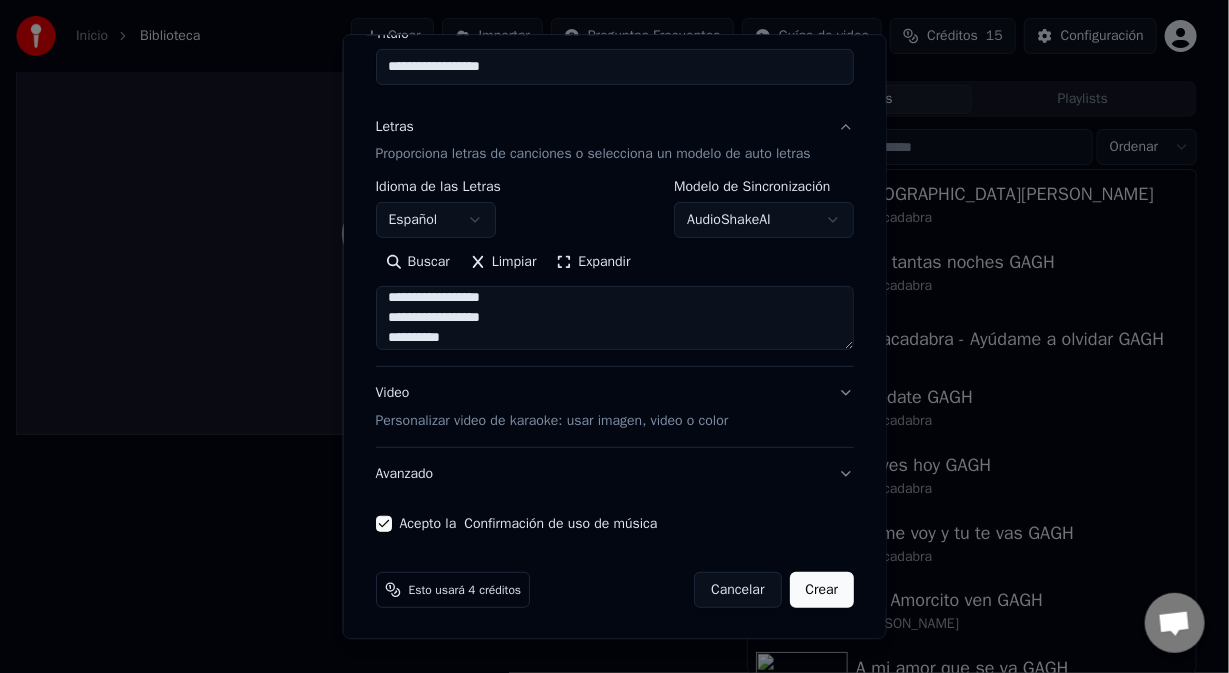 scroll, scrollTop: 627, scrollLeft: 0, axis: vertical 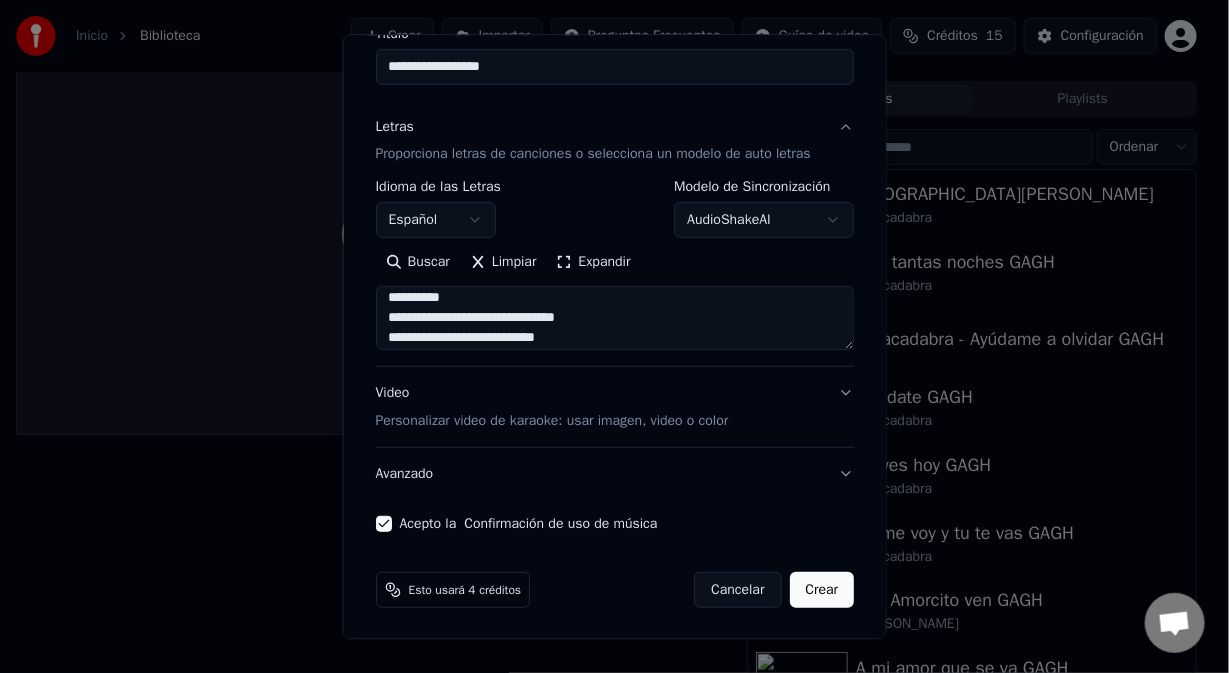 click on "**********" at bounding box center [614, 319] 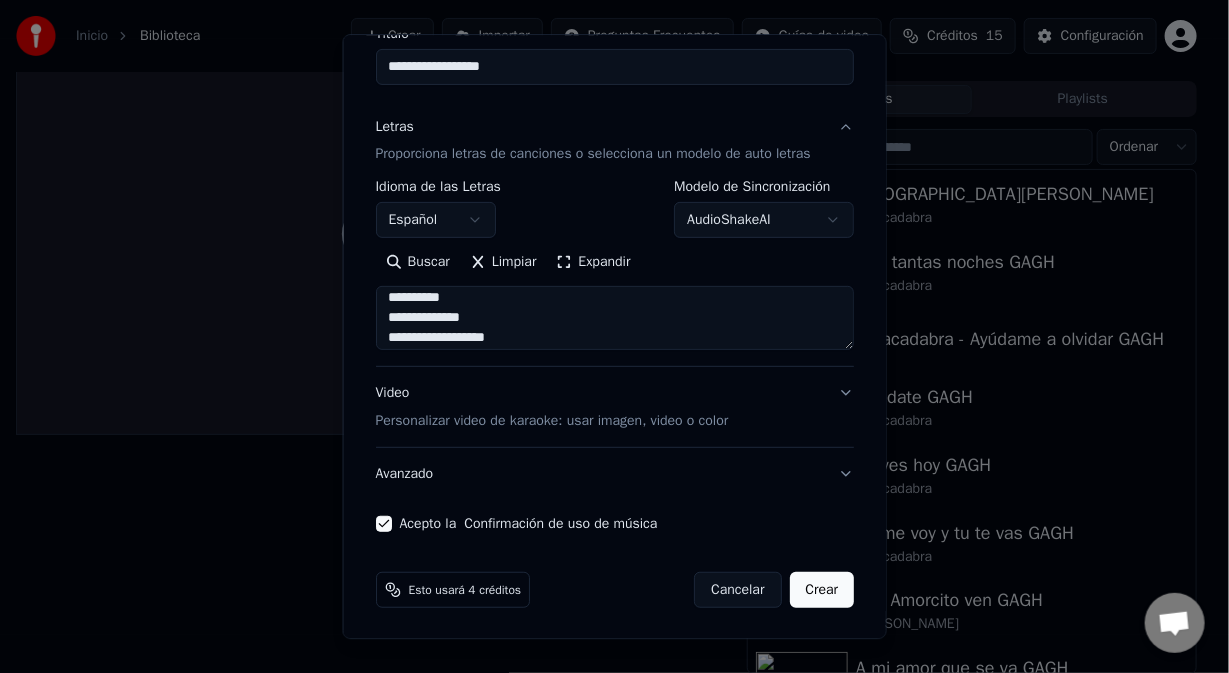 scroll, scrollTop: 667, scrollLeft: 0, axis: vertical 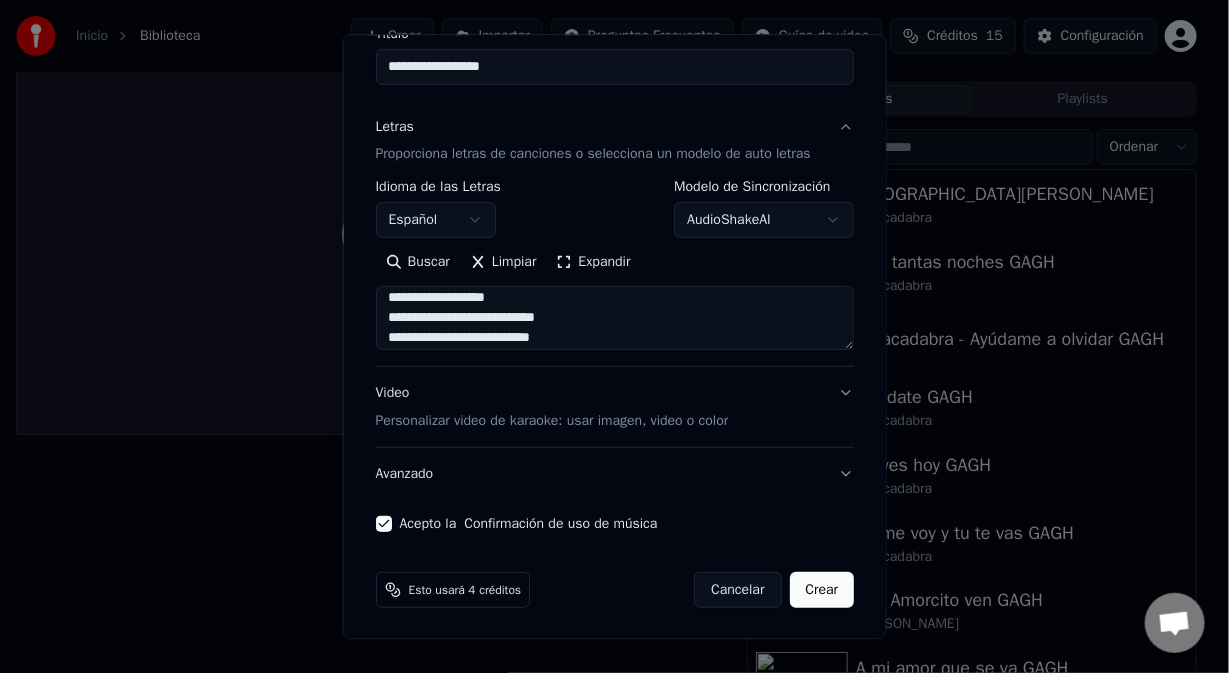 click on "**********" at bounding box center [614, 319] 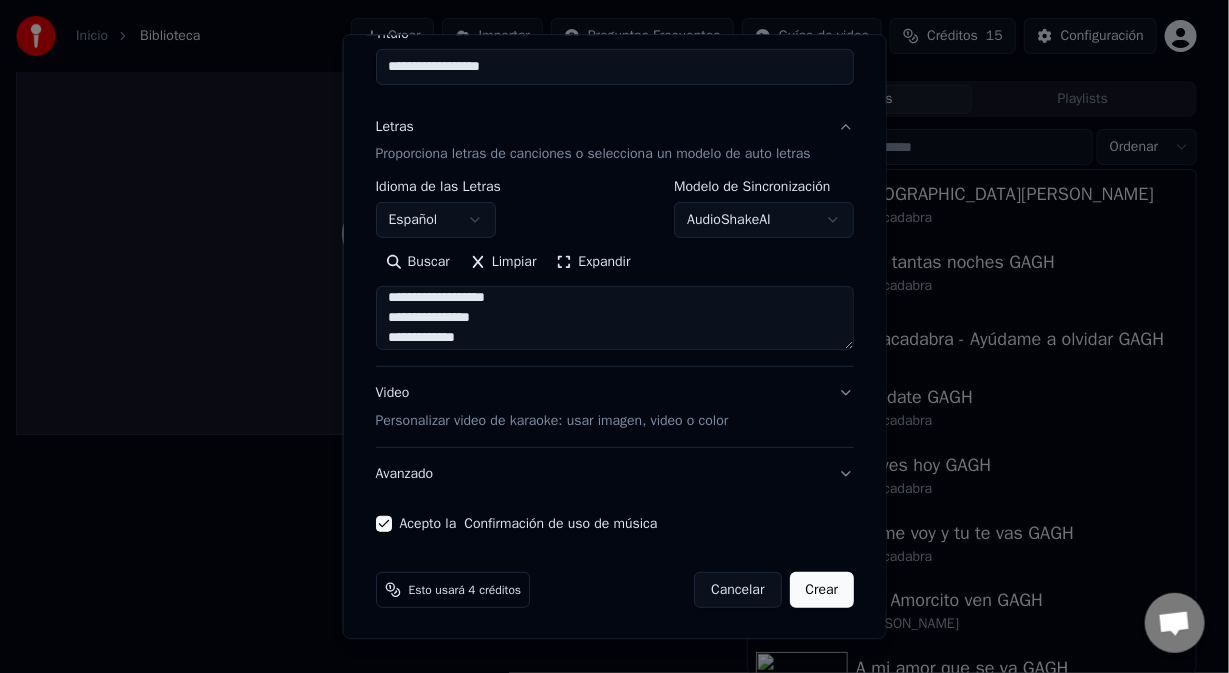 scroll, scrollTop: 707, scrollLeft: 0, axis: vertical 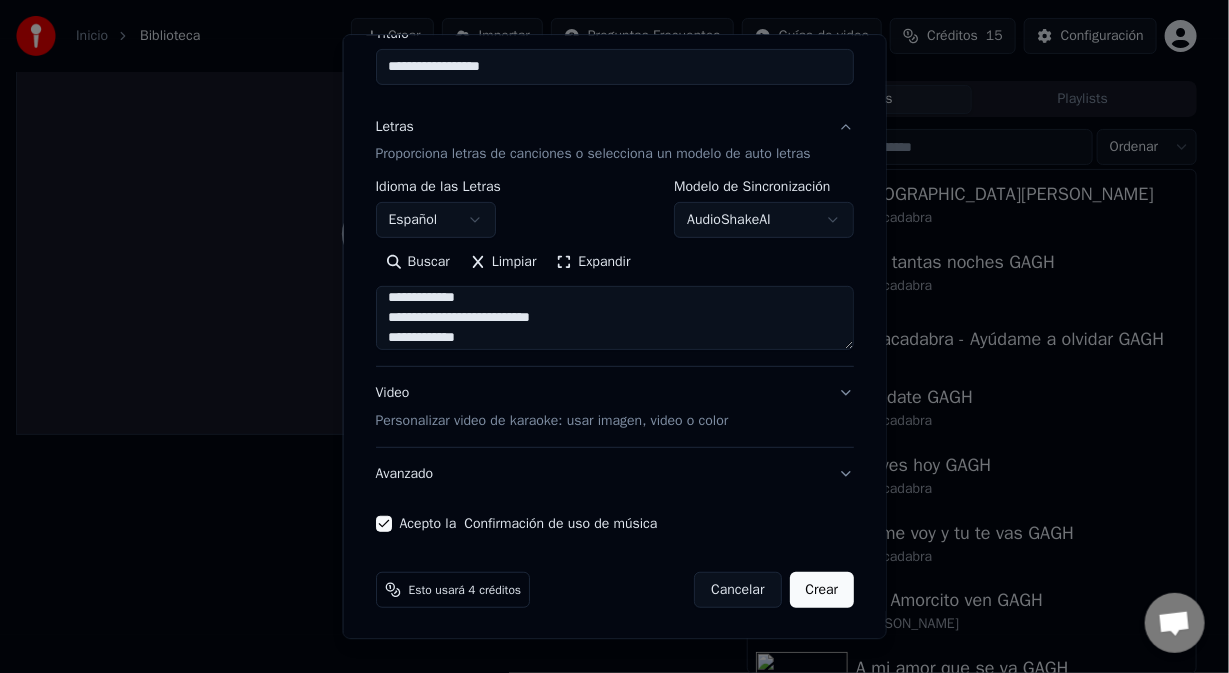 click on "**********" at bounding box center [614, 319] 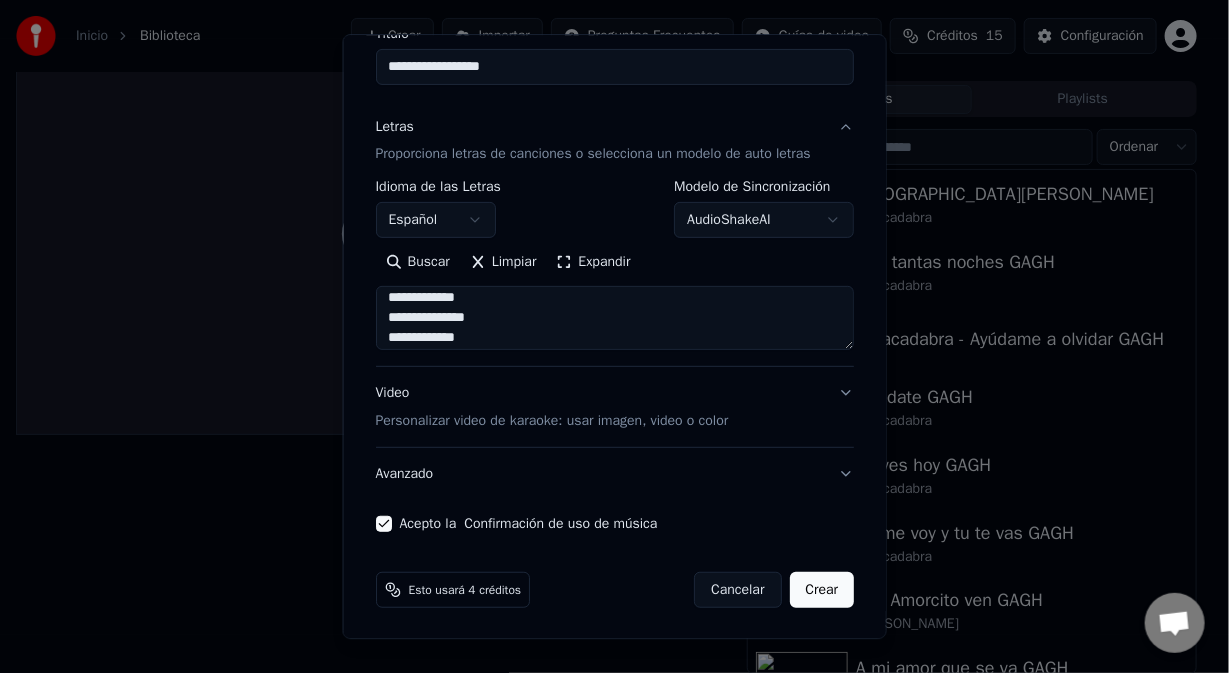 scroll, scrollTop: 732, scrollLeft: 0, axis: vertical 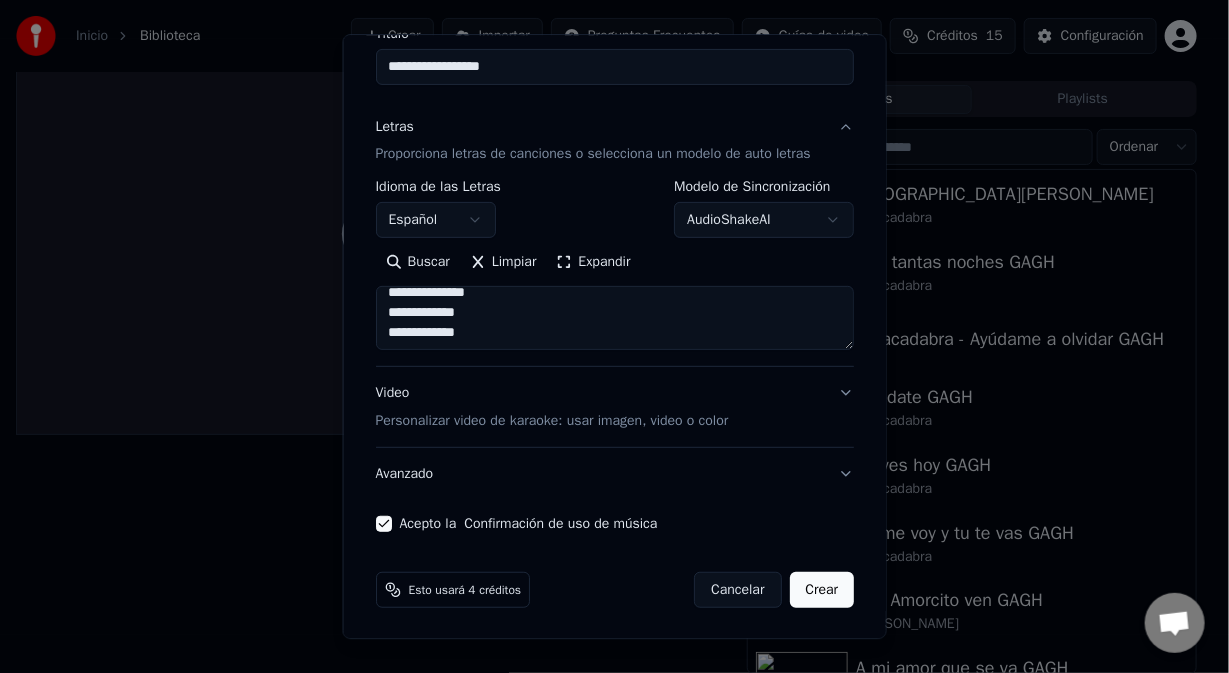 click on "**********" at bounding box center (614, 319) 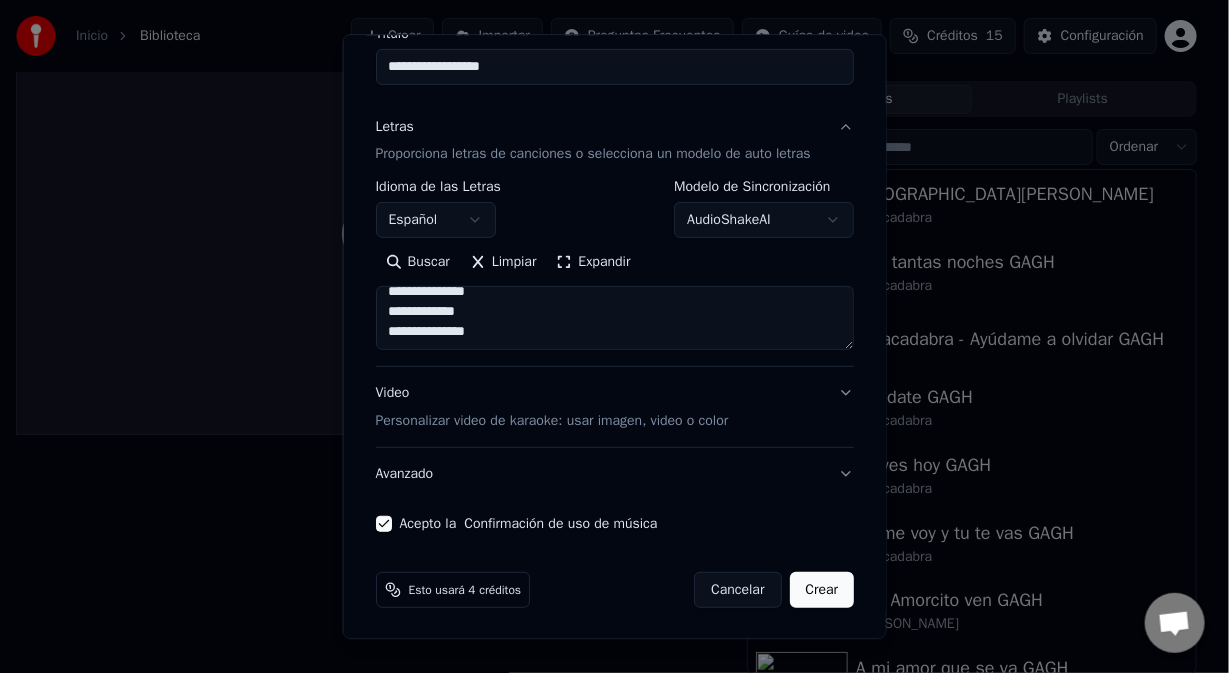 scroll, scrollTop: 764, scrollLeft: 0, axis: vertical 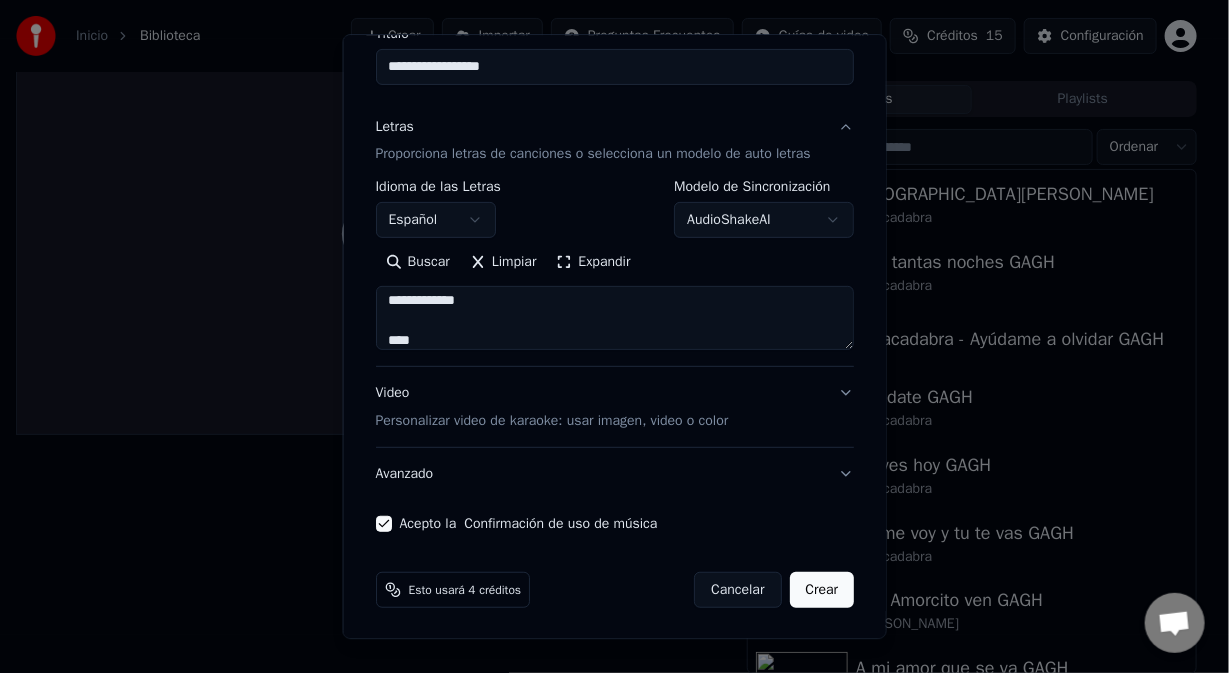 click on "**********" at bounding box center [614, 319] 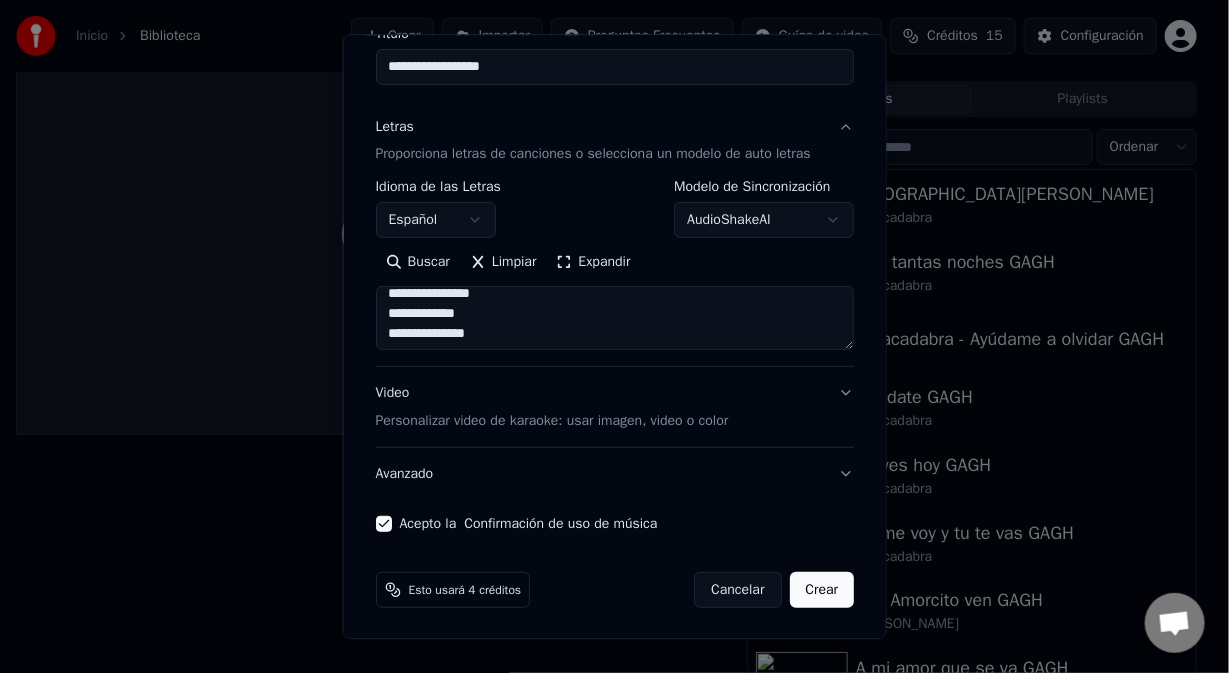 scroll, scrollTop: 664, scrollLeft: 0, axis: vertical 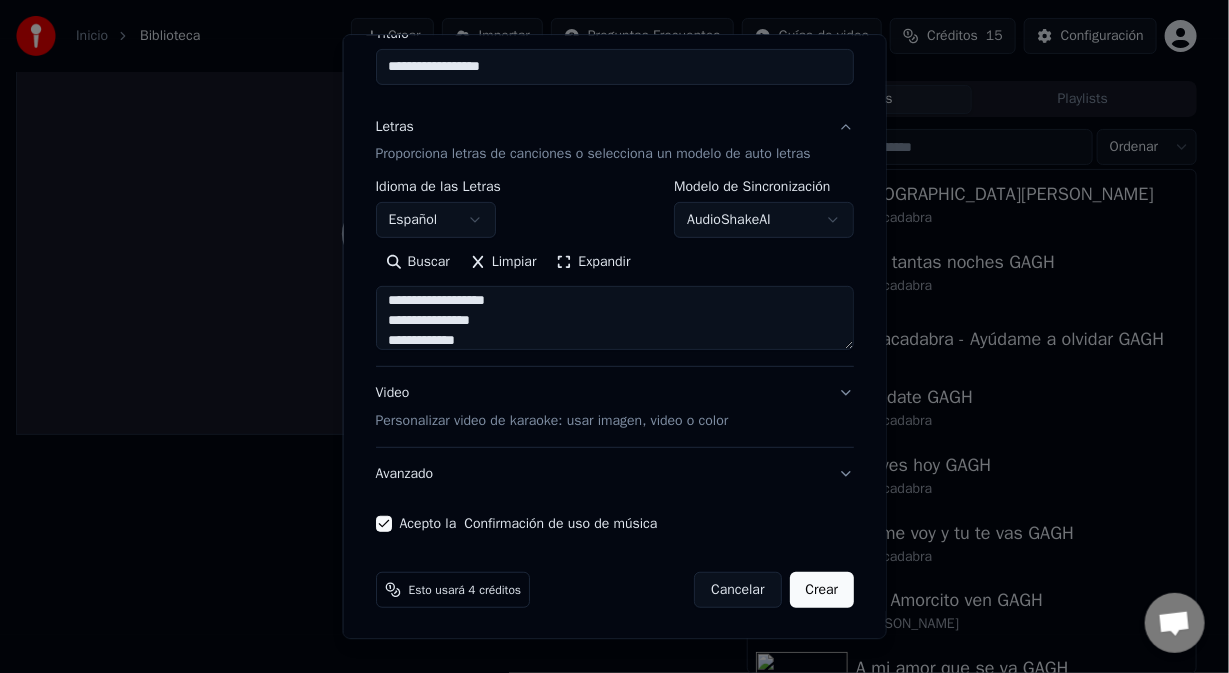click on "**********" at bounding box center (614, 319) 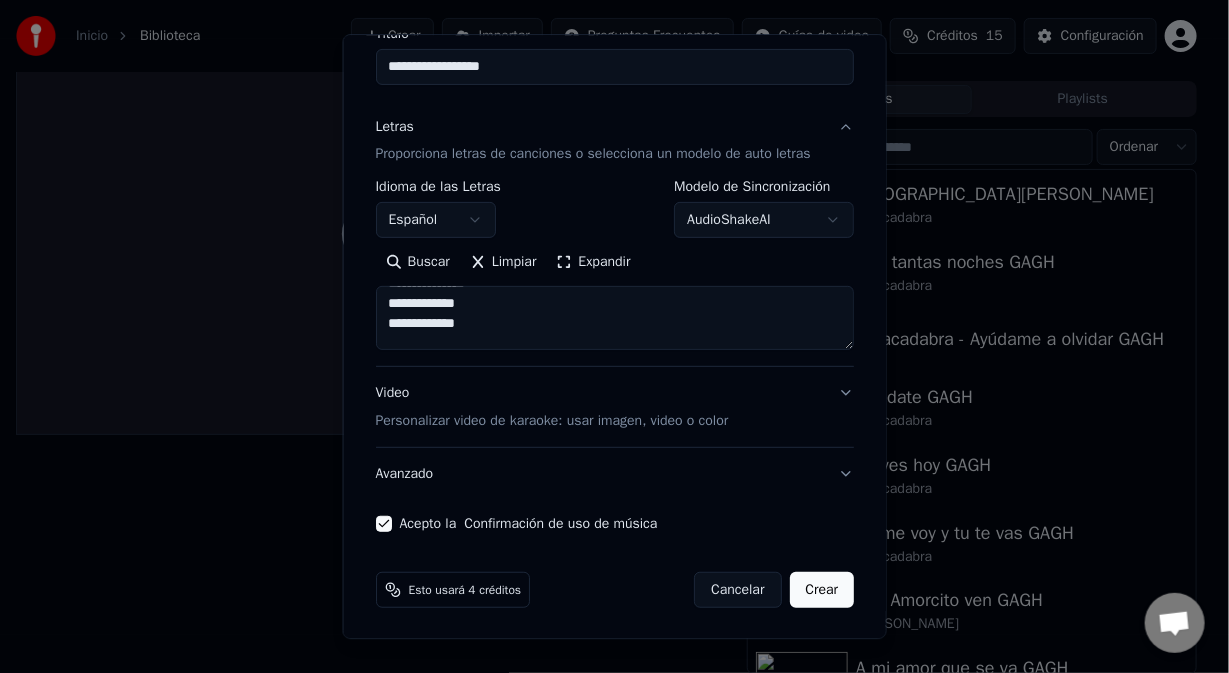scroll, scrollTop: 773, scrollLeft: 0, axis: vertical 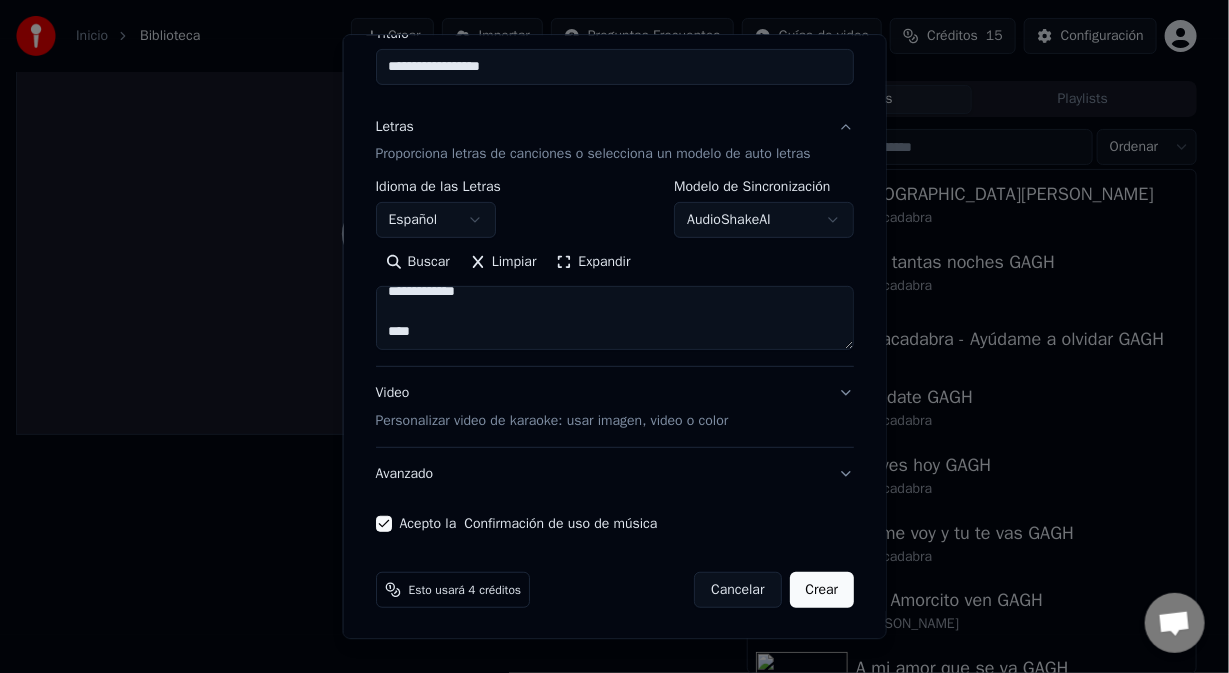click on "**********" at bounding box center (614, 319) 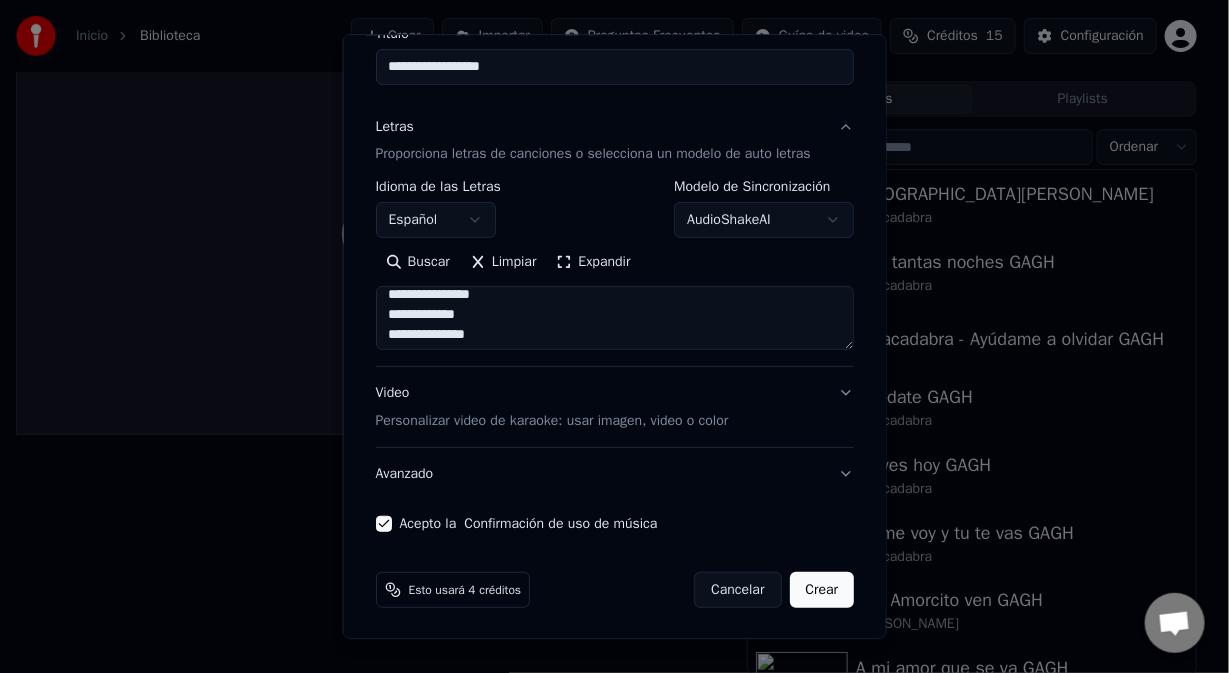 scroll, scrollTop: 668, scrollLeft: 0, axis: vertical 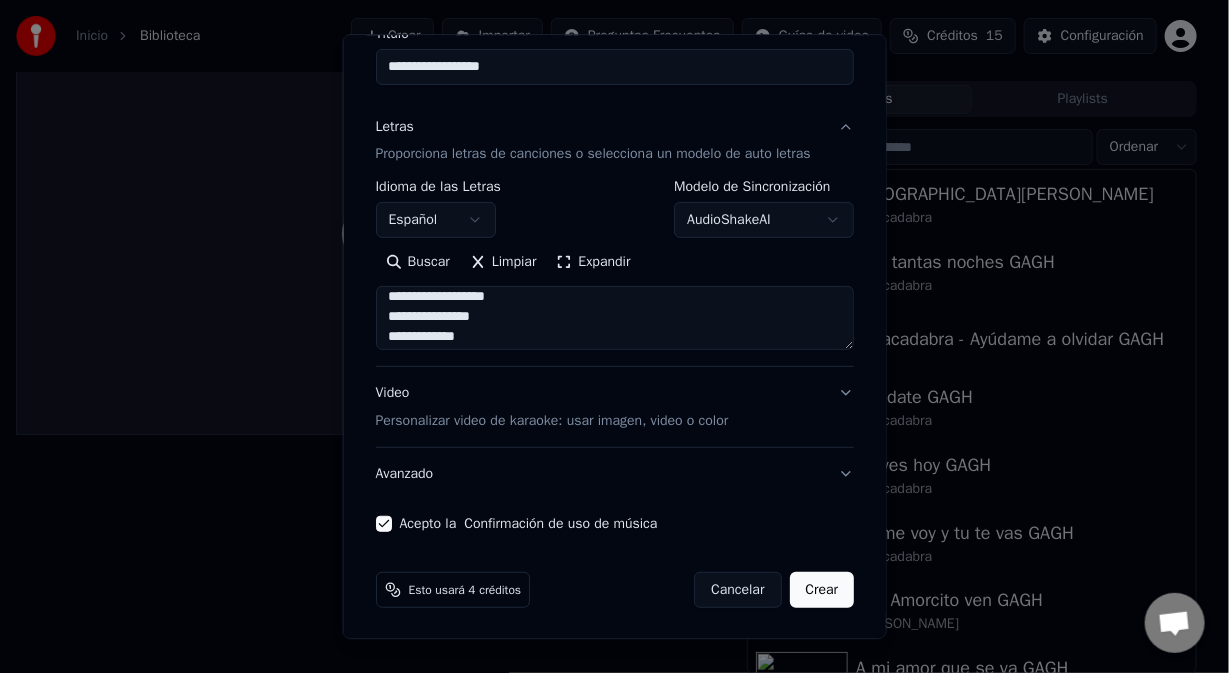 click on "**********" at bounding box center [614, 319] 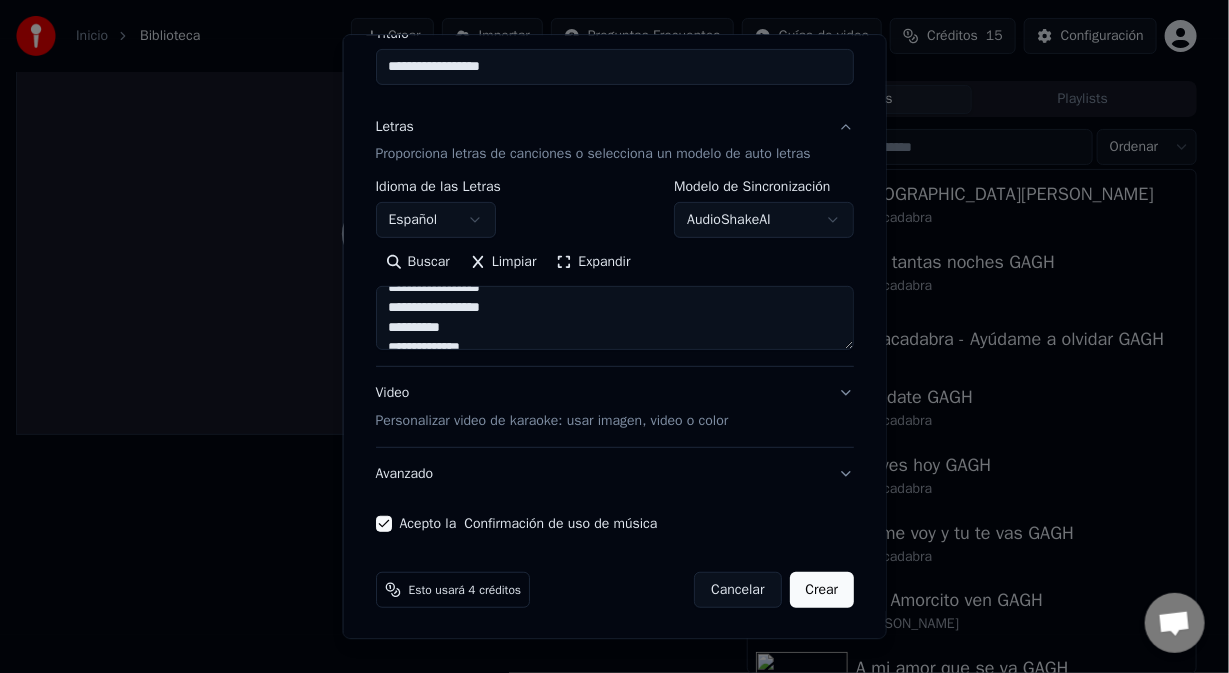 scroll, scrollTop: 568, scrollLeft: 0, axis: vertical 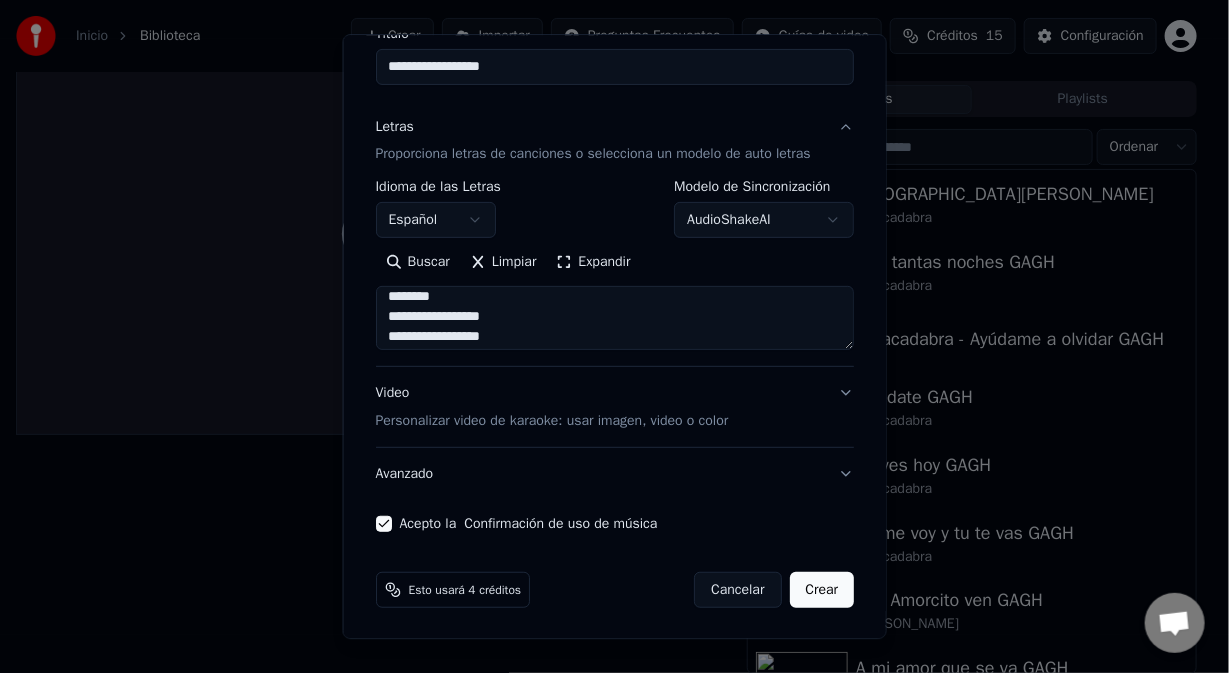 click on "**********" at bounding box center (614, 319) 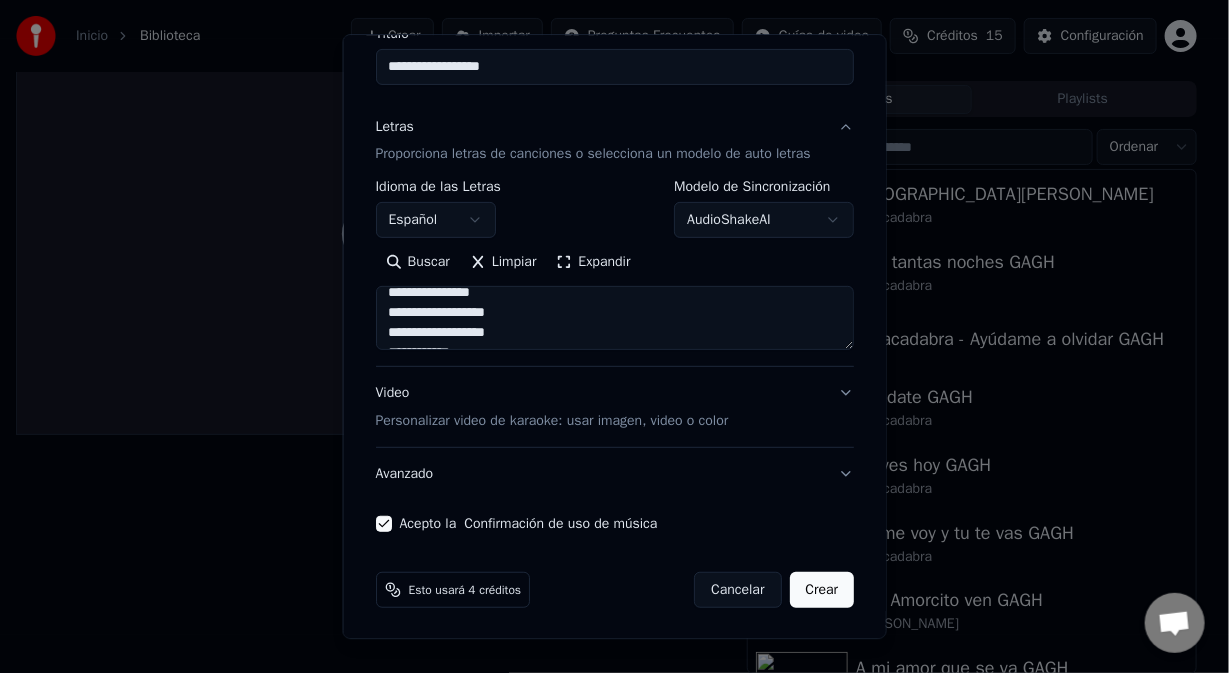 scroll, scrollTop: 467, scrollLeft: 0, axis: vertical 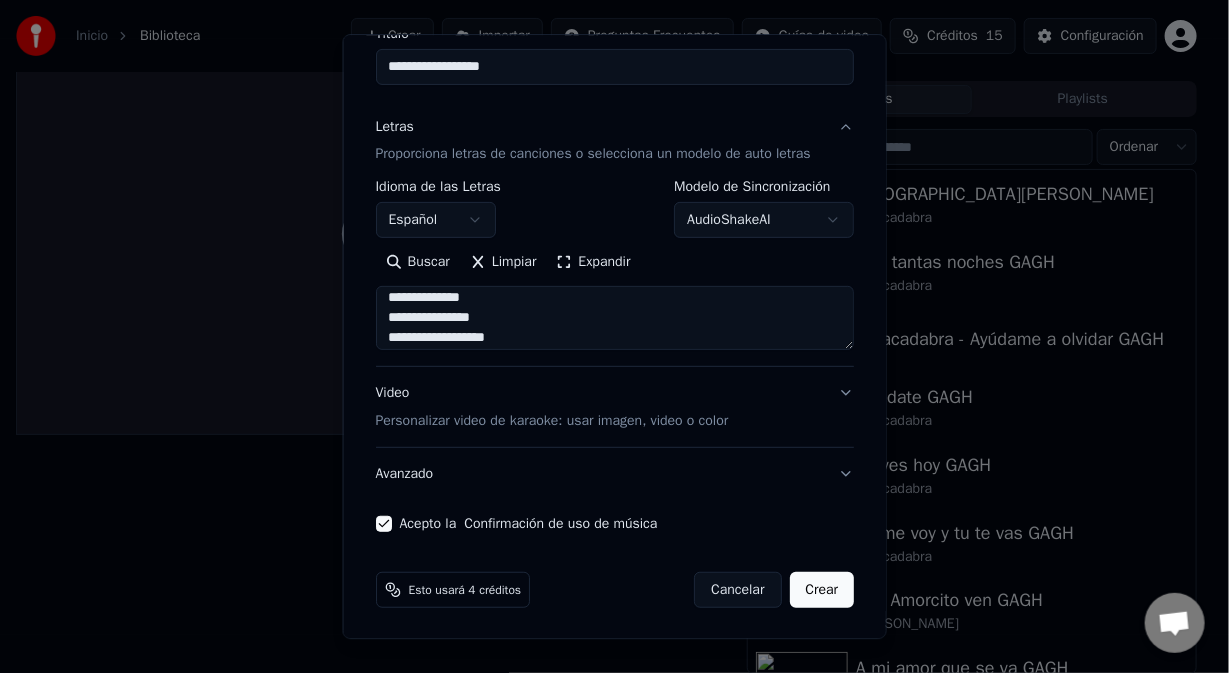 click on "**********" at bounding box center (614, 319) 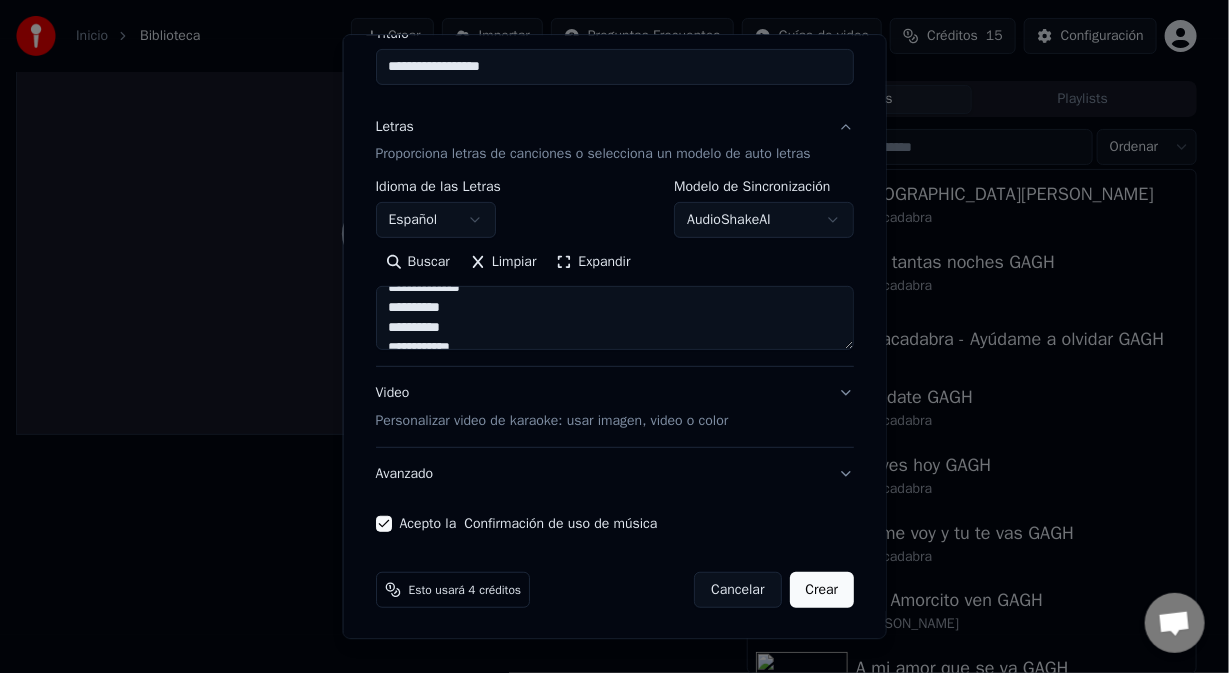 scroll, scrollTop: 368, scrollLeft: 0, axis: vertical 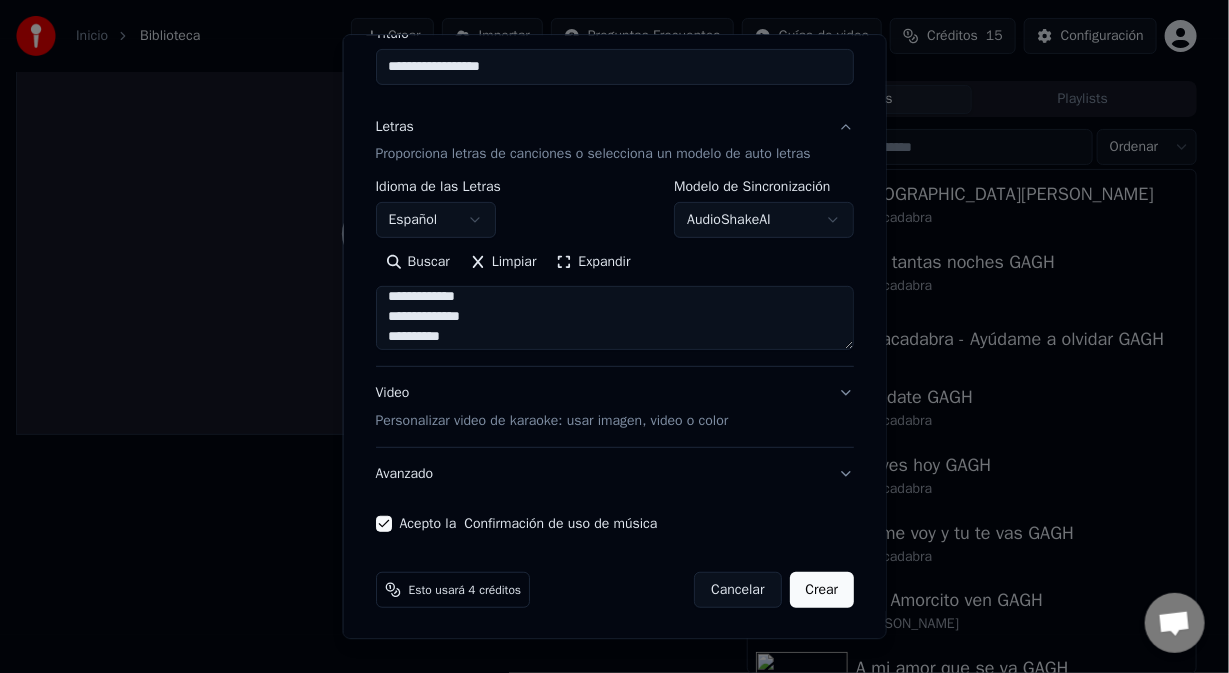 click on "**********" at bounding box center [614, 319] 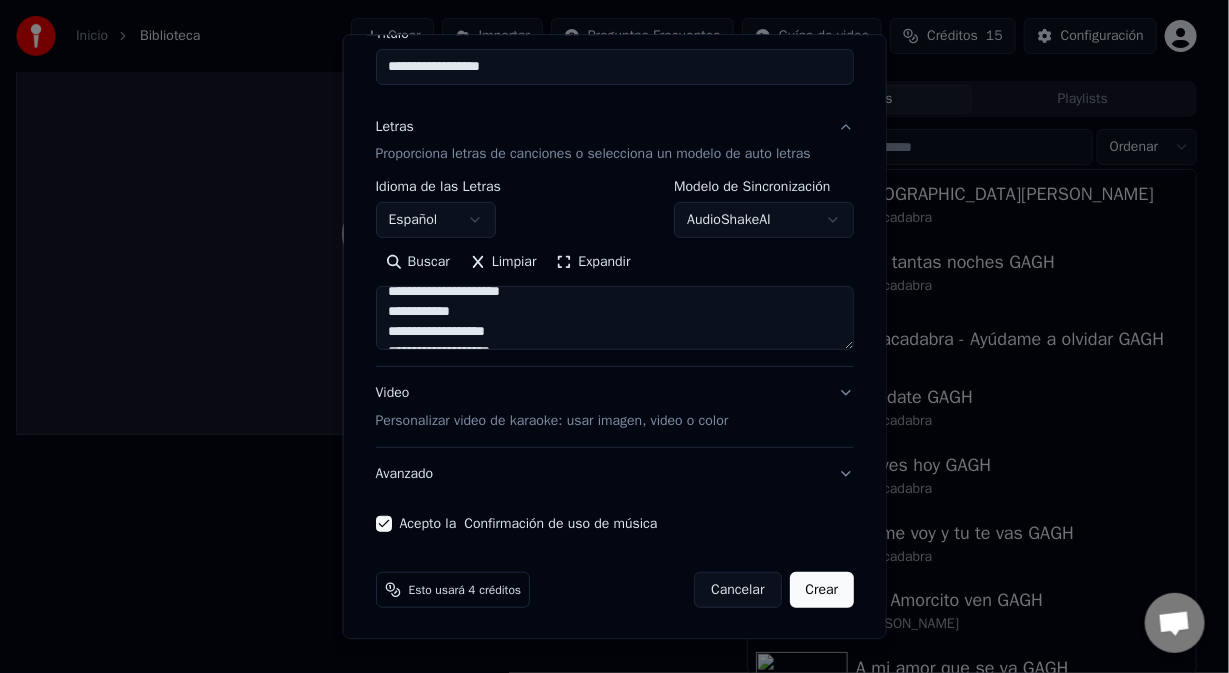 scroll, scrollTop: 168, scrollLeft: 0, axis: vertical 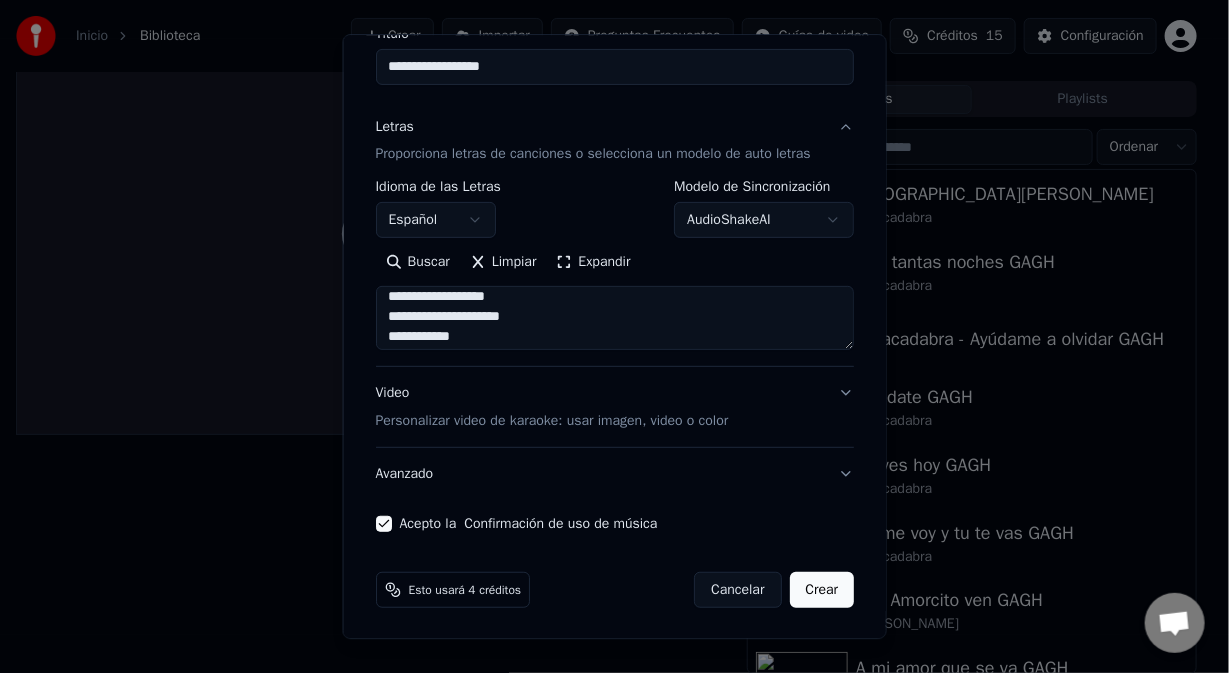 click on "**********" at bounding box center (614, 319) 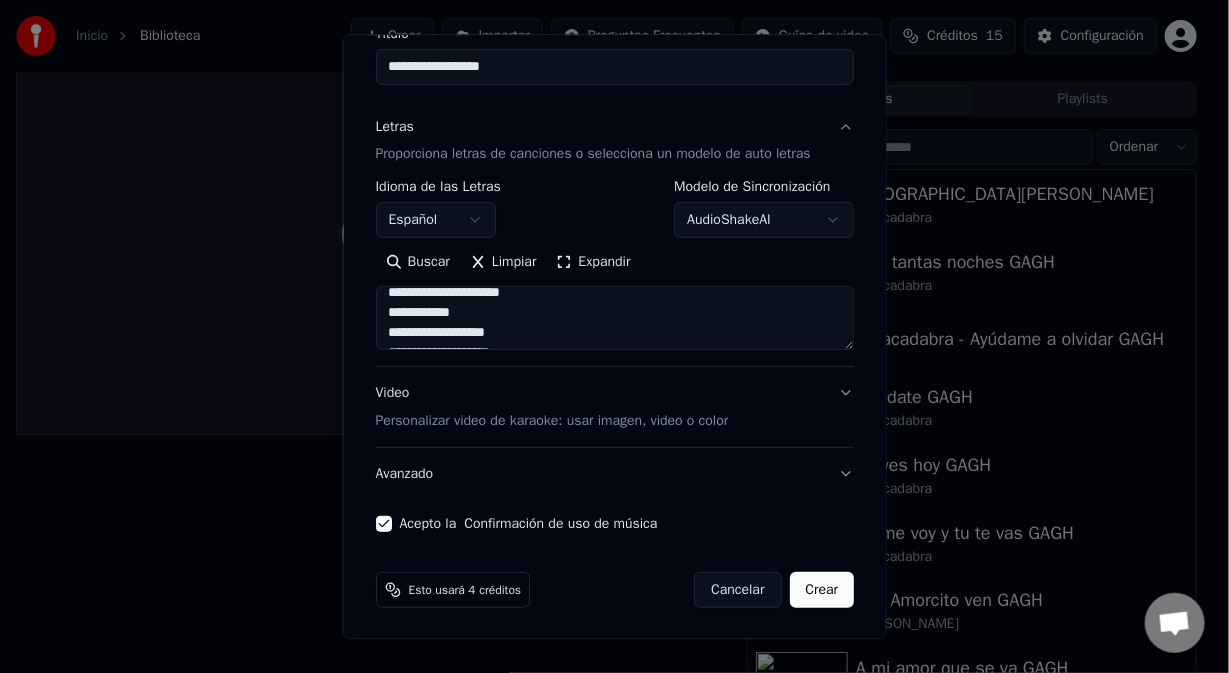 scroll, scrollTop: 168, scrollLeft: 0, axis: vertical 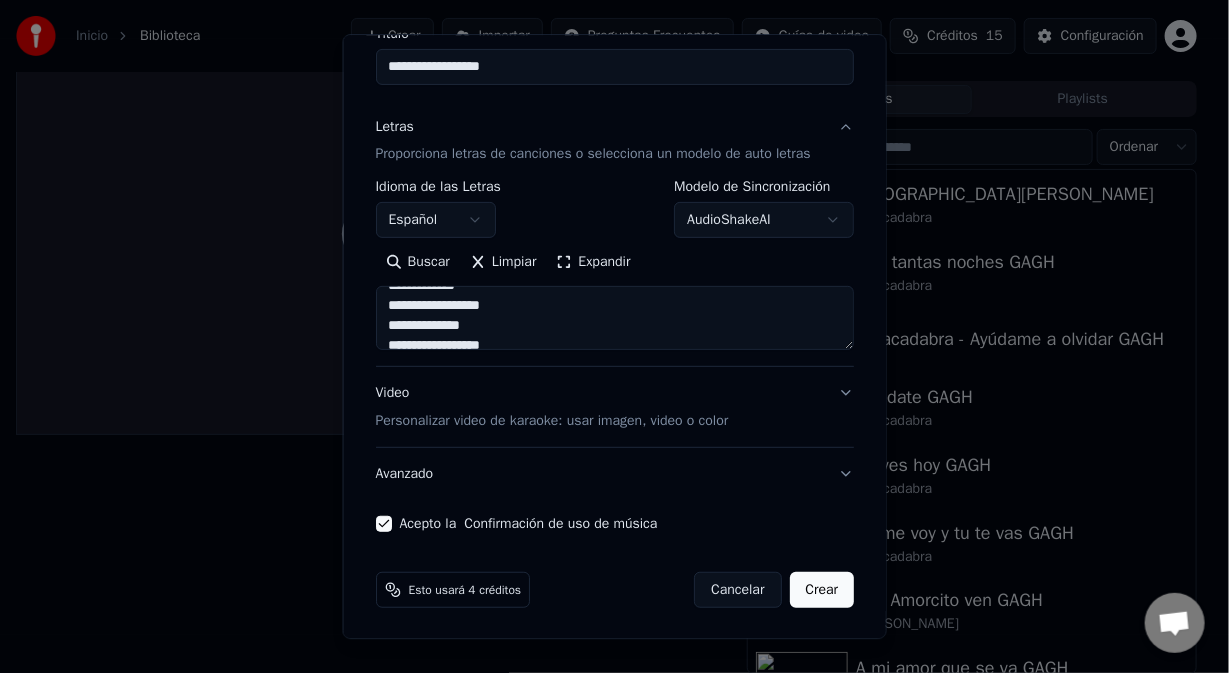 click on "**********" at bounding box center [614, 319] 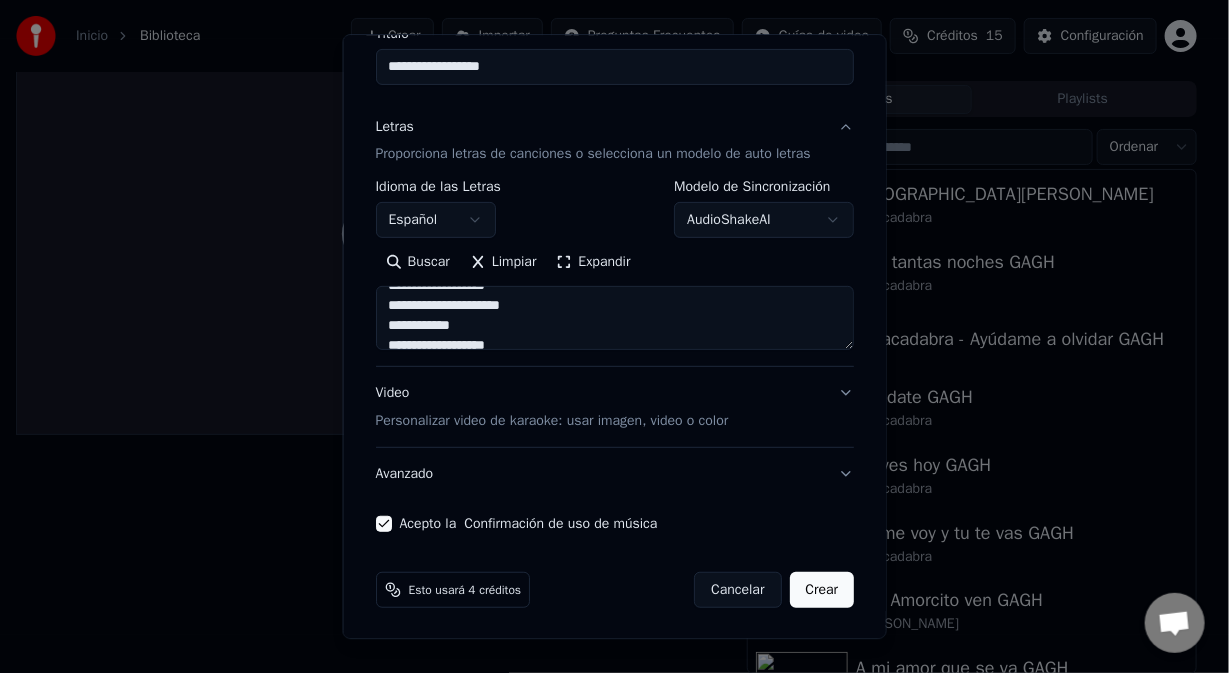 scroll, scrollTop: 220, scrollLeft: 0, axis: vertical 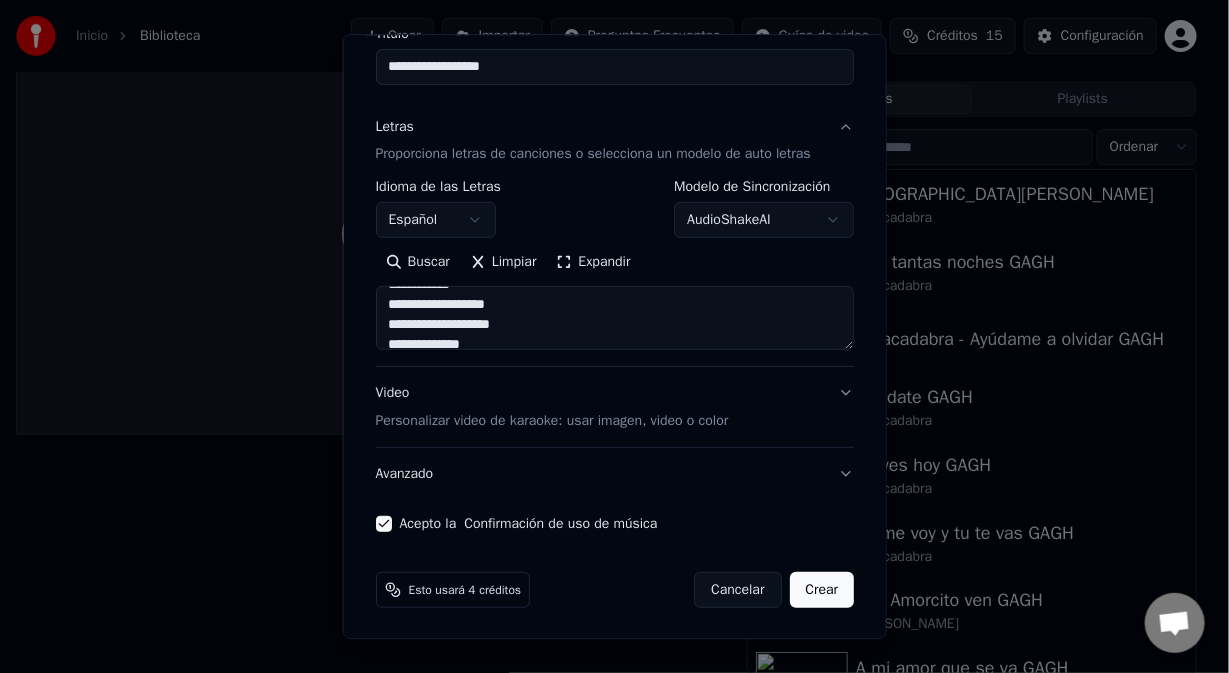 click on "**********" at bounding box center [614, 319] 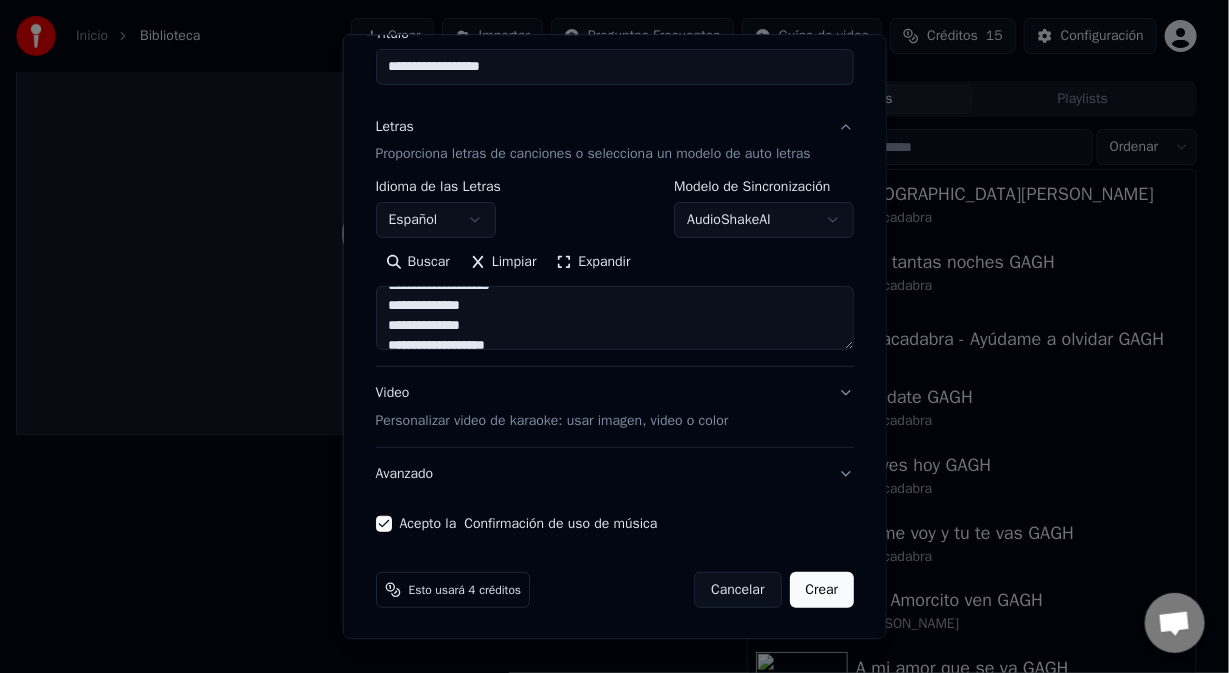 scroll, scrollTop: 300, scrollLeft: 0, axis: vertical 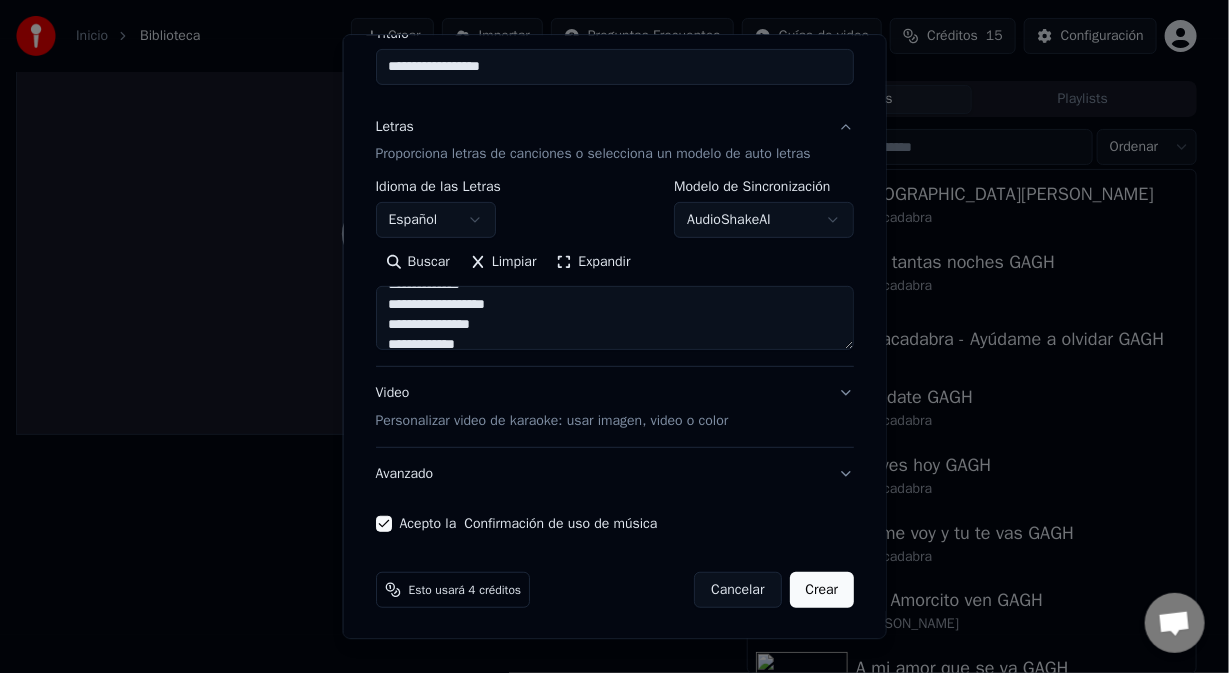drag, startPoint x: 393, startPoint y: 325, endPoint x: 406, endPoint y: 345, distance: 23.853722 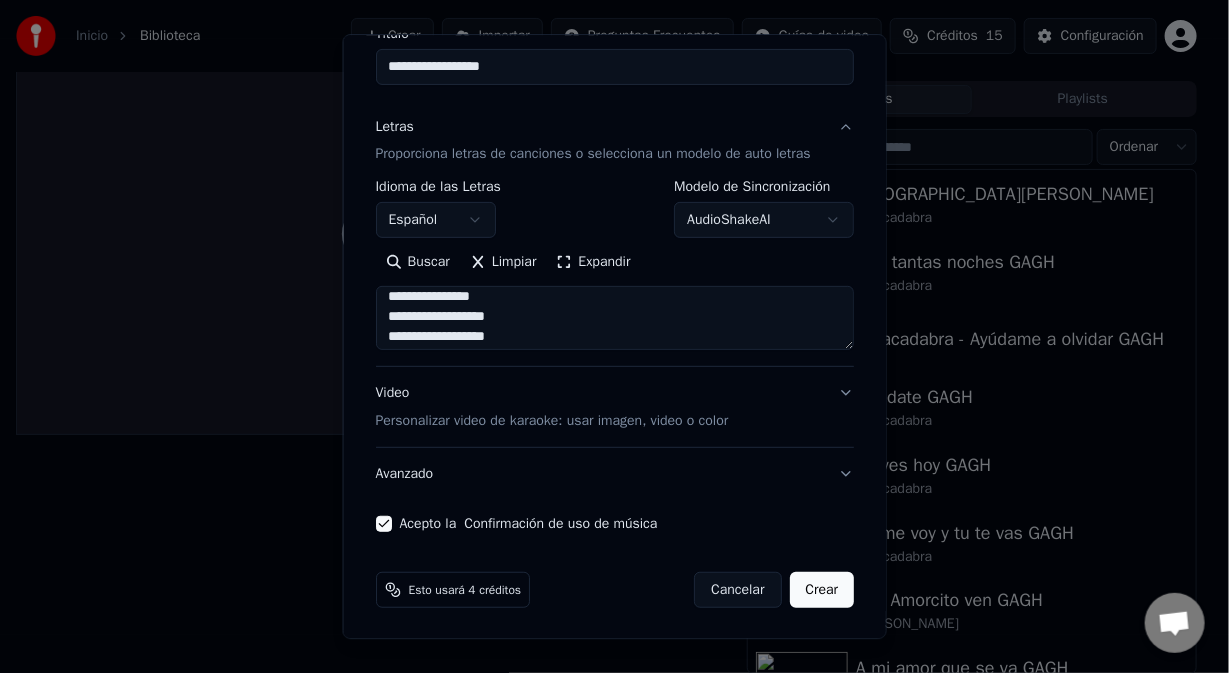 scroll, scrollTop: 499, scrollLeft: 0, axis: vertical 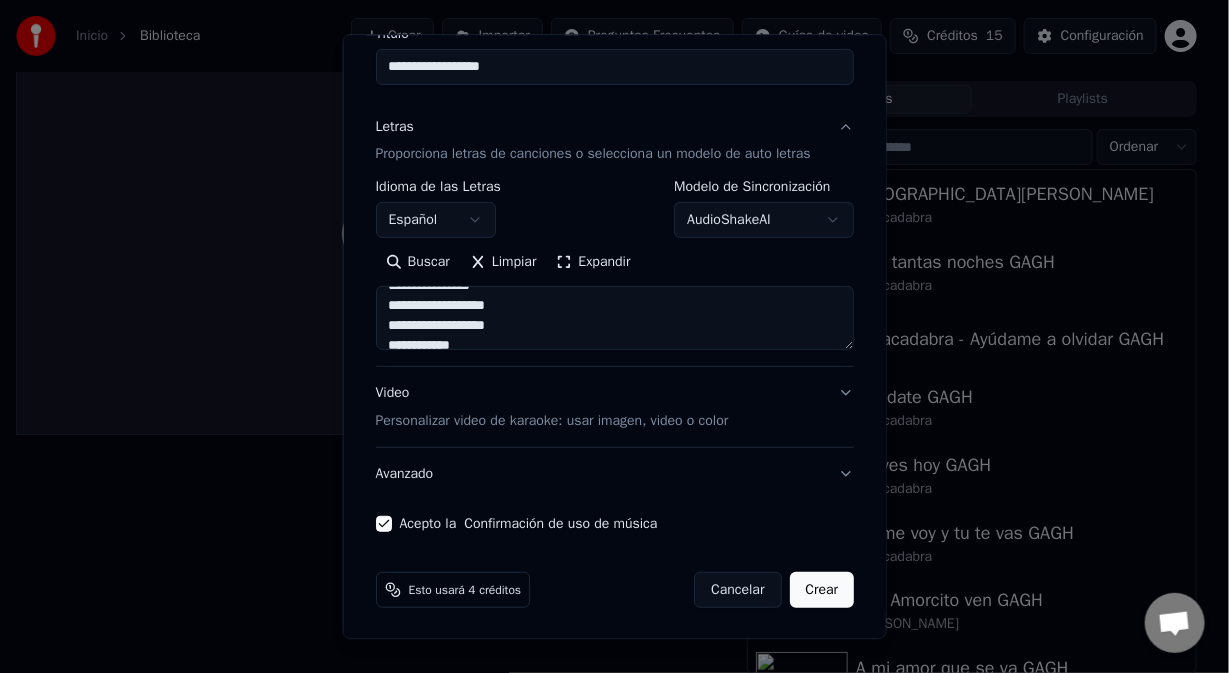 click on "**********" at bounding box center (614, 319) 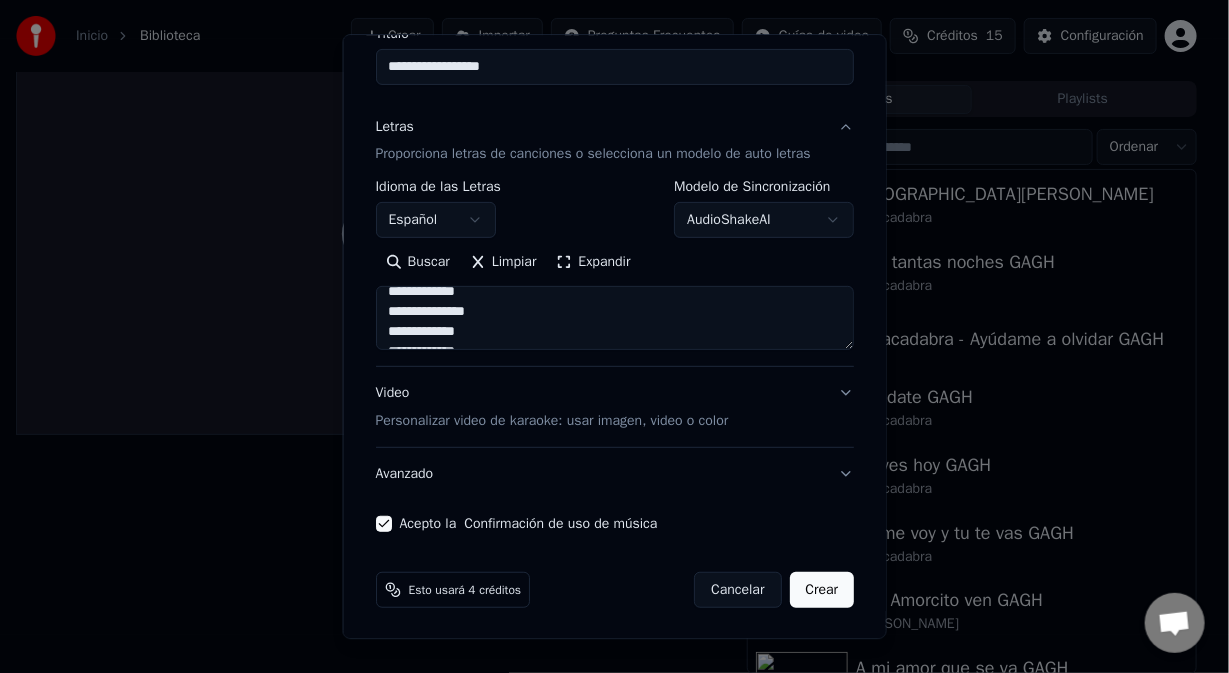 scroll, scrollTop: 702, scrollLeft: 0, axis: vertical 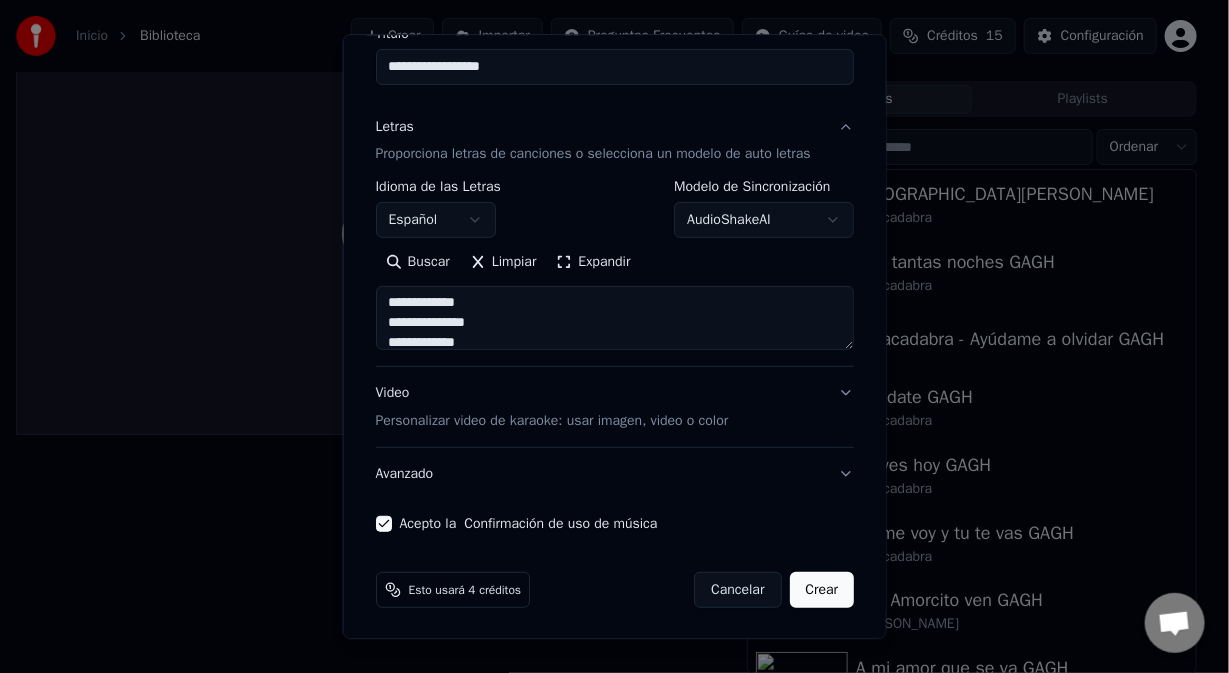 click on "**********" at bounding box center (614, 319) 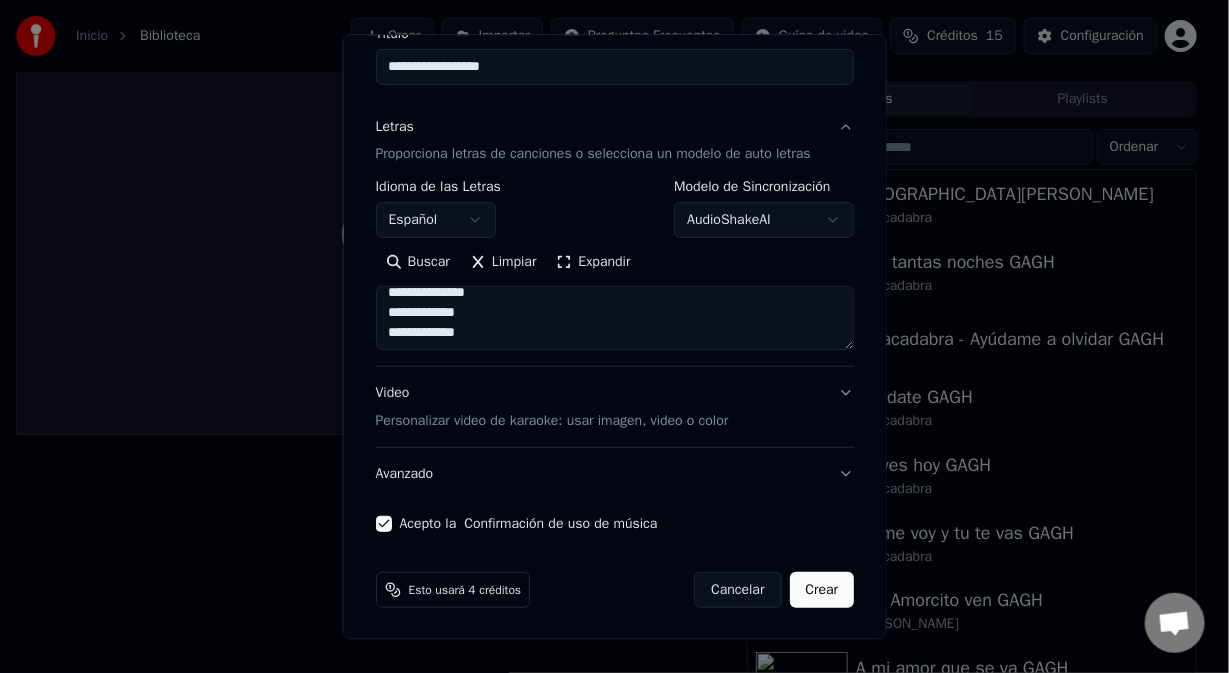 scroll, scrollTop: 741, scrollLeft: 0, axis: vertical 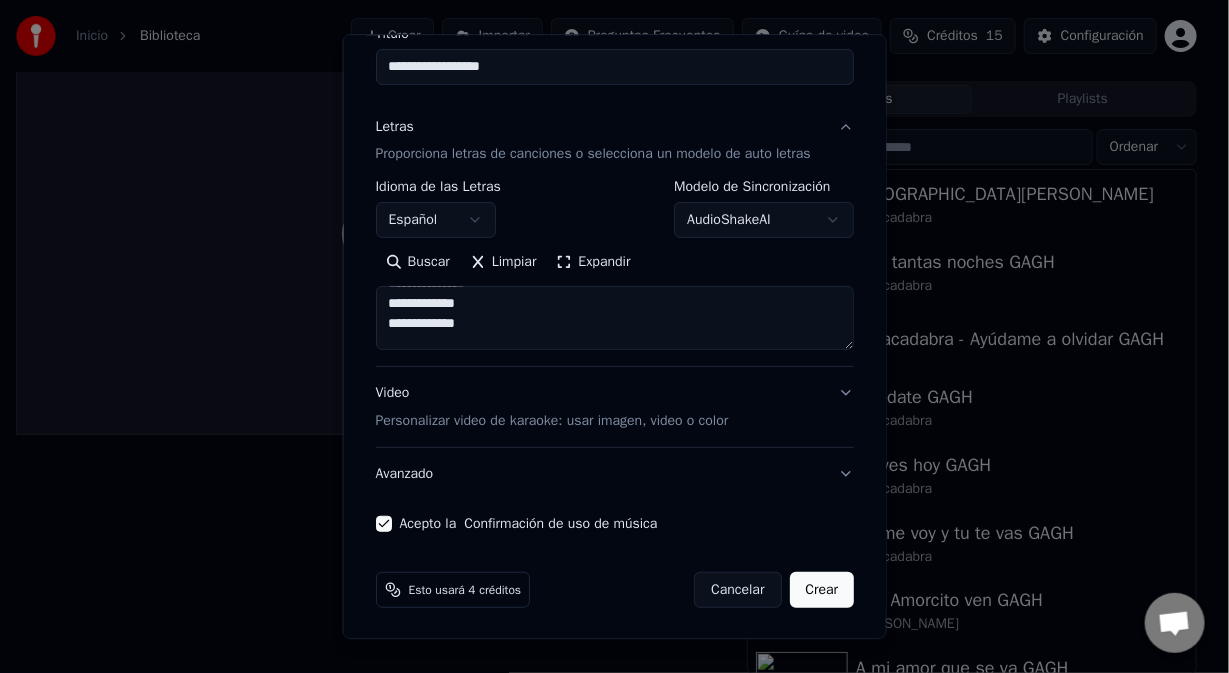 click on "**********" at bounding box center [614, 319] 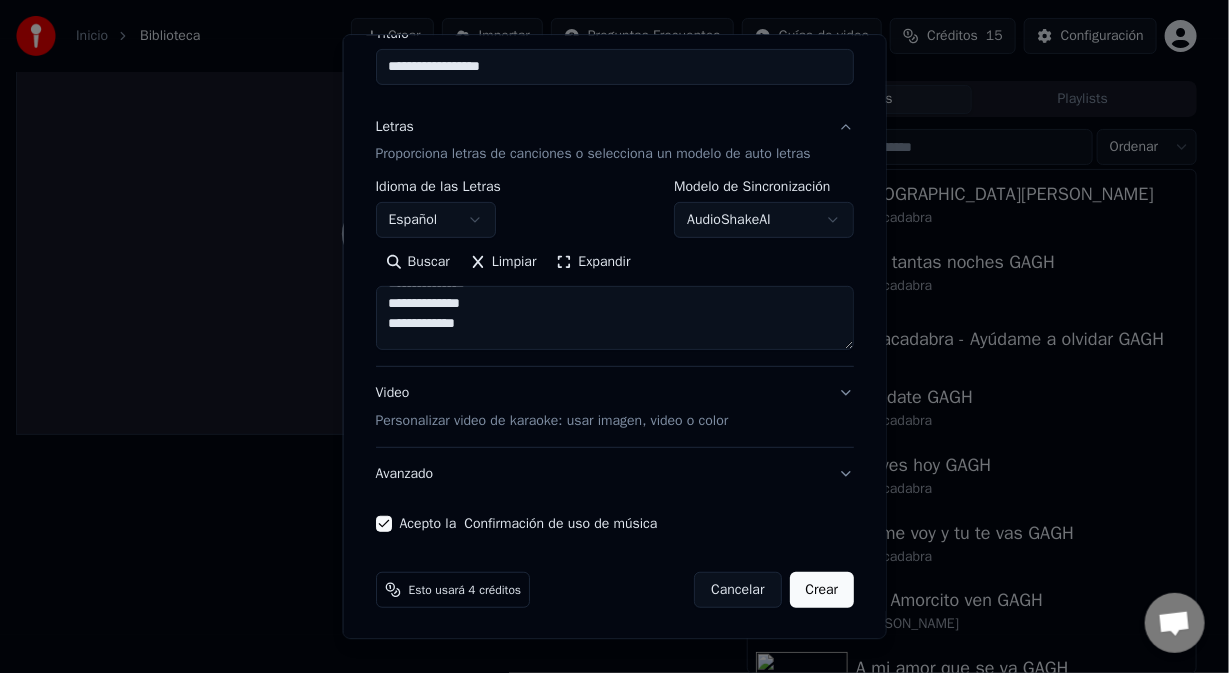 click on "**********" at bounding box center (614, 319) 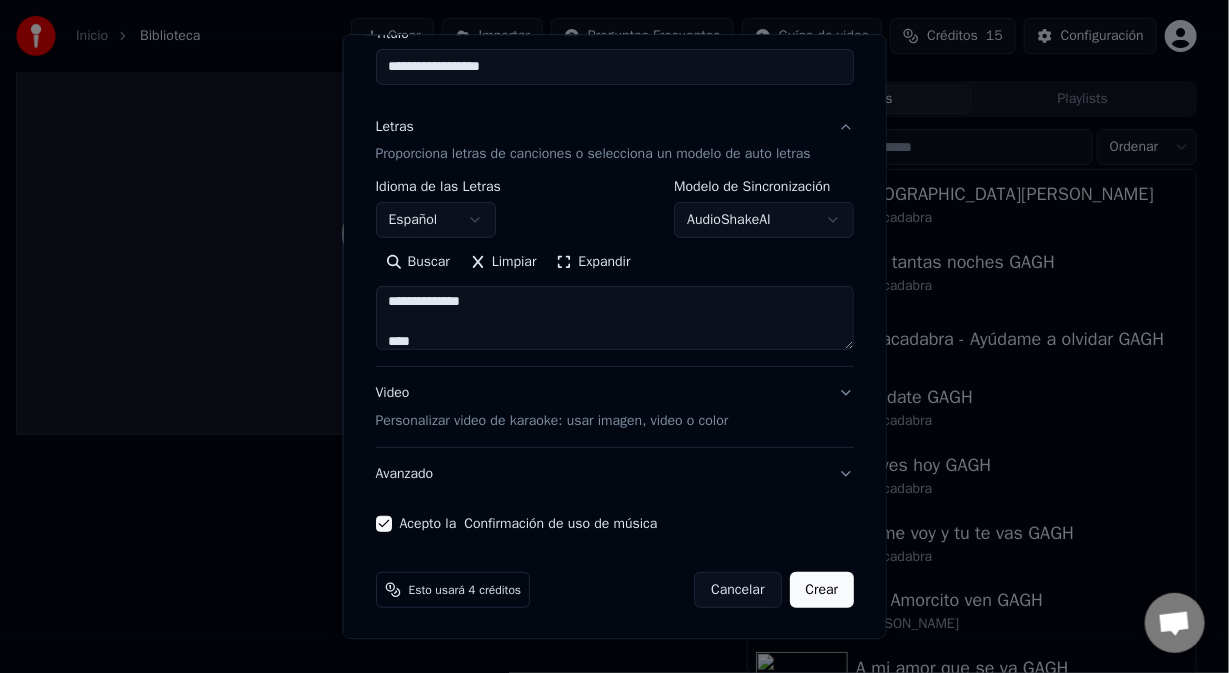 scroll, scrollTop: 773, scrollLeft: 0, axis: vertical 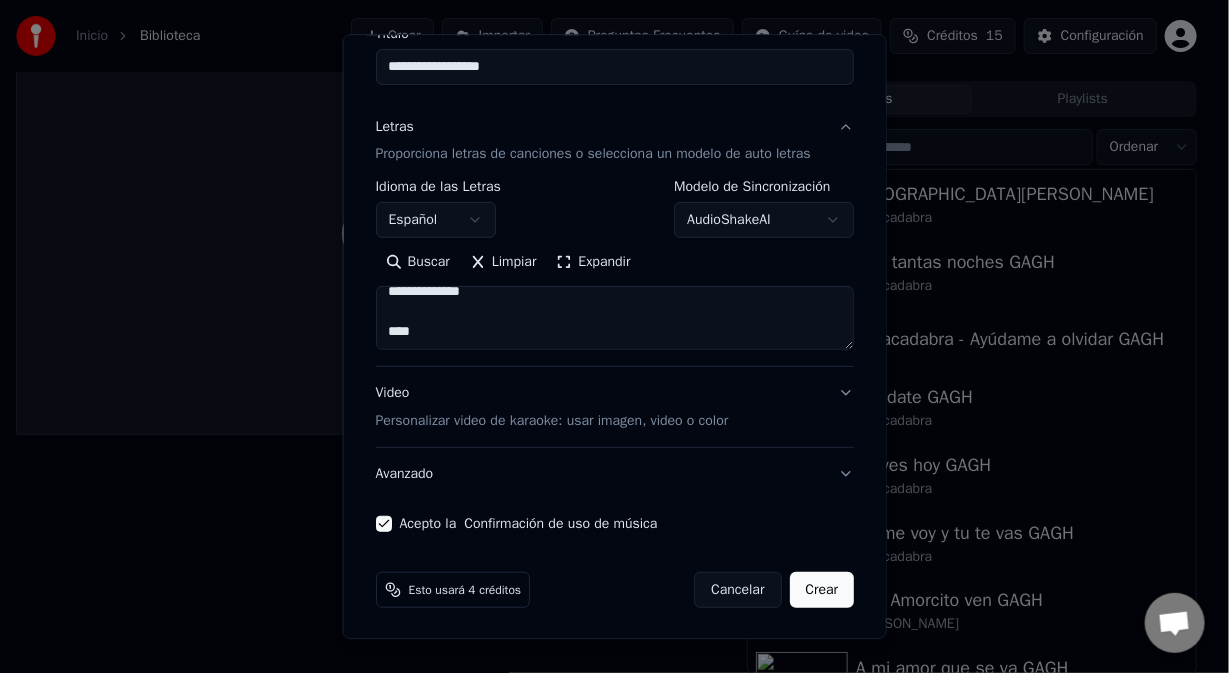 type on "**********" 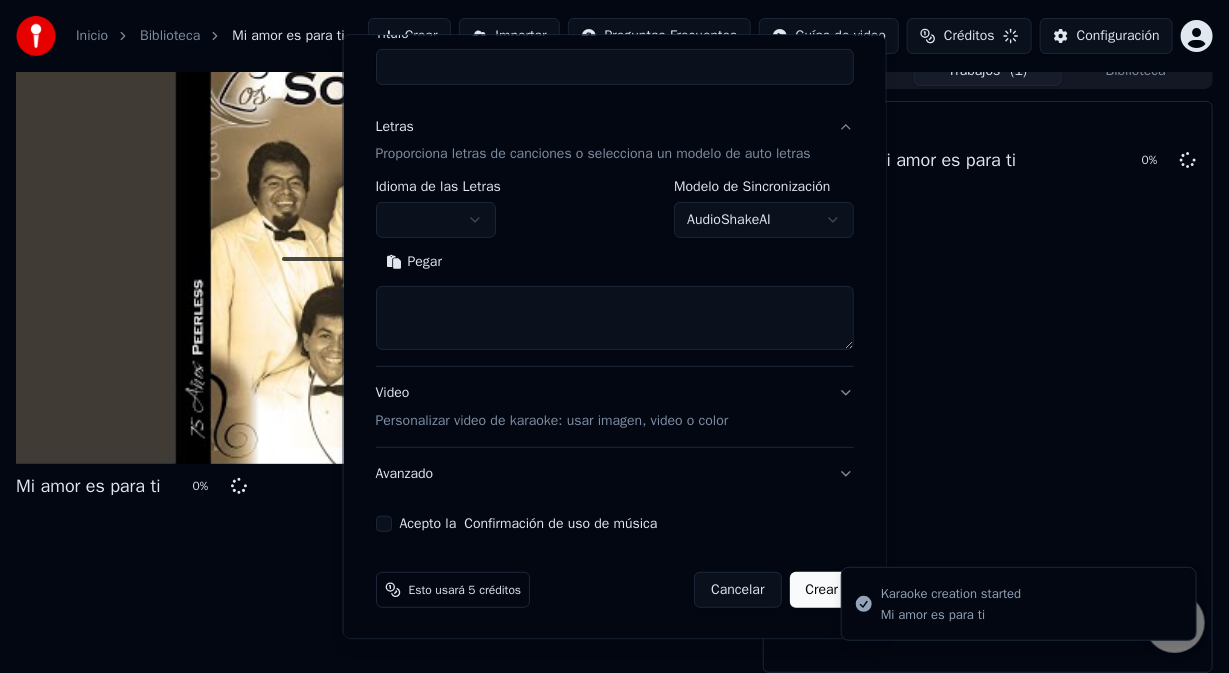 scroll, scrollTop: 19, scrollLeft: 0, axis: vertical 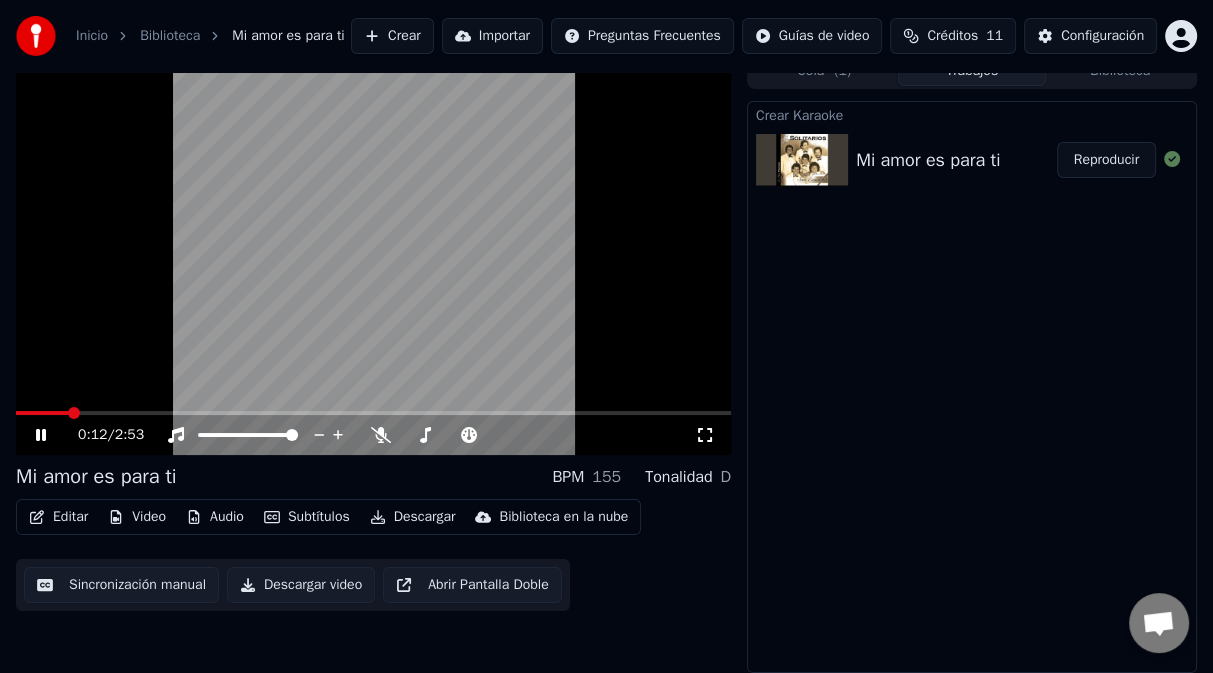 click at bounding box center (373, 254) 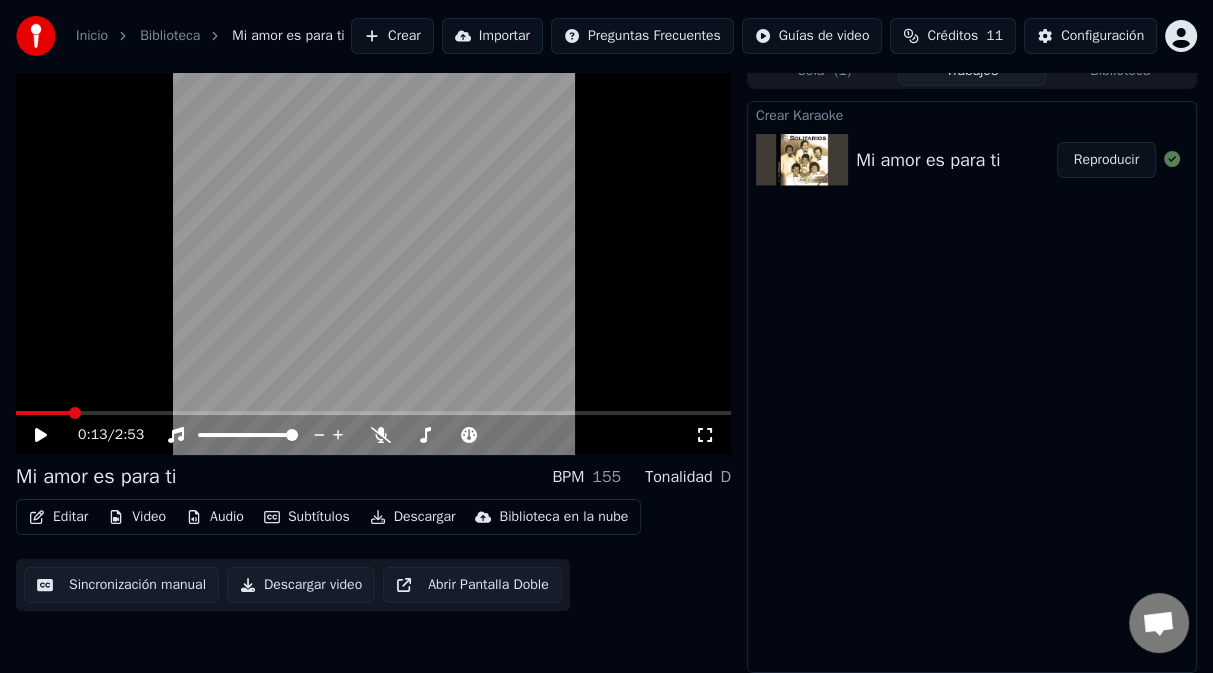 click on "Crear" at bounding box center (392, 36) 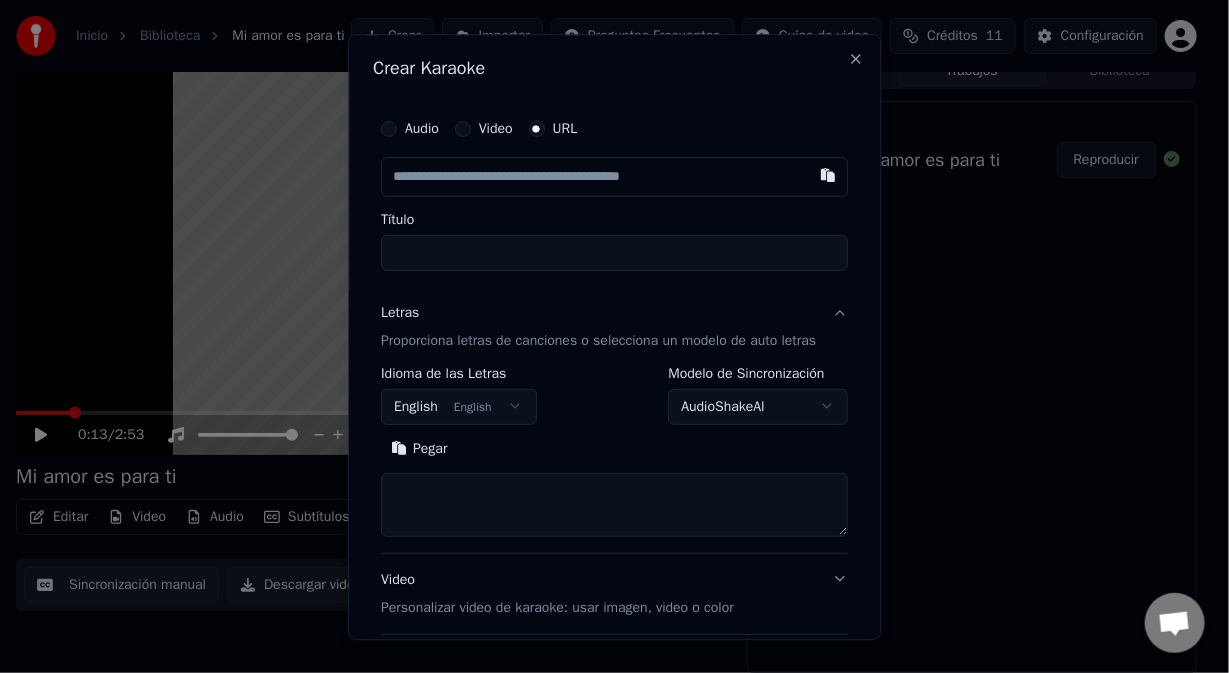 type on "**********" 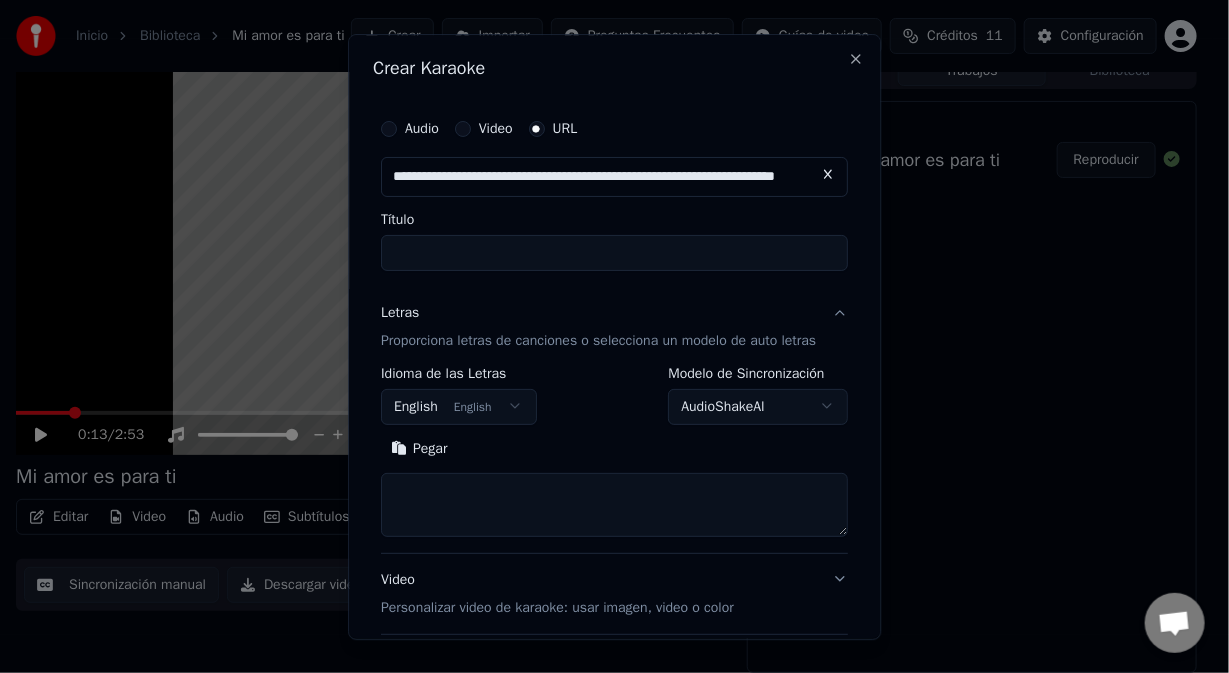 scroll, scrollTop: 0, scrollLeft: 84, axis: horizontal 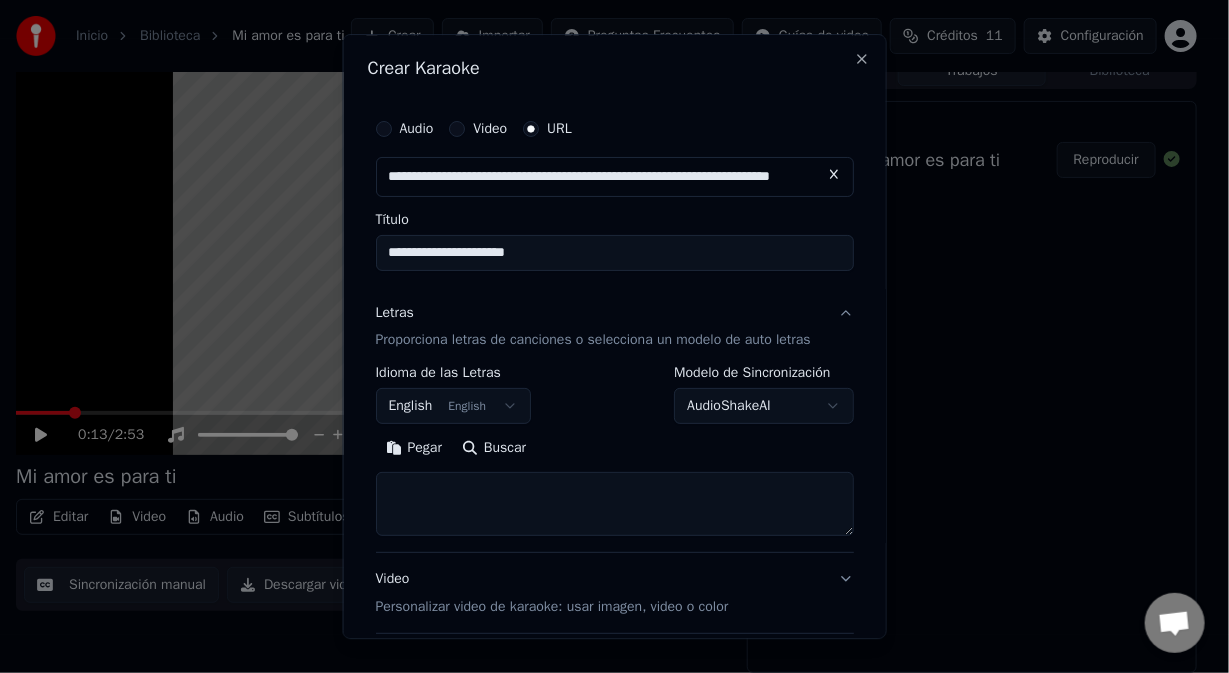 type on "**********" 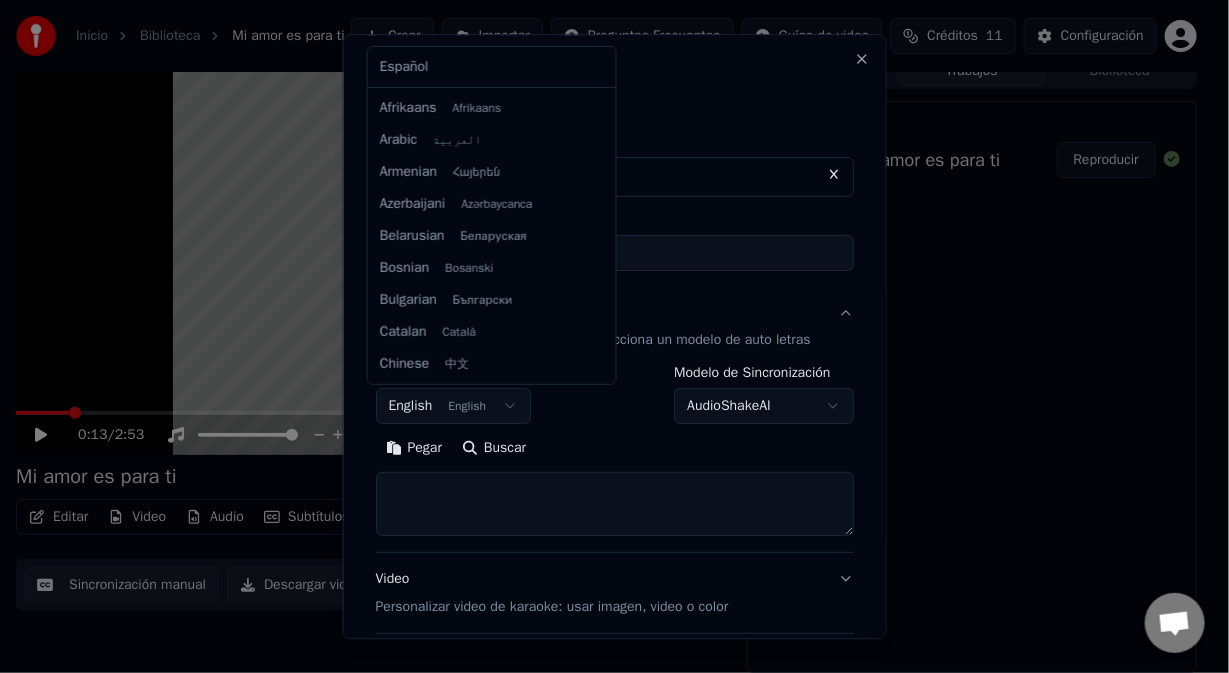 click on "**********" at bounding box center [606, 317] 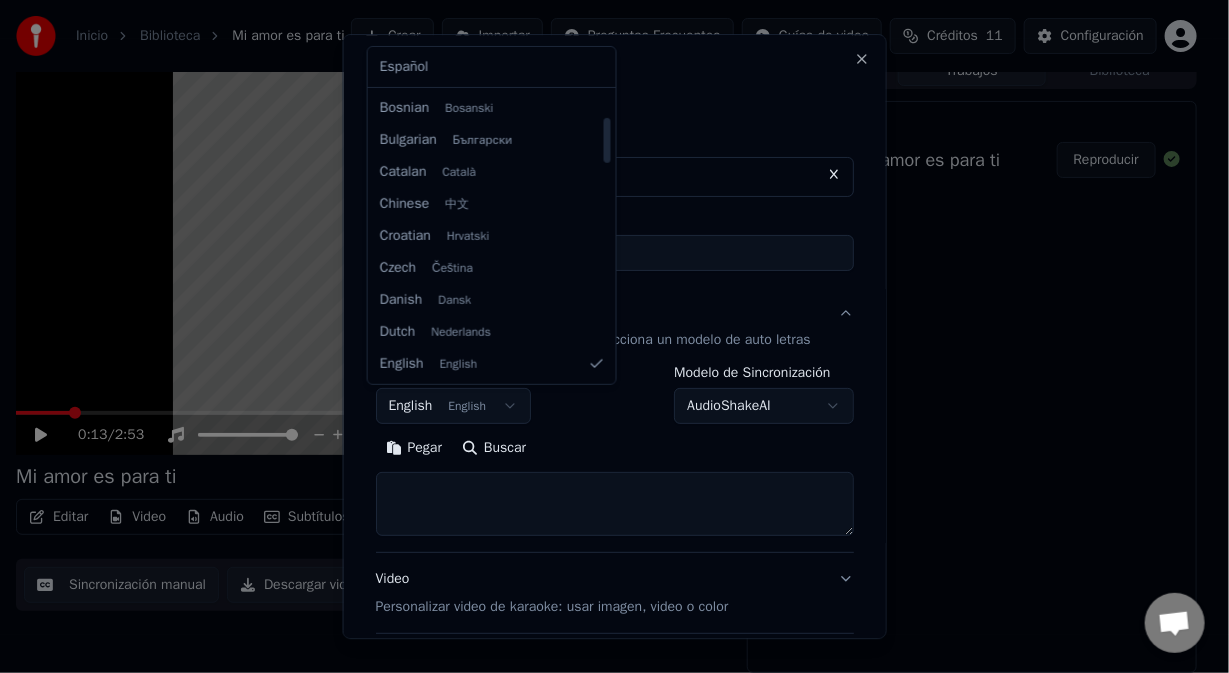 select on "**" 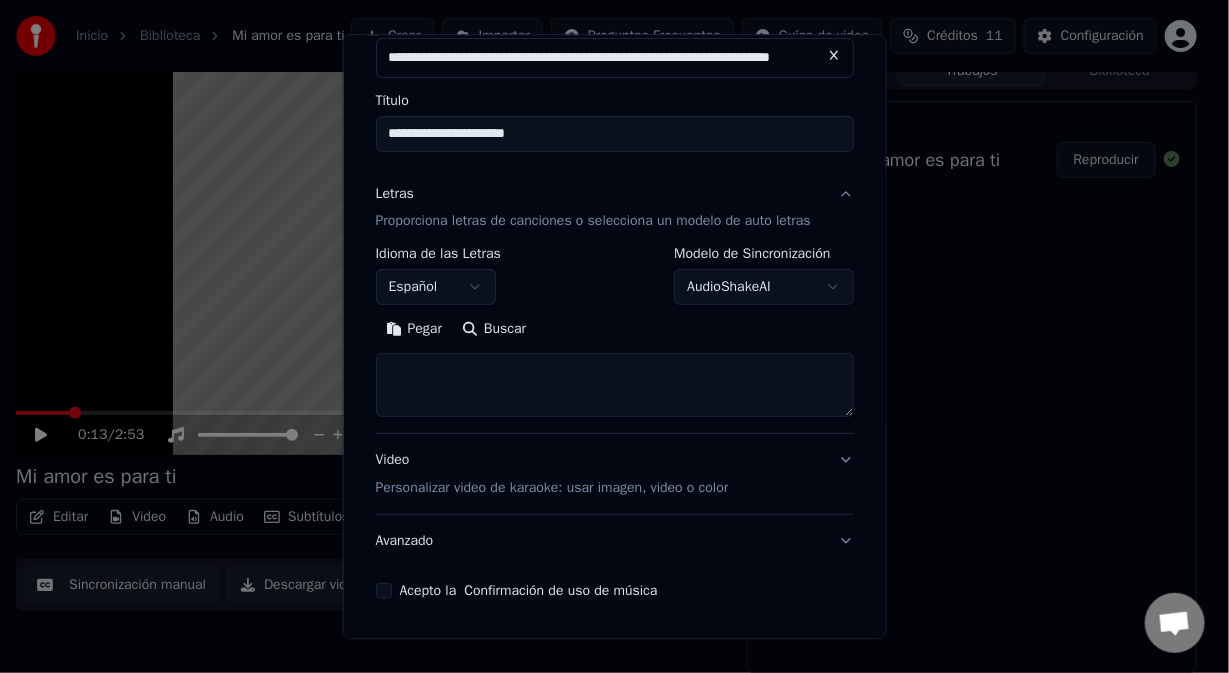 scroll, scrollTop: 186, scrollLeft: 0, axis: vertical 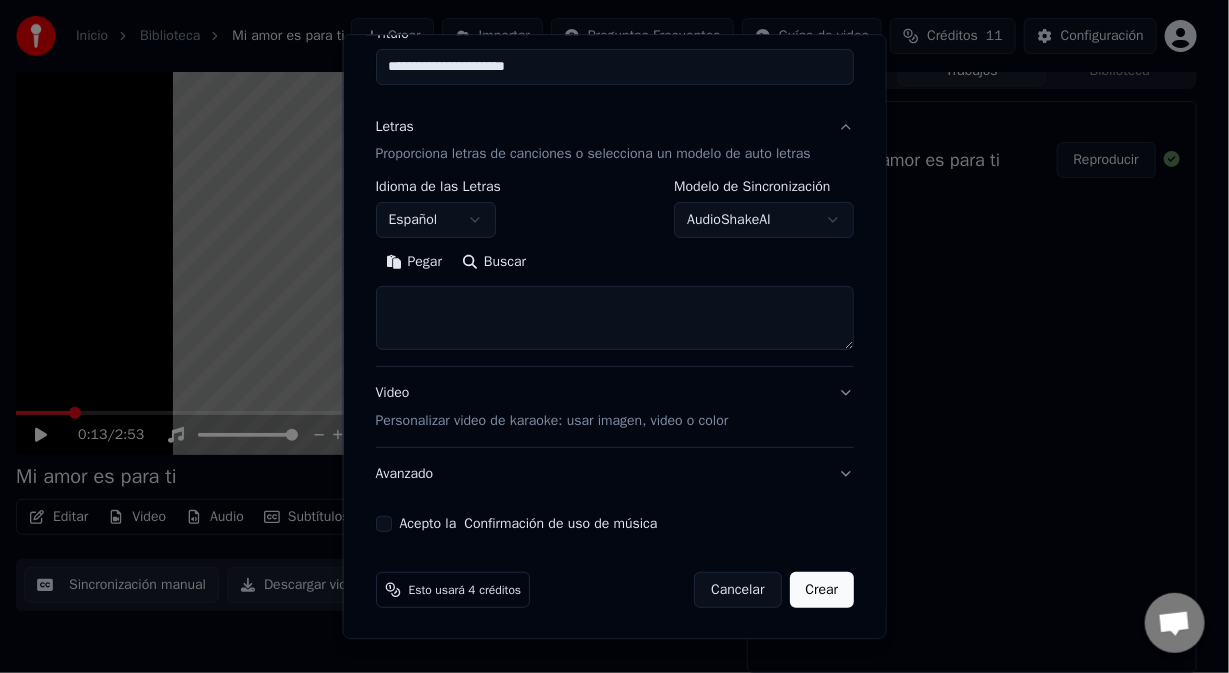 click on "Pegar" at bounding box center [413, 263] 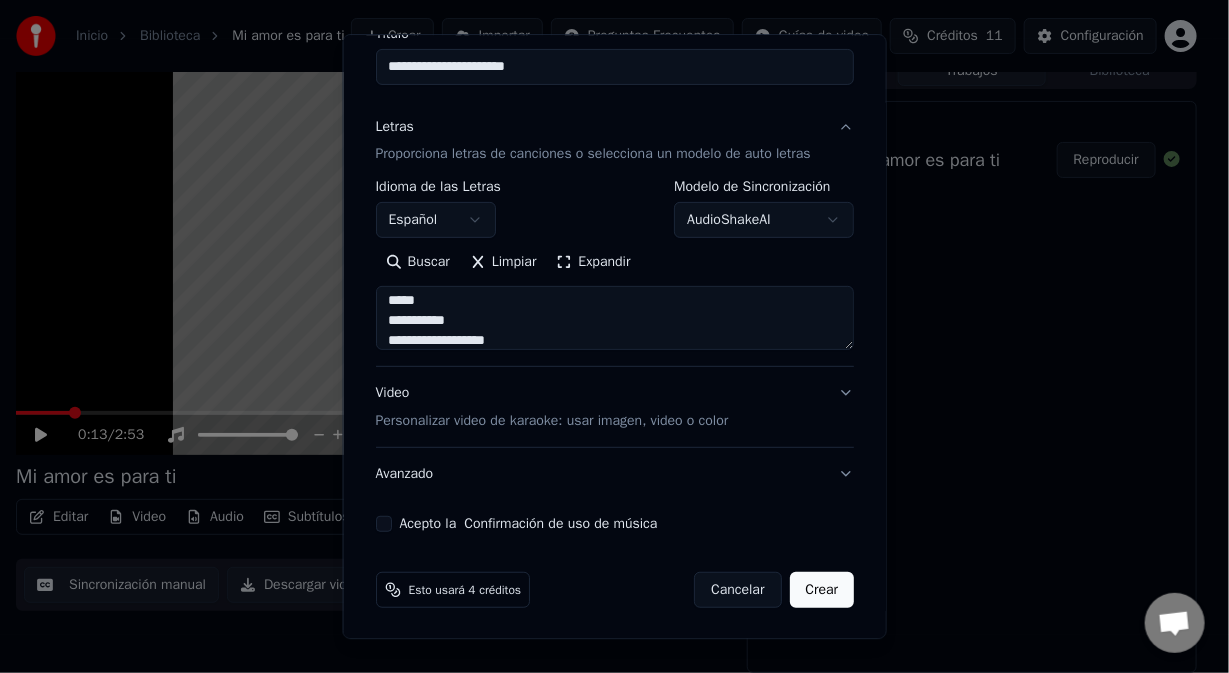 scroll, scrollTop: 832, scrollLeft: 0, axis: vertical 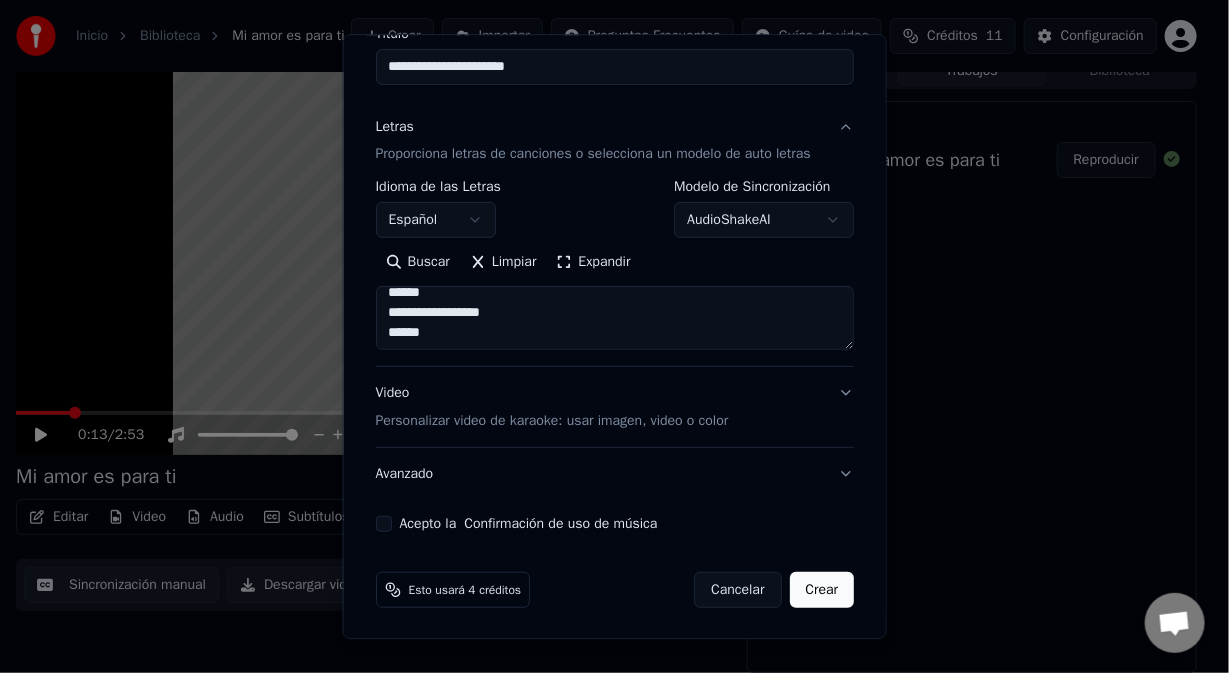 click on "**********" at bounding box center (614, 319) 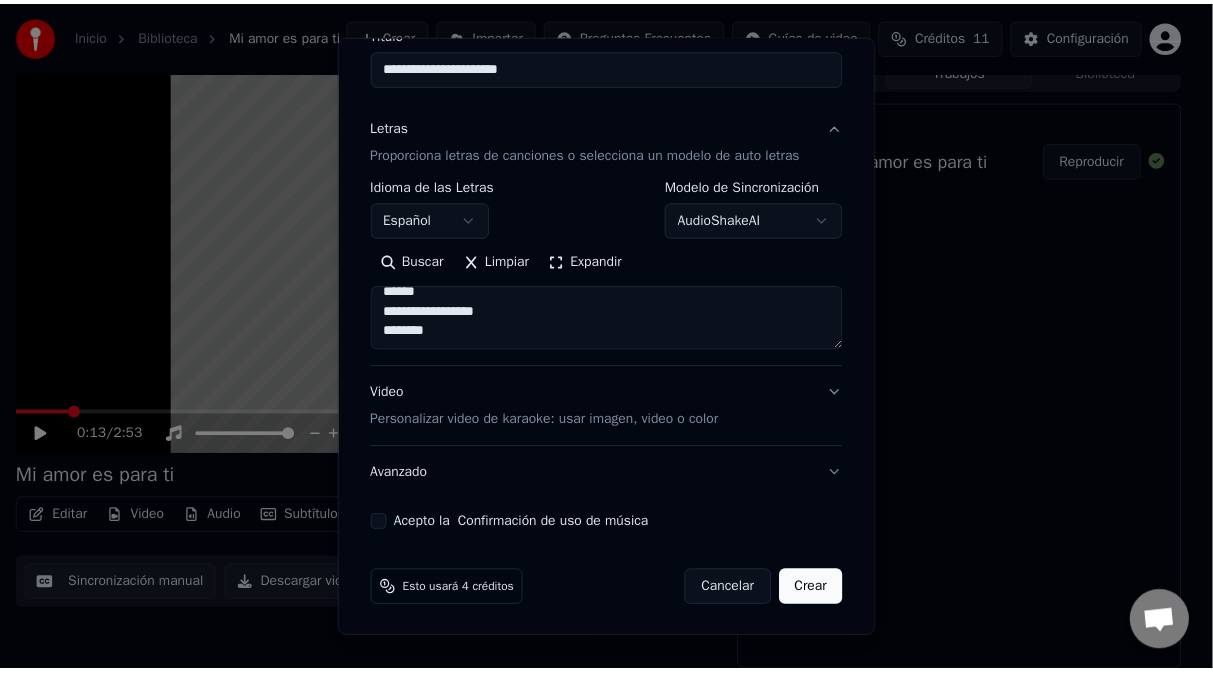 scroll, scrollTop: 864, scrollLeft: 0, axis: vertical 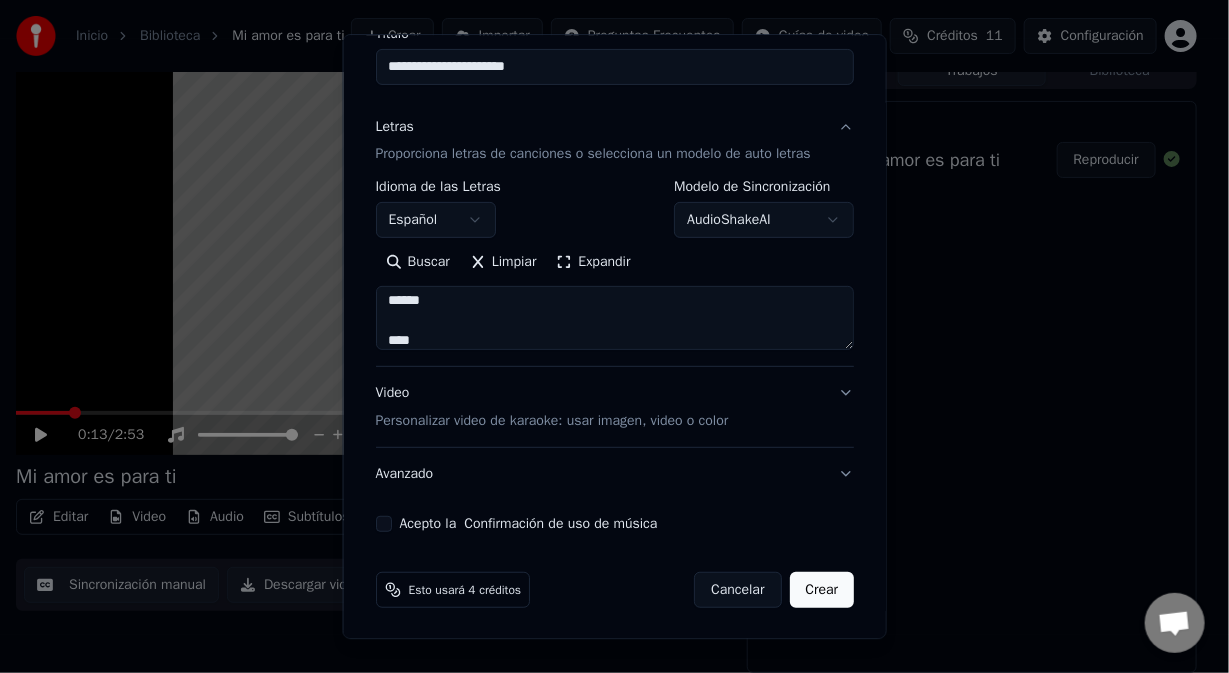 type on "**********" 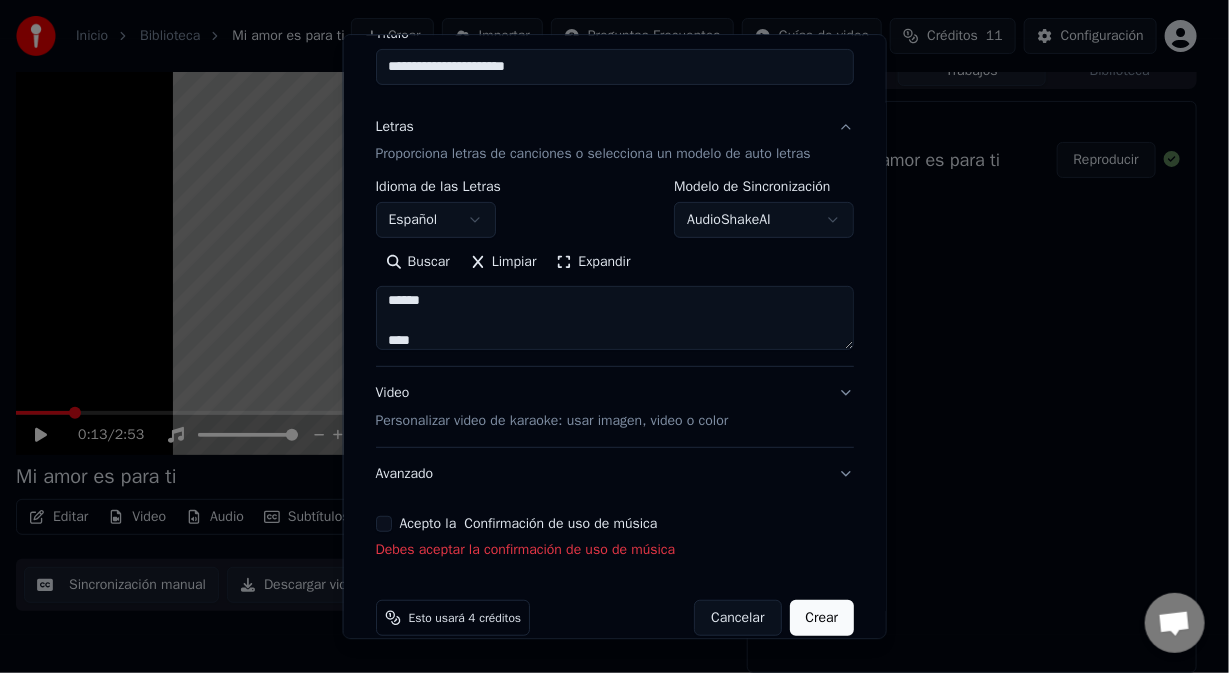 click on "Acepto la   Confirmación de uso de música" at bounding box center (383, 525) 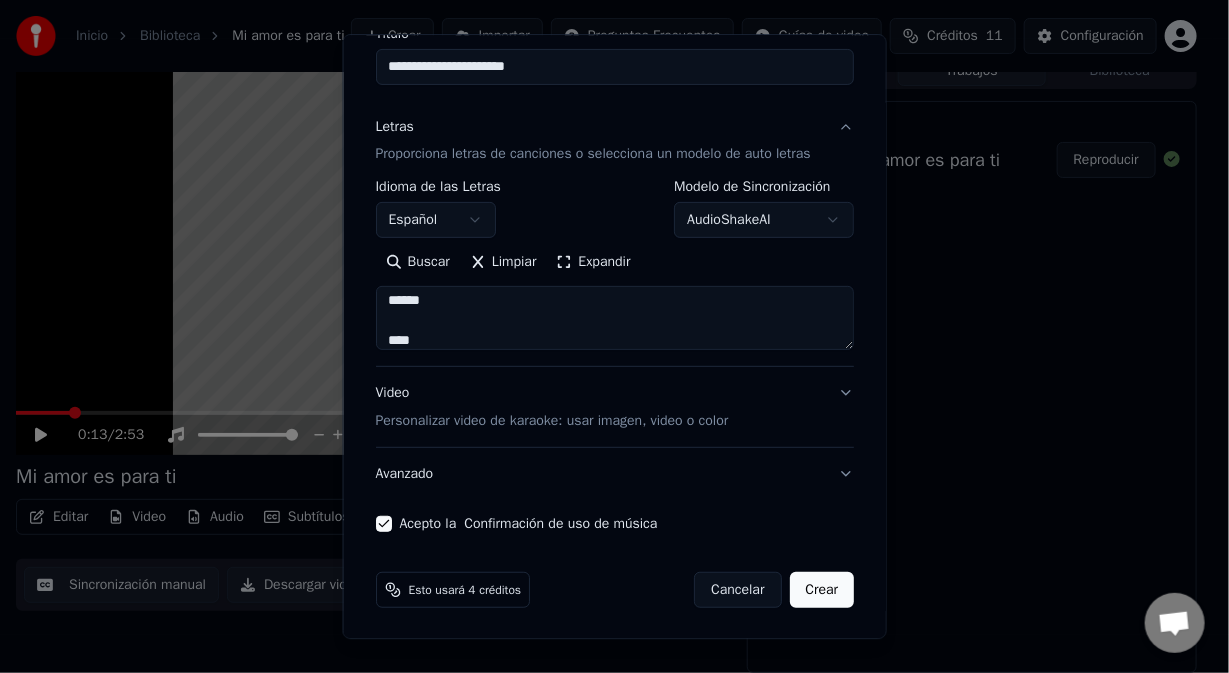 click on "Crear" at bounding box center (821, 591) 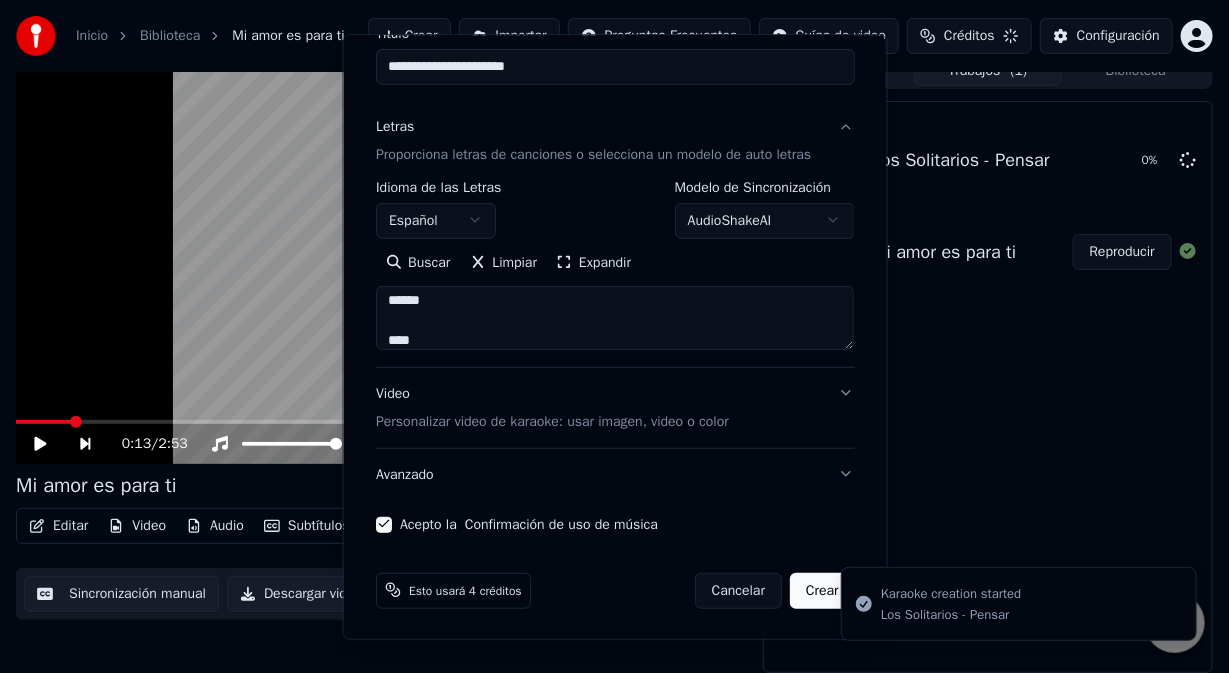 type 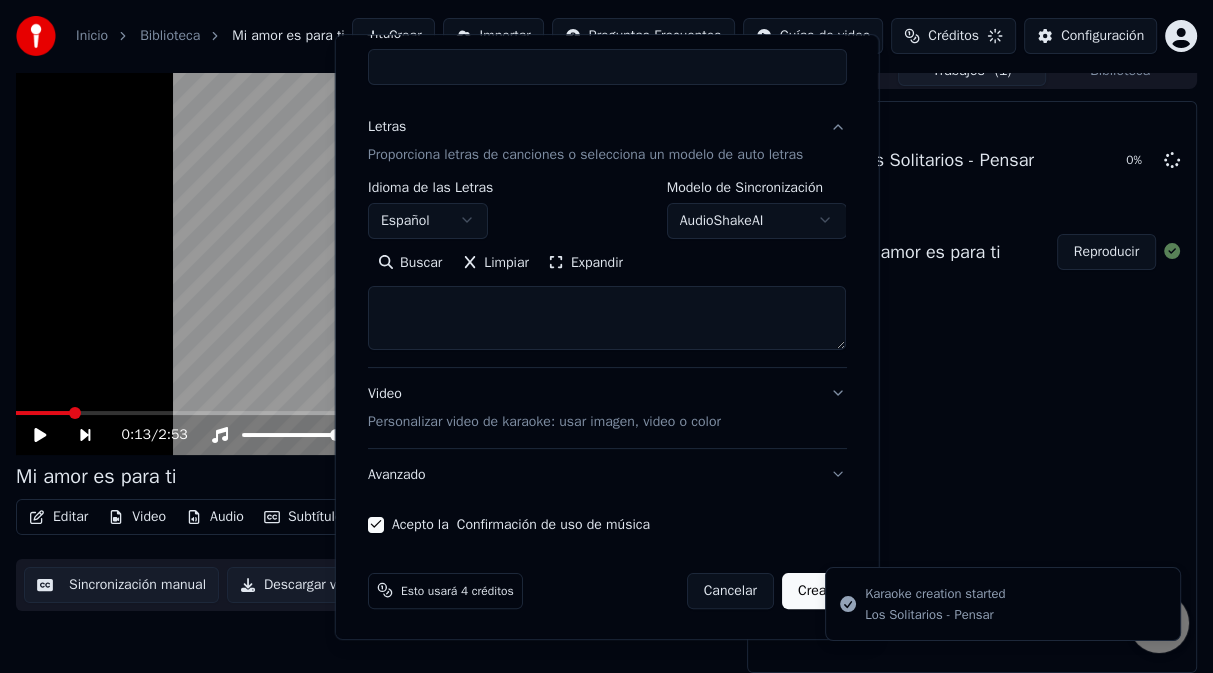 scroll, scrollTop: 0, scrollLeft: 0, axis: both 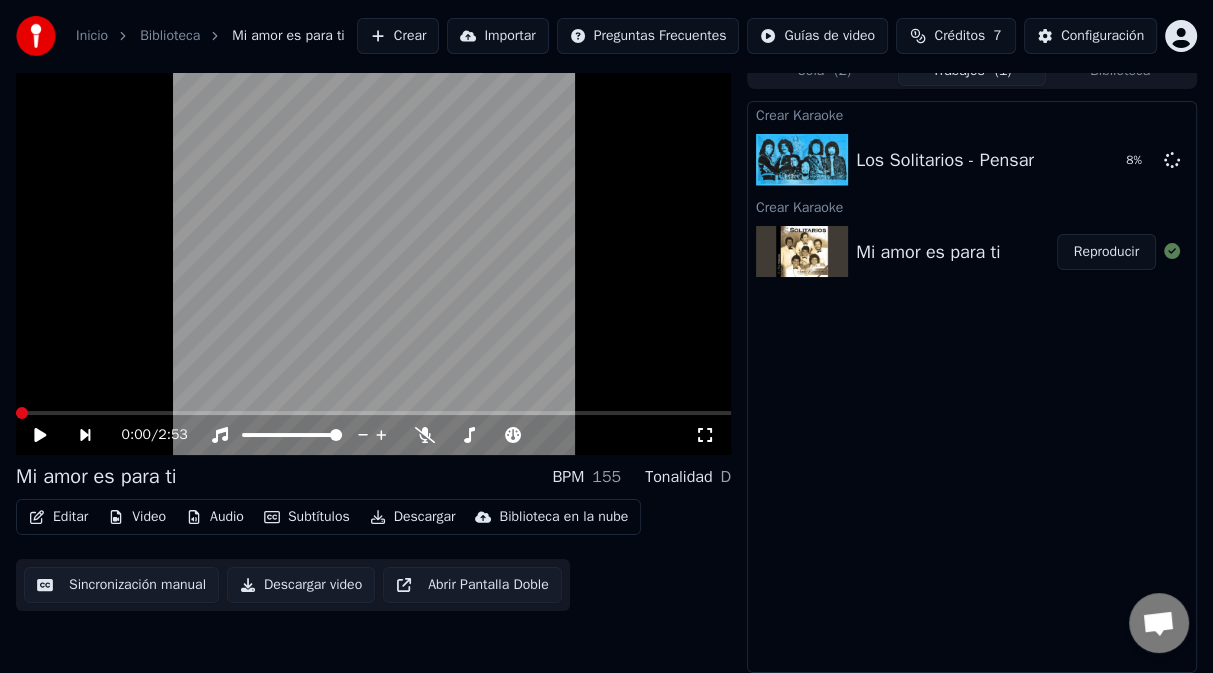 click at bounding box center (22, 413) 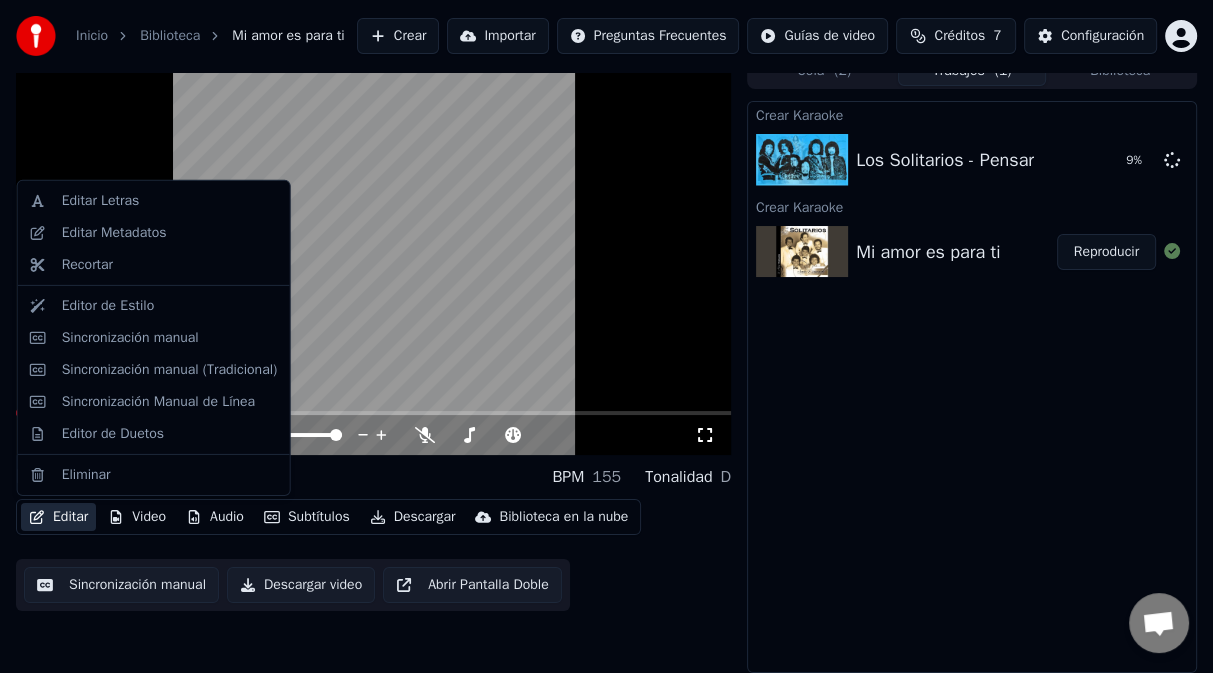 click on "Editar" at bounding box center (58, 517) 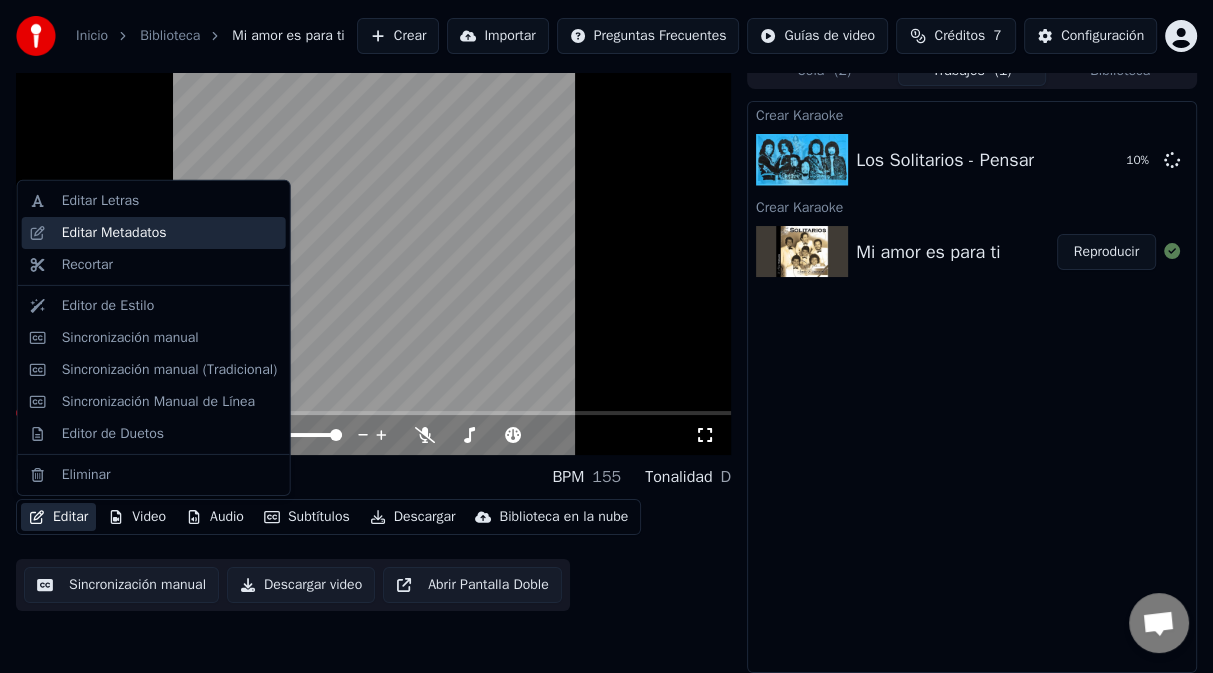click on "Editar Metadatos" at bounding box center (114, 233) 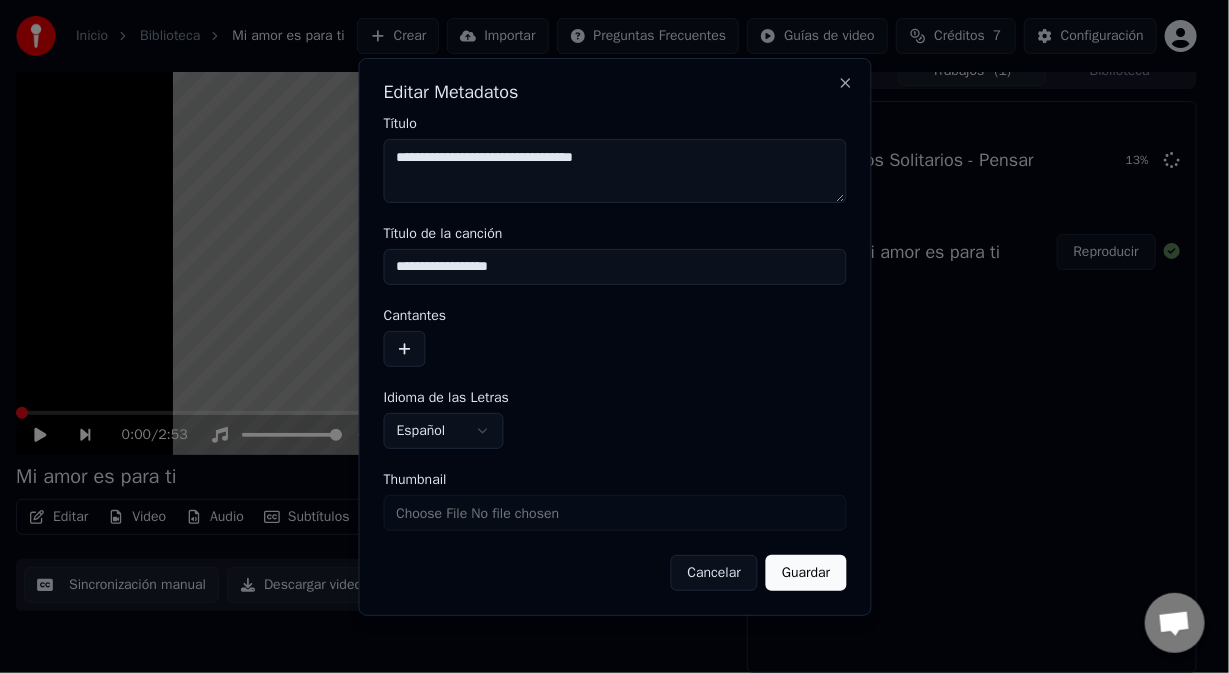 type on "**********" 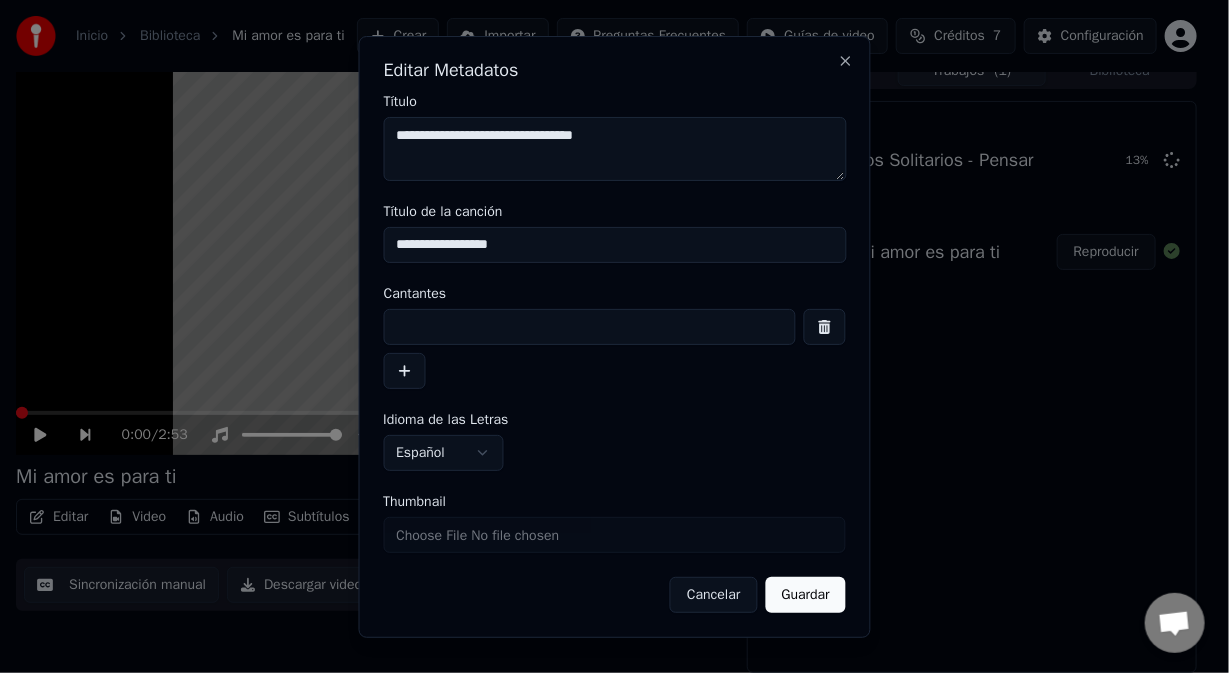 click at bounding box center (589, 327) 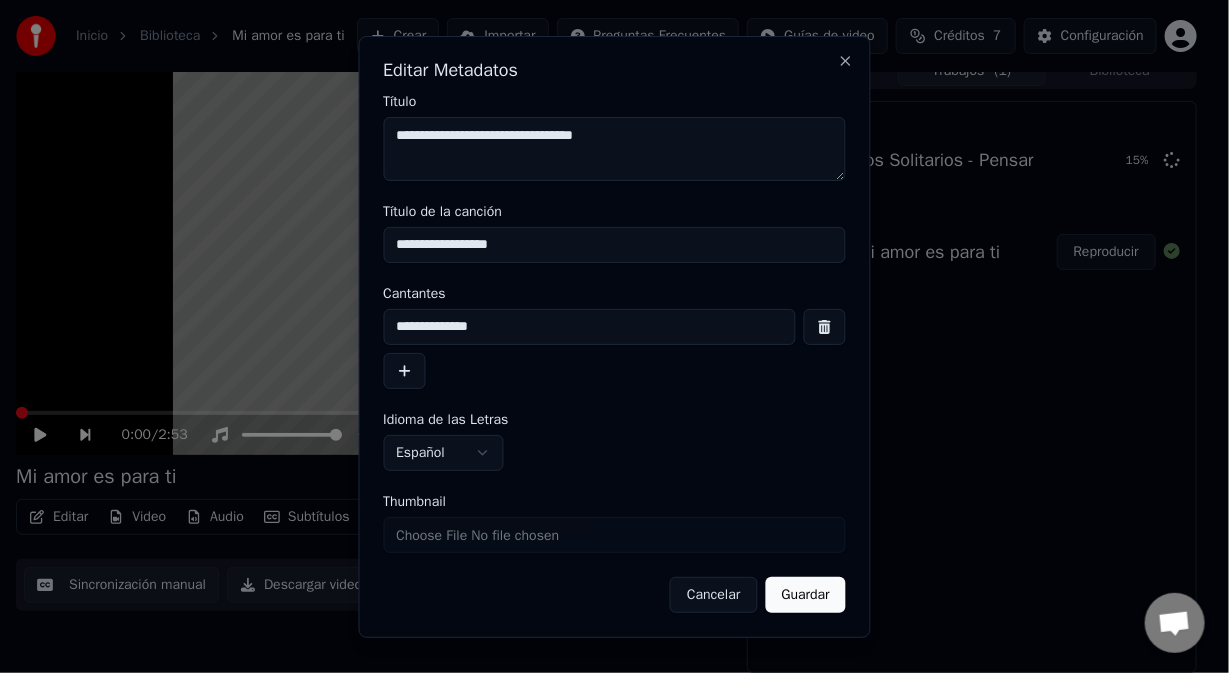 type on "**********" 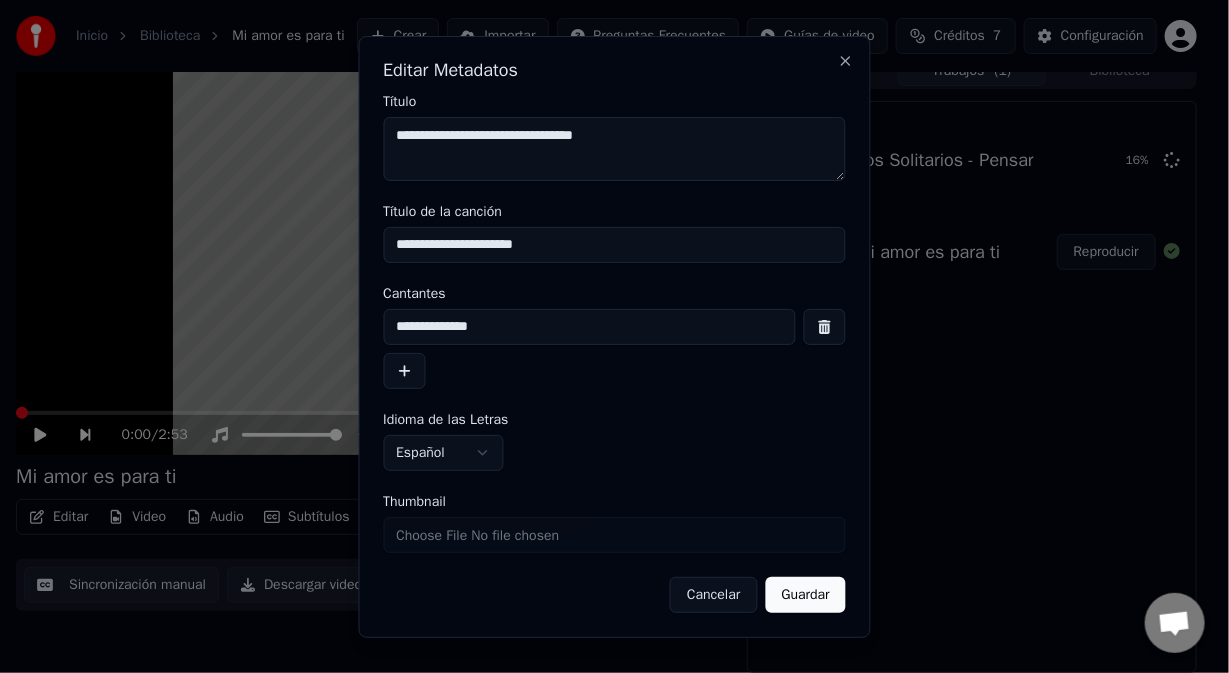 type on "**********" 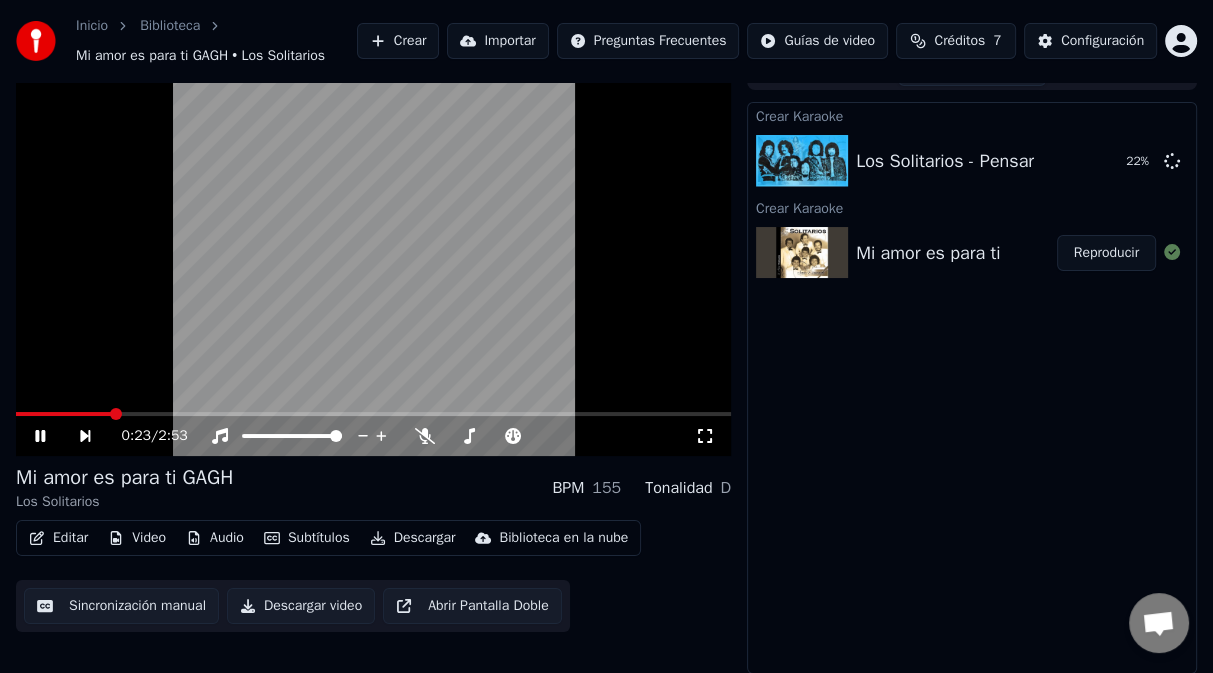 click on "Editar" at bounding box center [58, 538] 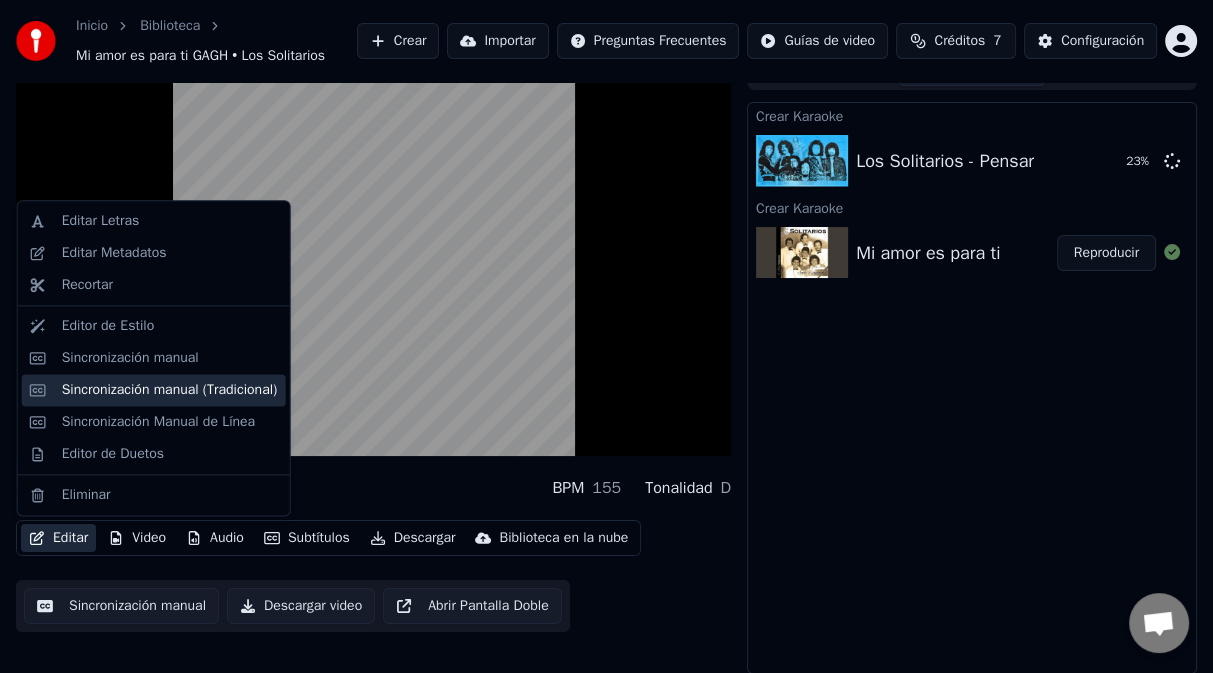 click on "Sincronización manual (Tradicional)" at bounding box center (170, 390) 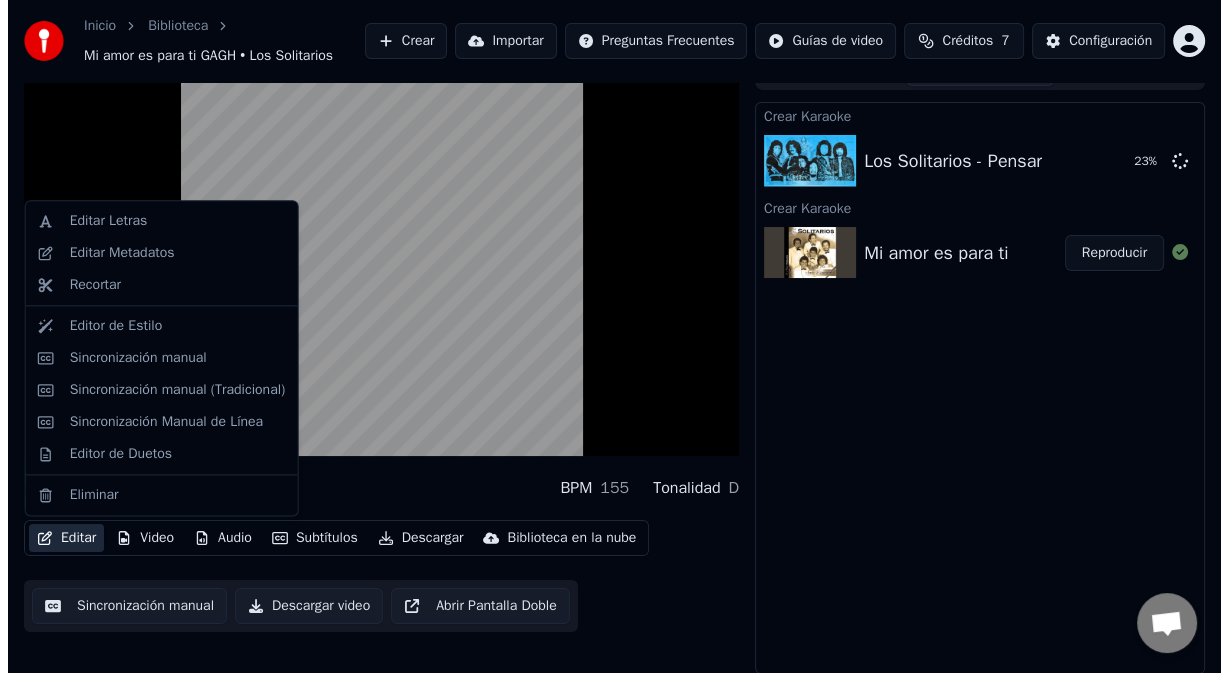 scroll, scrollTop: 0, scrollLeft: 0, axis: both 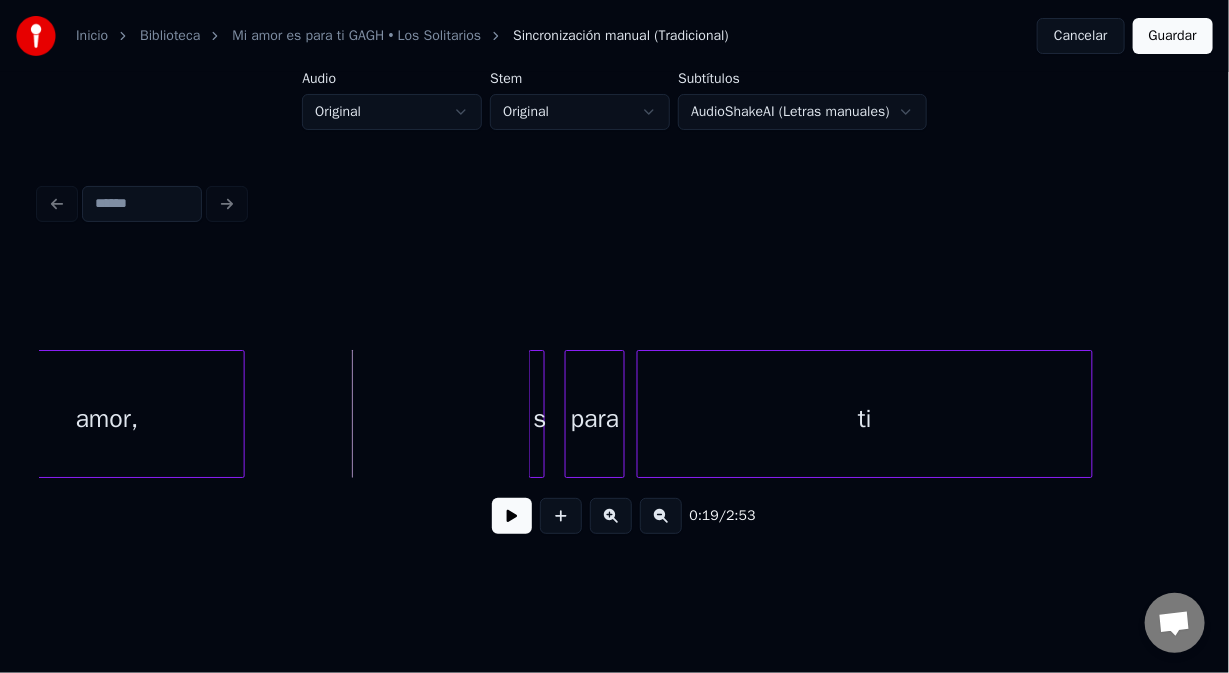 click at bounding box center (512, 516) 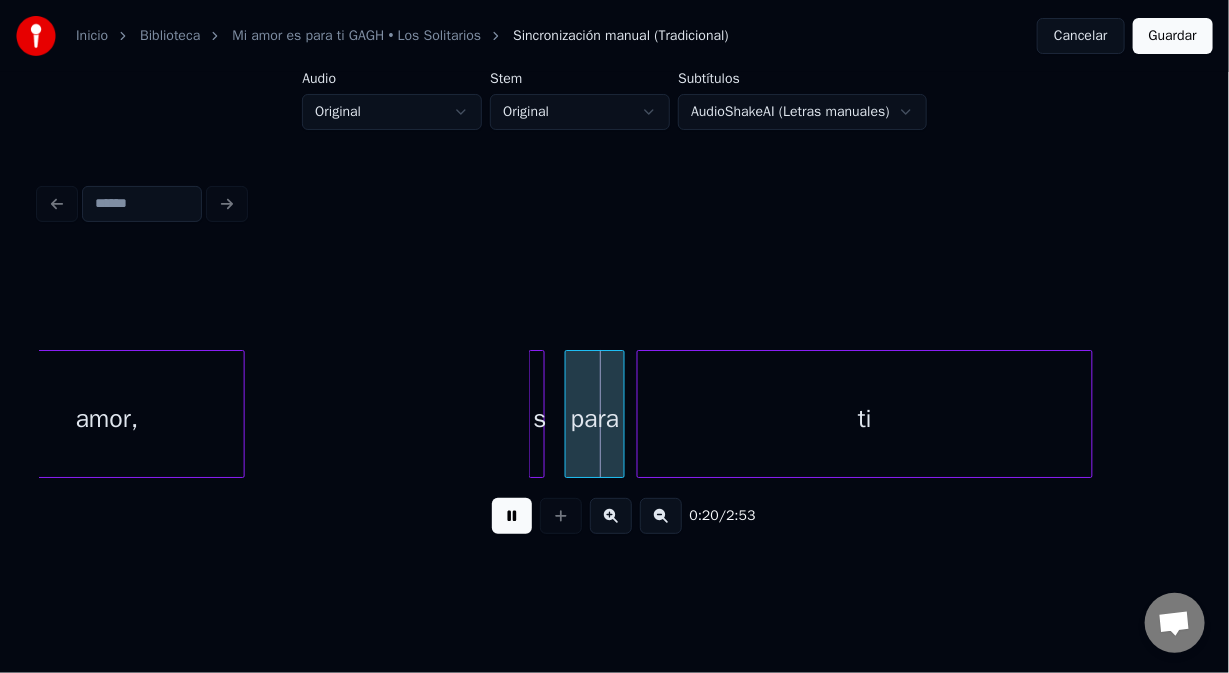 click at bounding box center (512, 516) 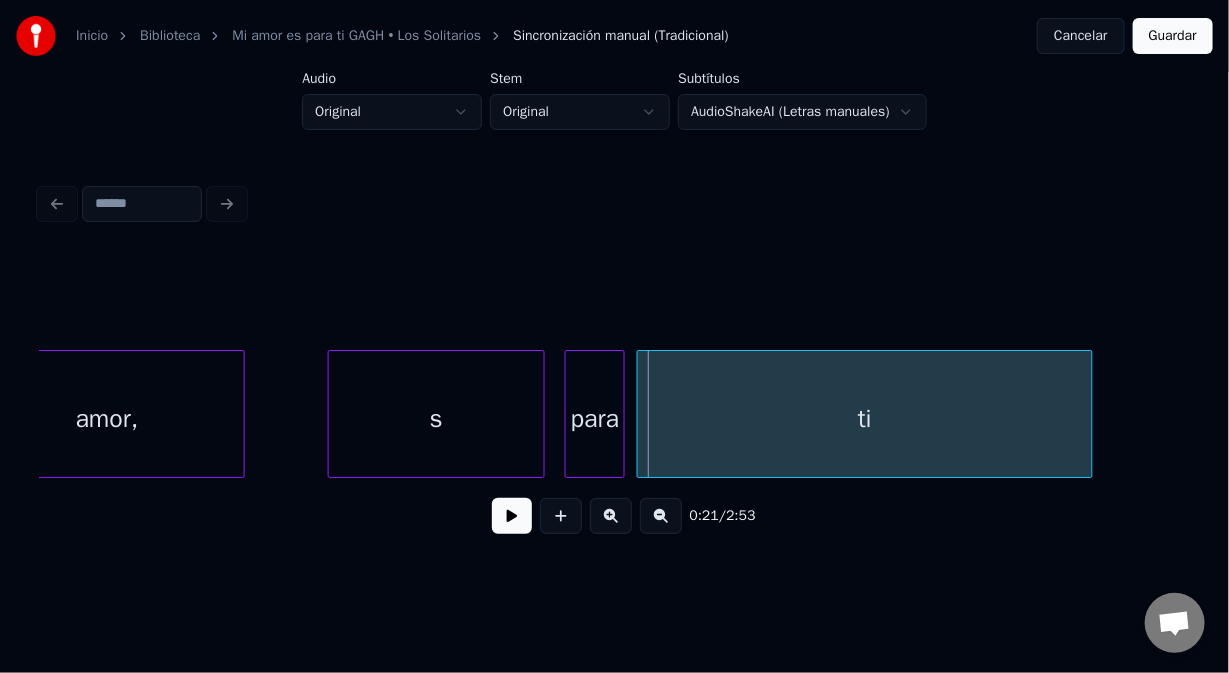 click at bounding box center [332, 414] 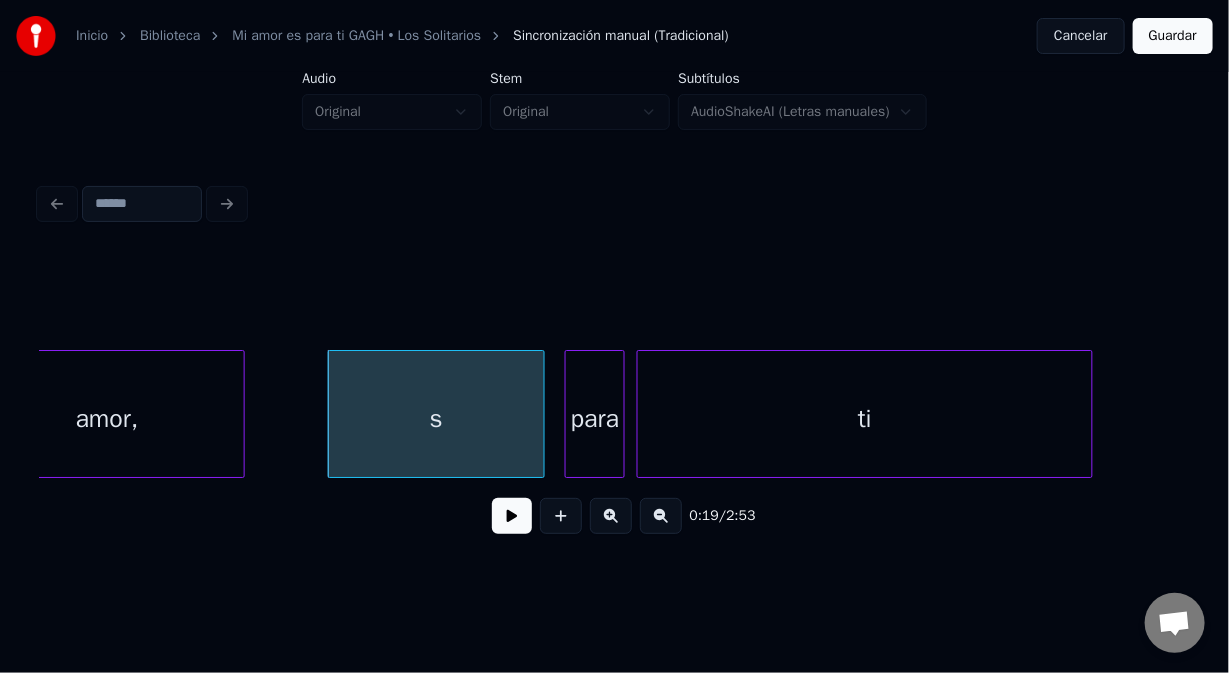 click on "s" at bounding box center (437, 419) 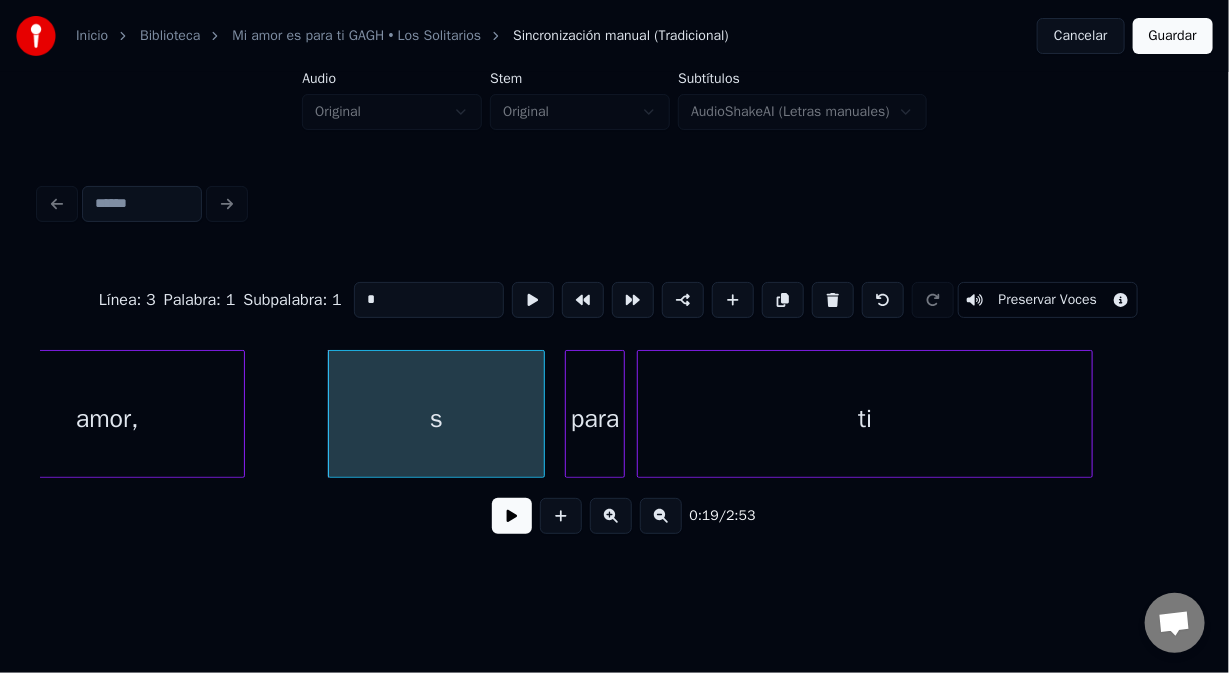 drag, startPoint x: 366, startPoint y: 293, endPoint x: 391, endPoint y: 313, distance: 32.01562 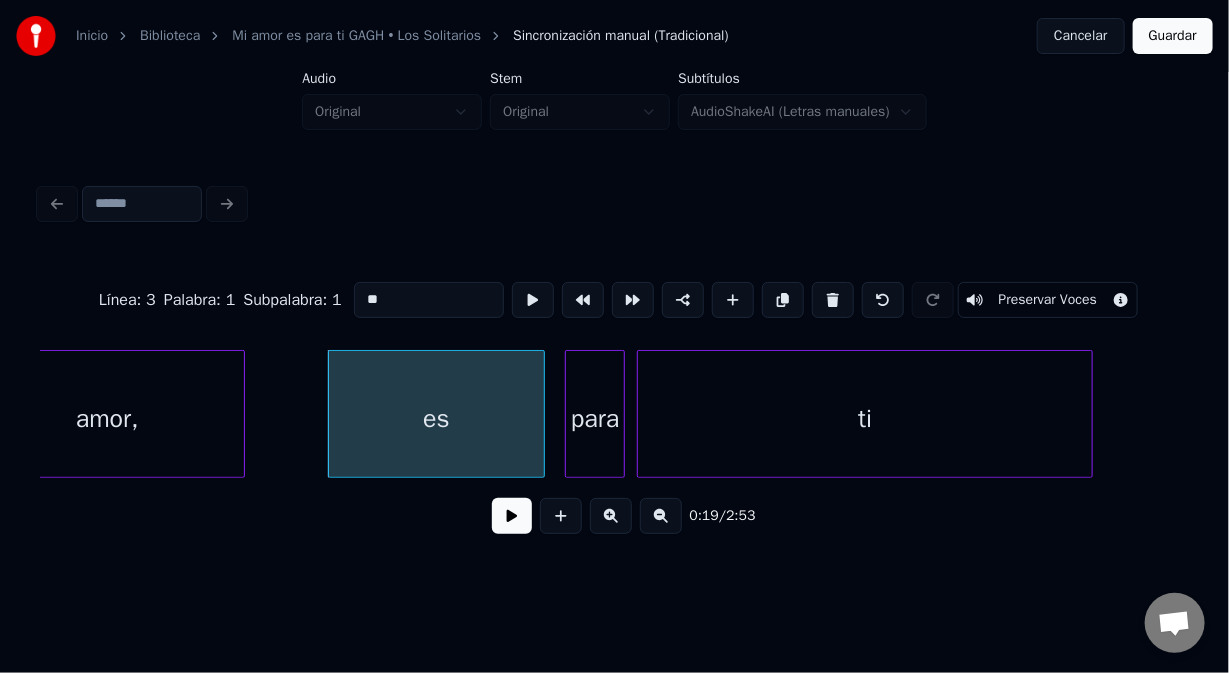 type on "**" 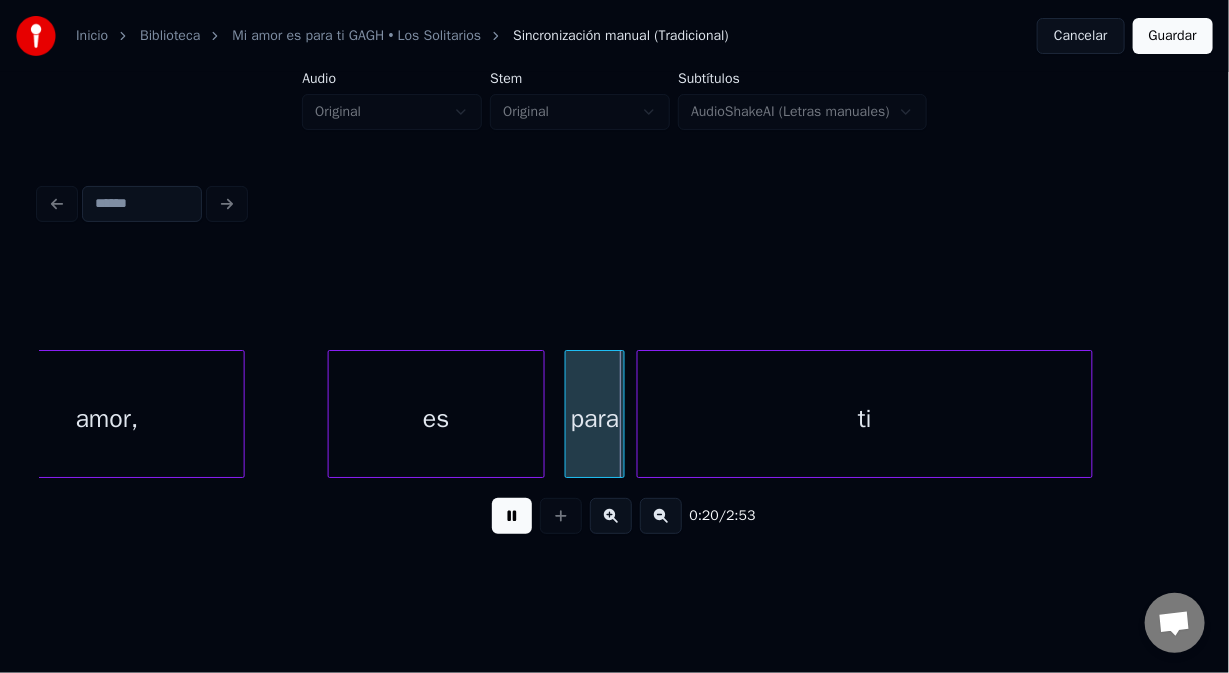 click at bounding box center (512, 516) 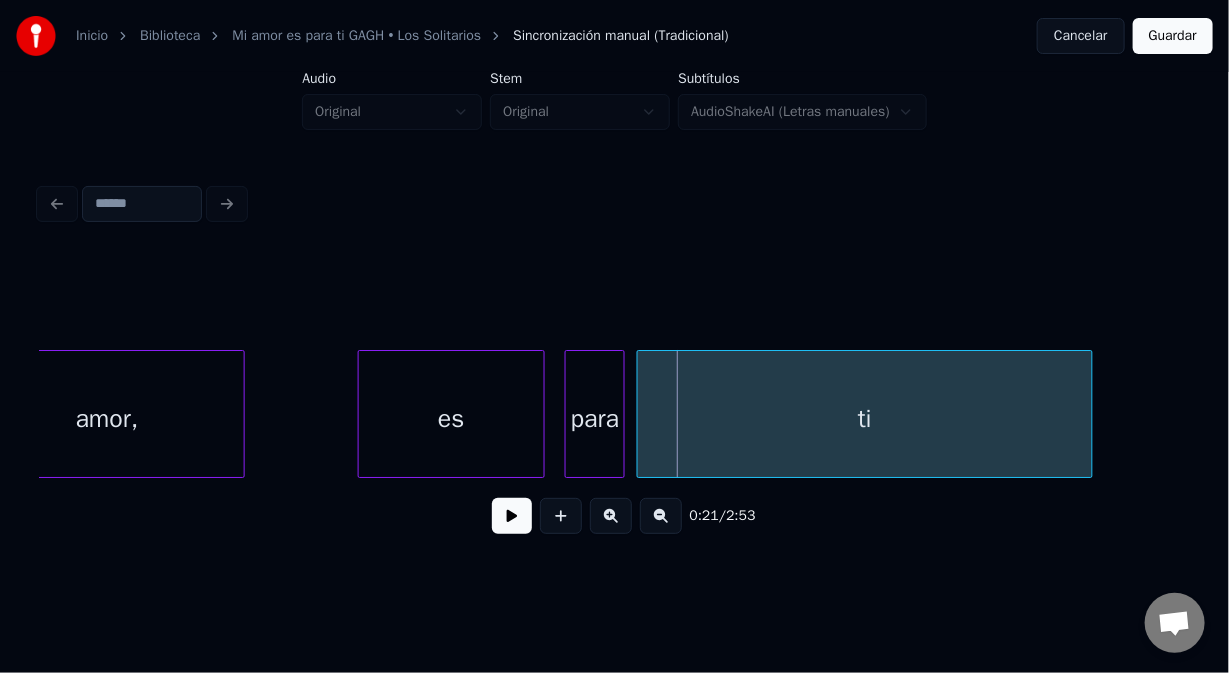 click at bounding box center [362, 414] 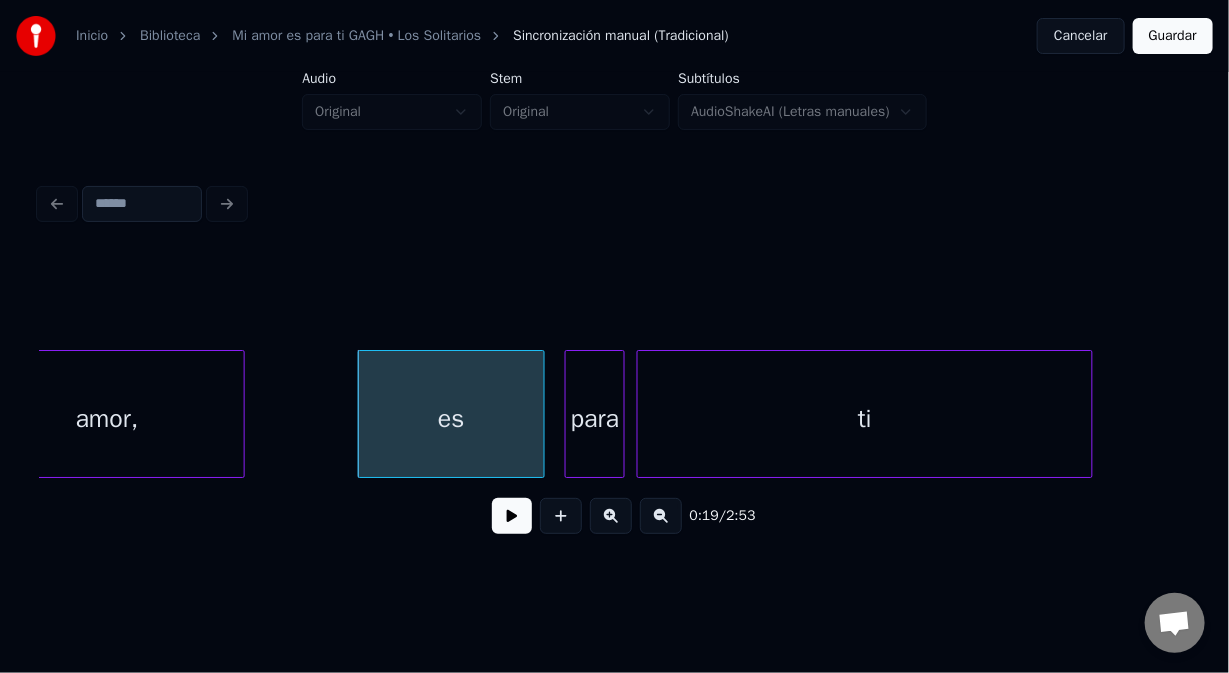 click at bounding box center [512, 516] 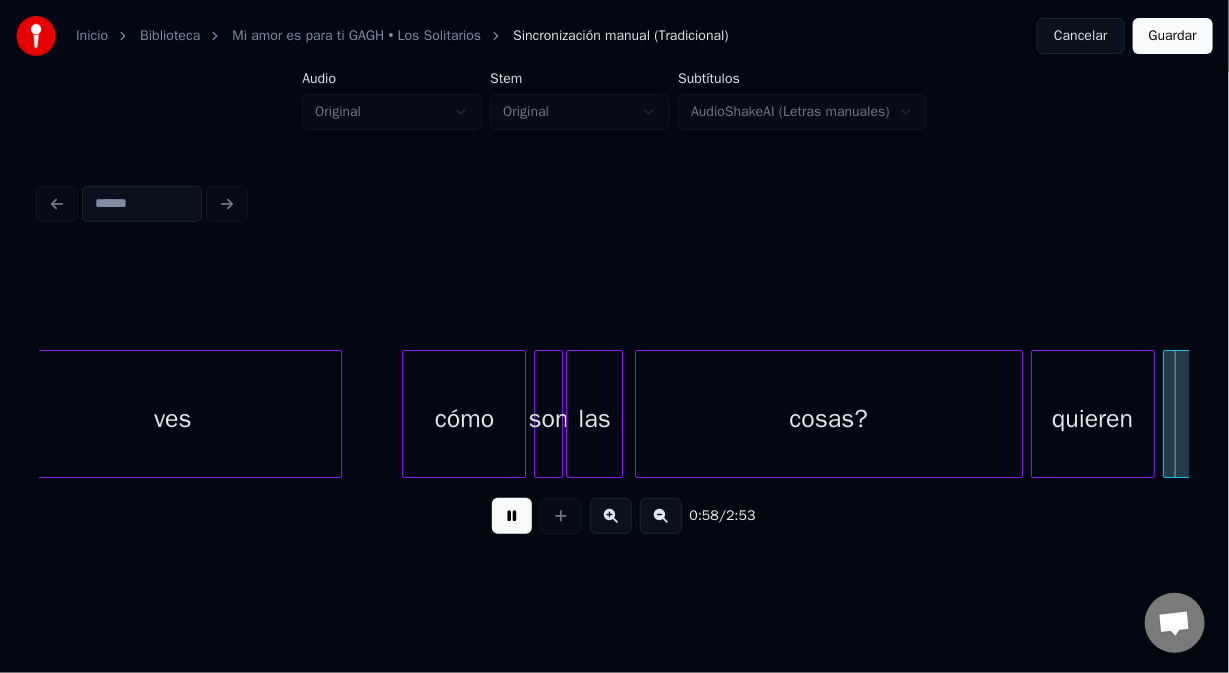 scroll, scrollTop: 0, scrollLeft: 11661, axis: horizontal 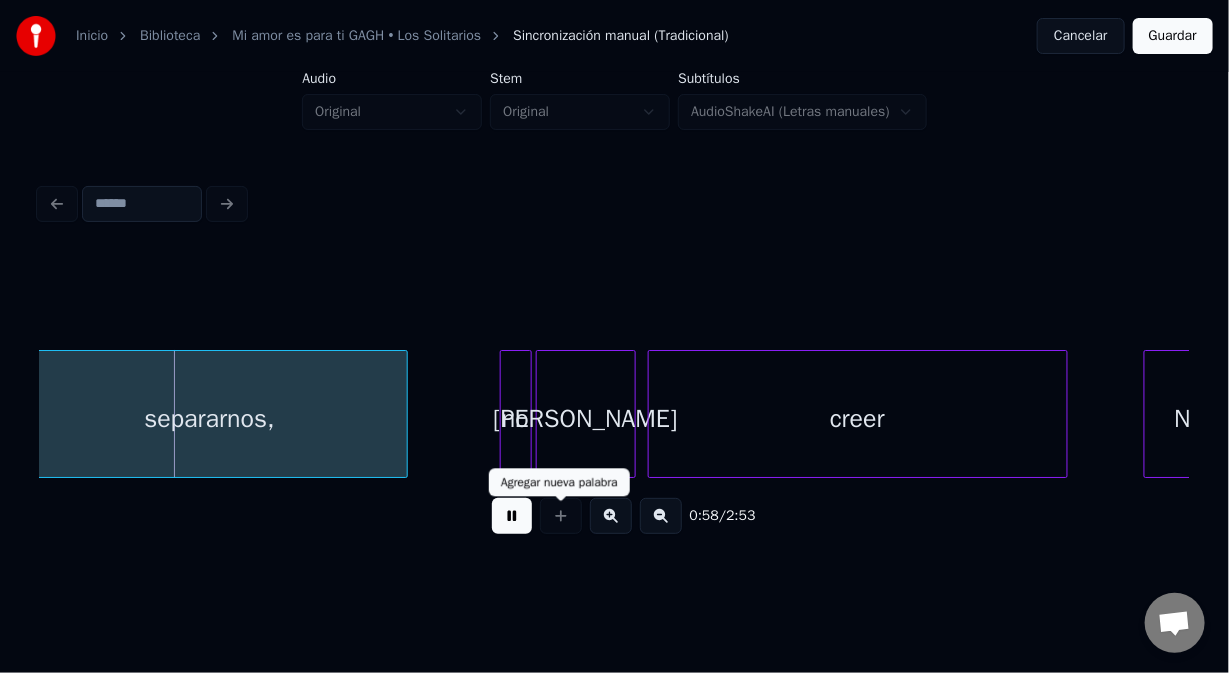 drag, startPoint x: 526, startPoint y: 519, endPoint x: 457, endPoint y: 518, distance: 69.00725 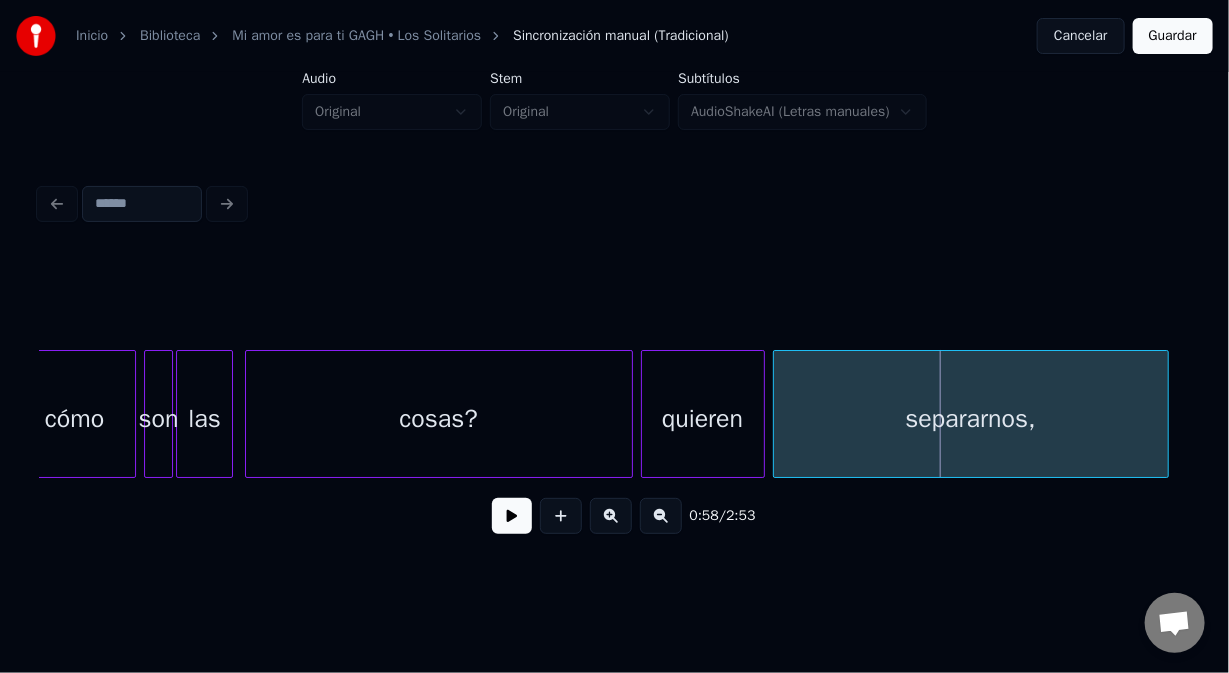 scroll, scrollTop: 0, scrollLeft: 10740, axis: horizontal 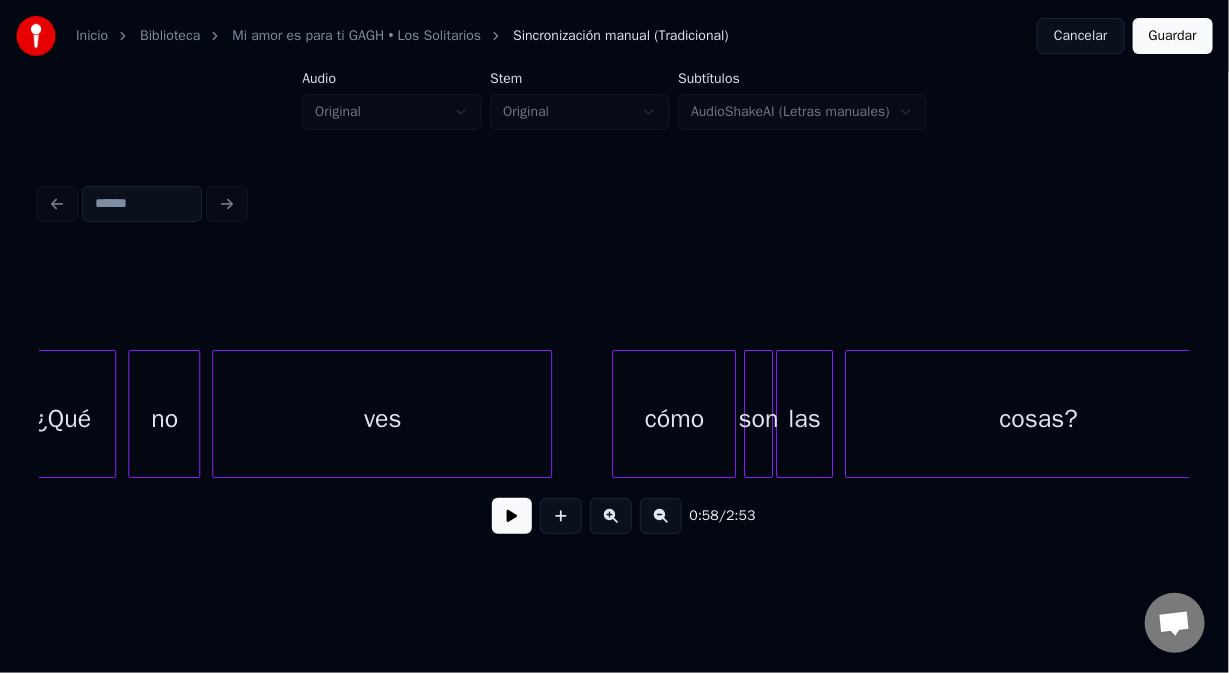 click on "ves" at bounding box center [382, 419] 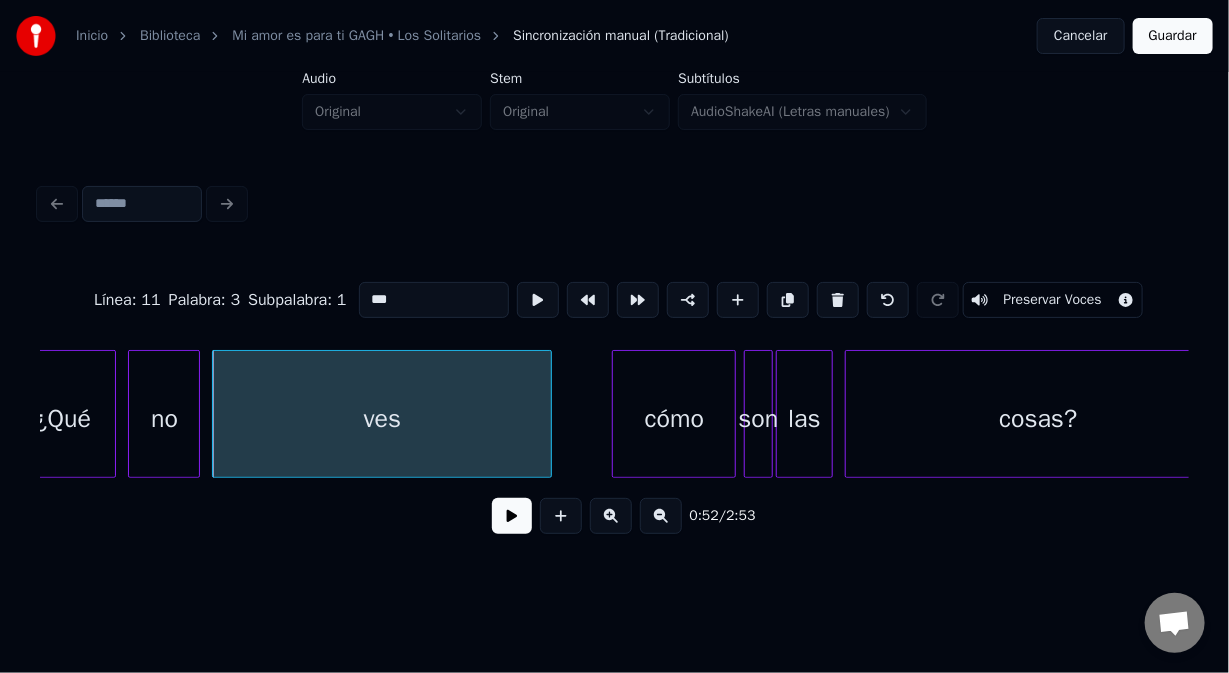 click on "***" at bounding box center (434, 300) 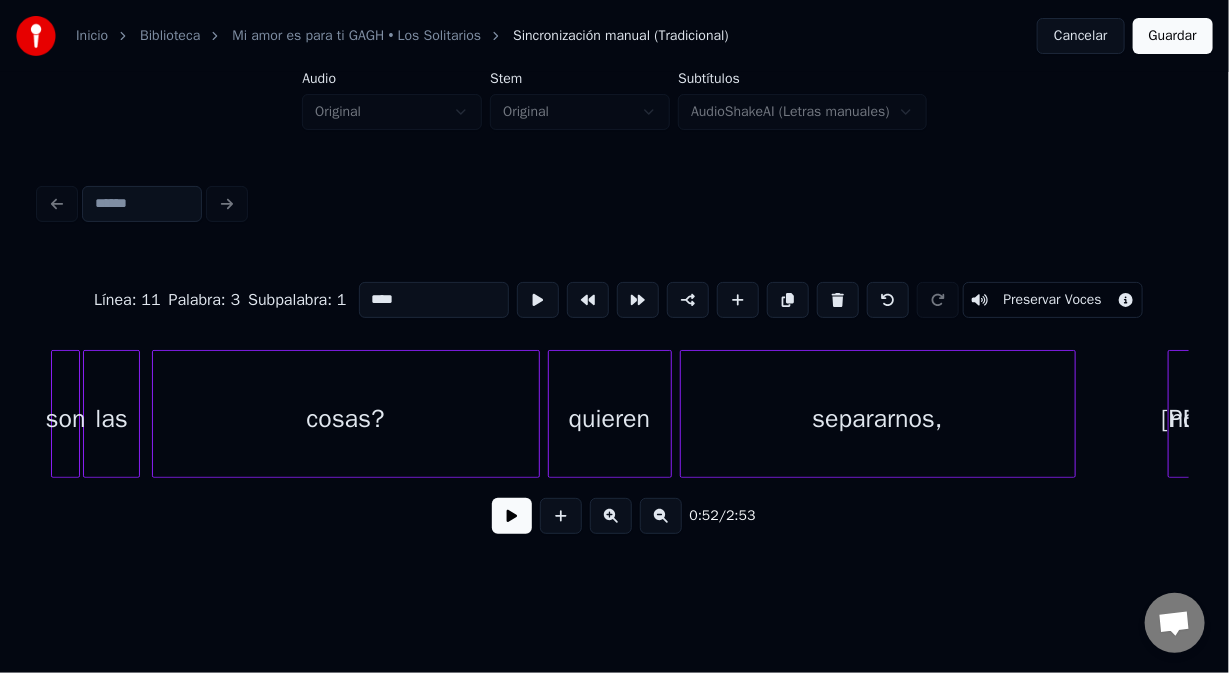scroll, scrollTop: 0, scrollLeft: 11034, axis: horizontal 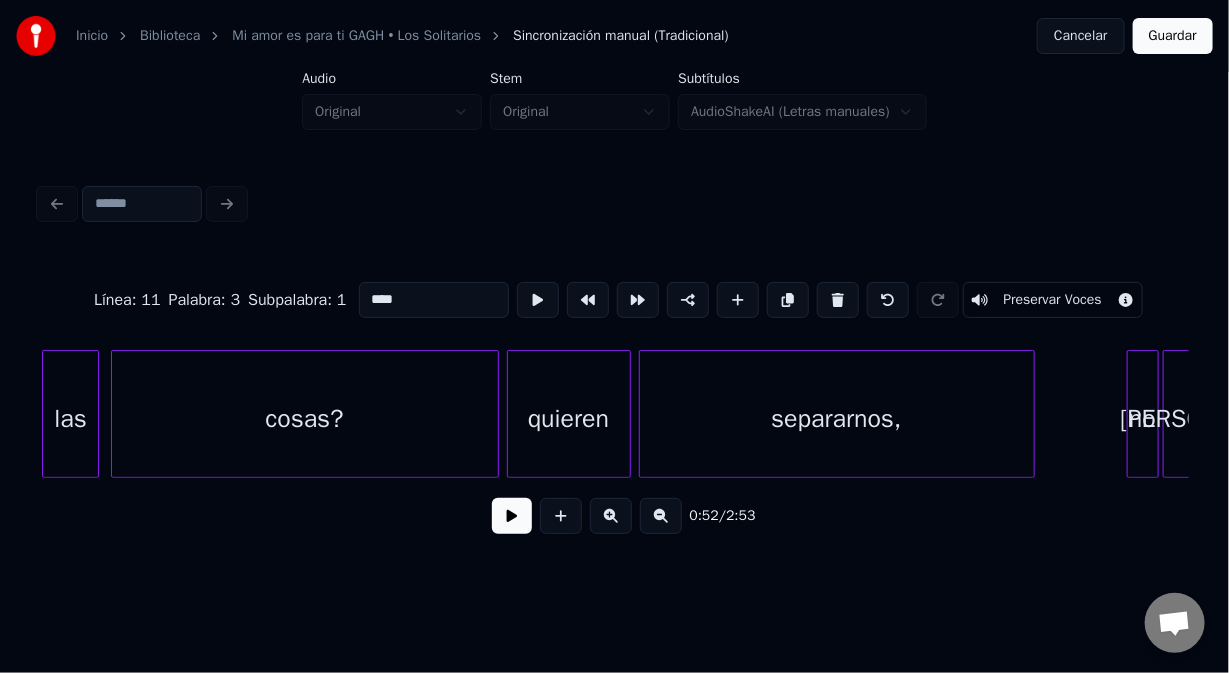 click at bounding box center (511, 414) 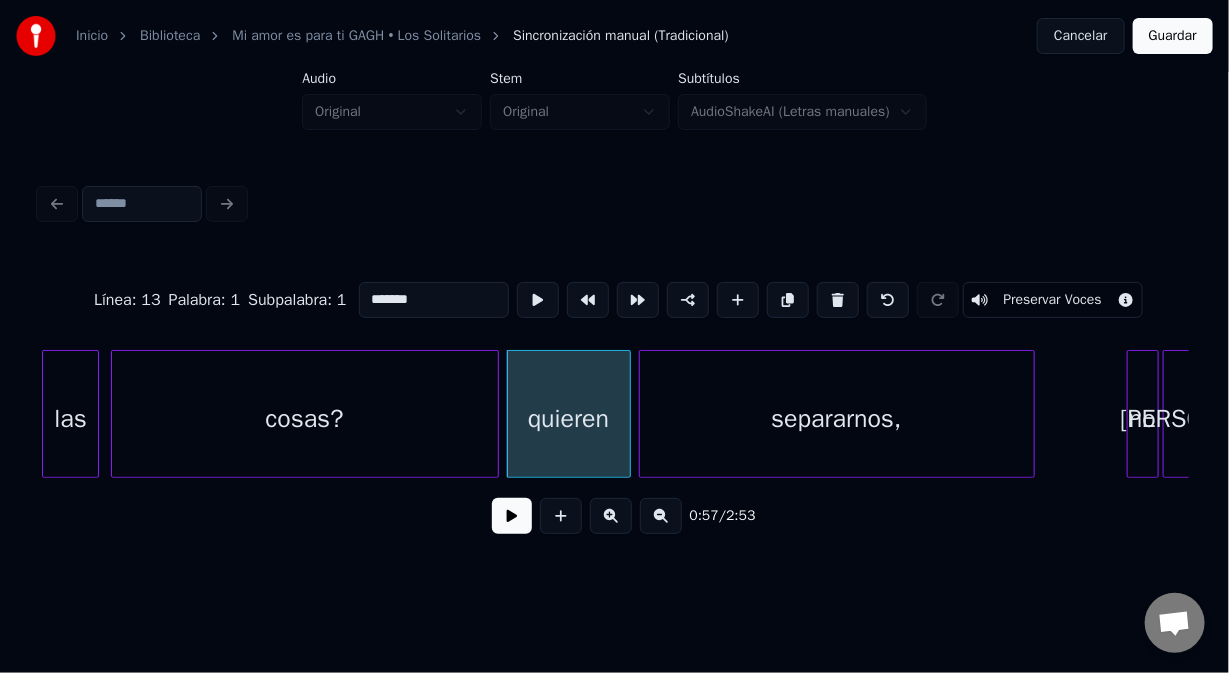 type on "*******" 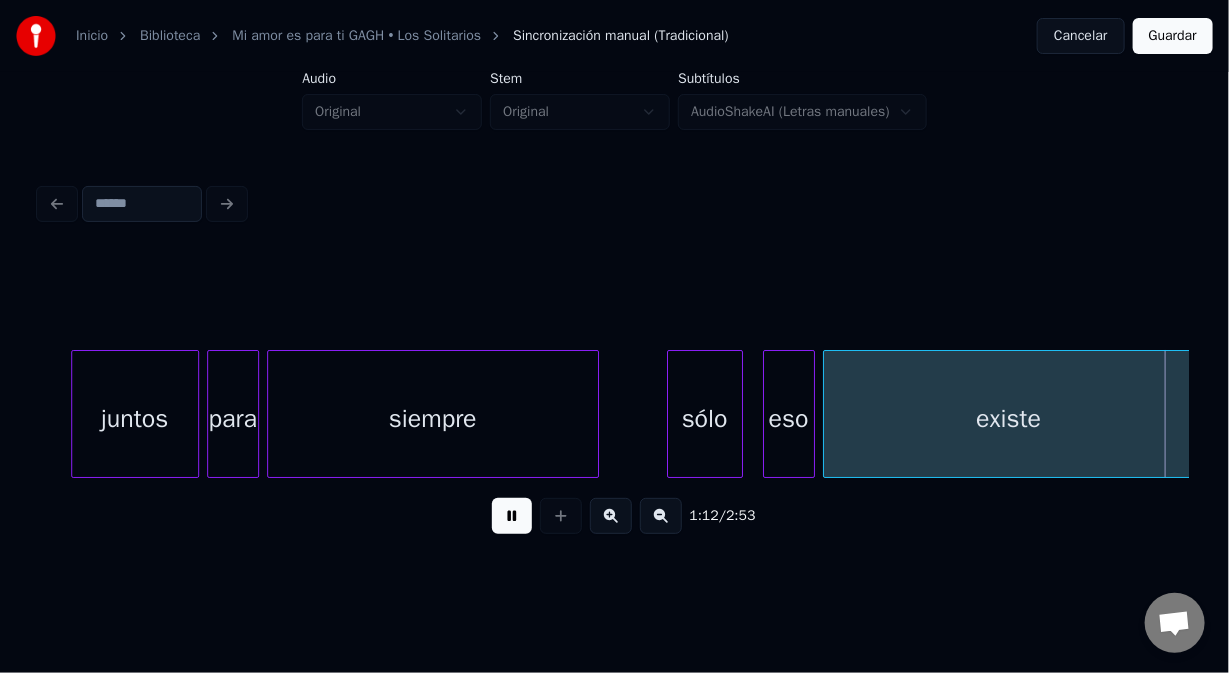 scroll, scrollTop: 0, scrollLeft: 14485, axis: horizontal 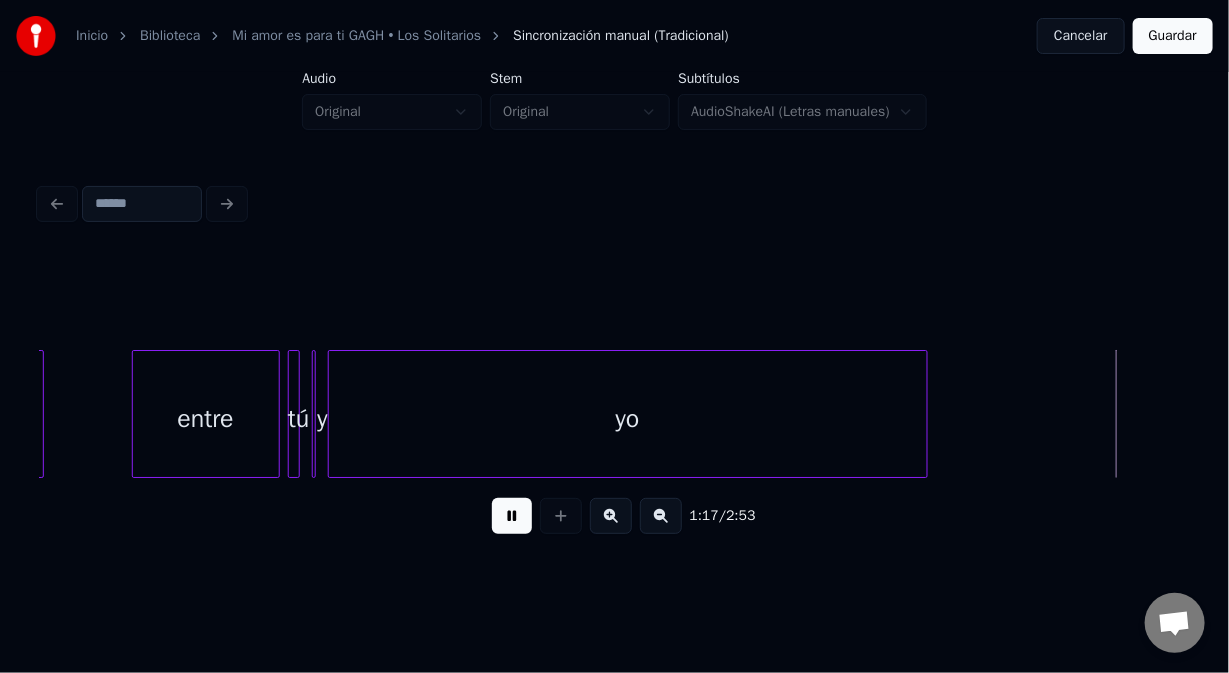 click at bounding box center [512, 516] 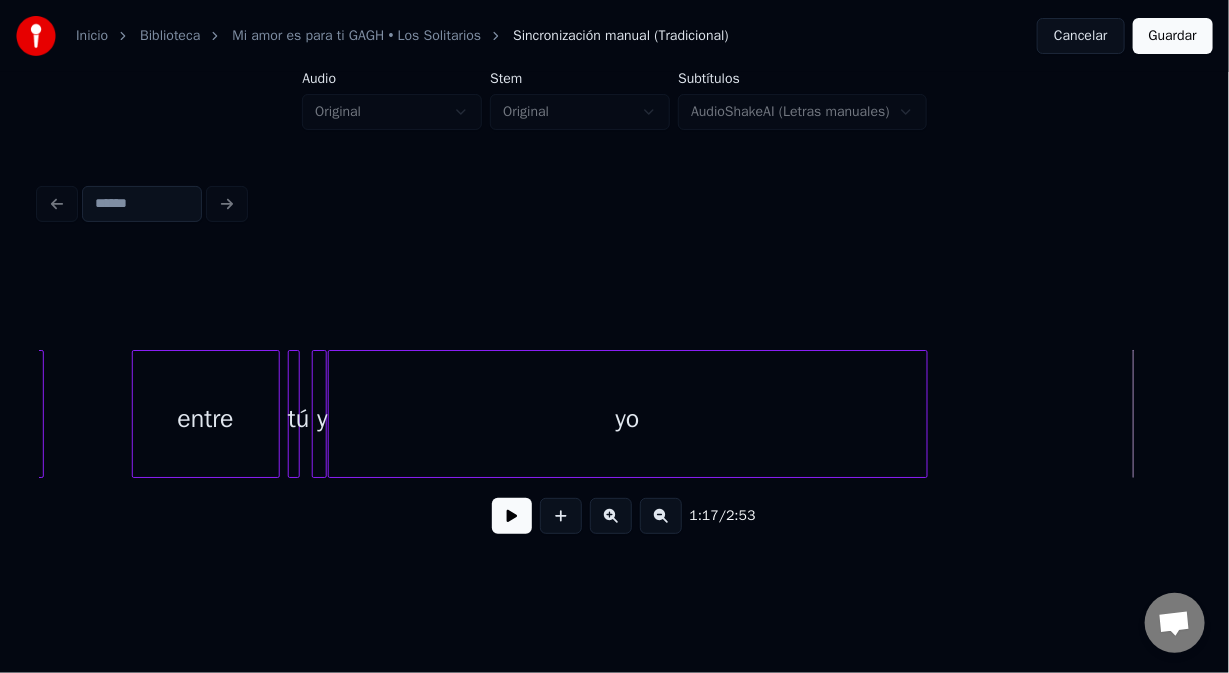 click at bounding box center [323, 414] 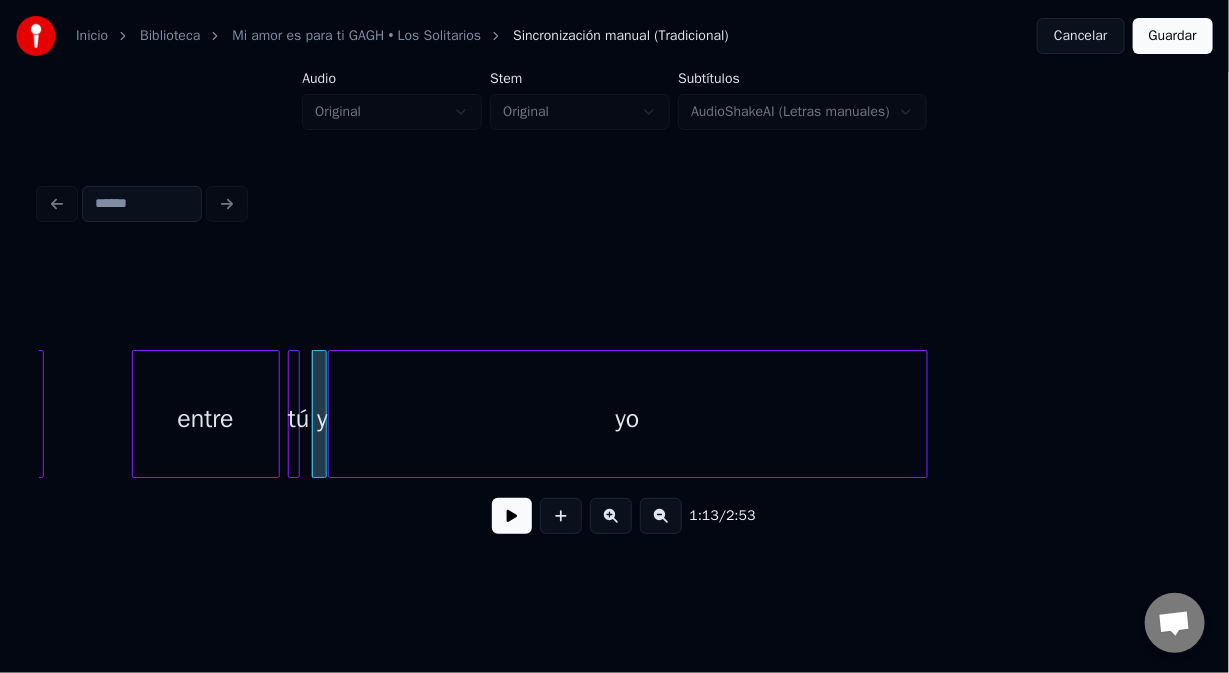 click on "yo" at bounding box center (628, 419) 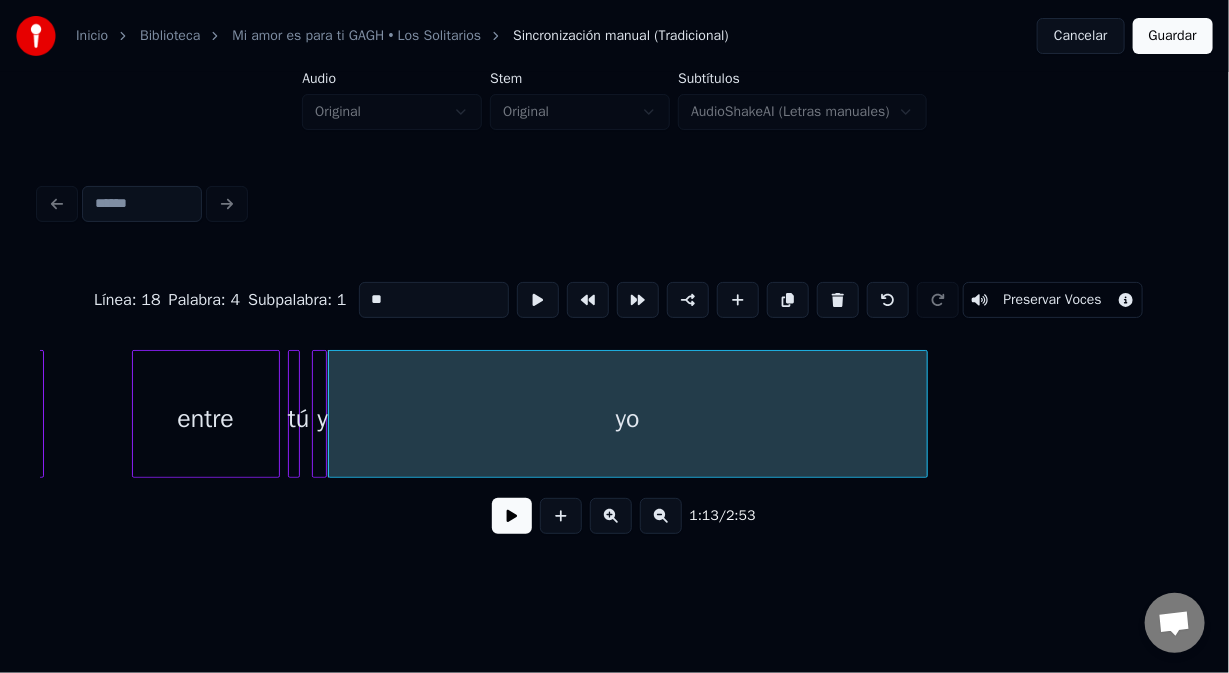 click at bounding box center [512, 516] 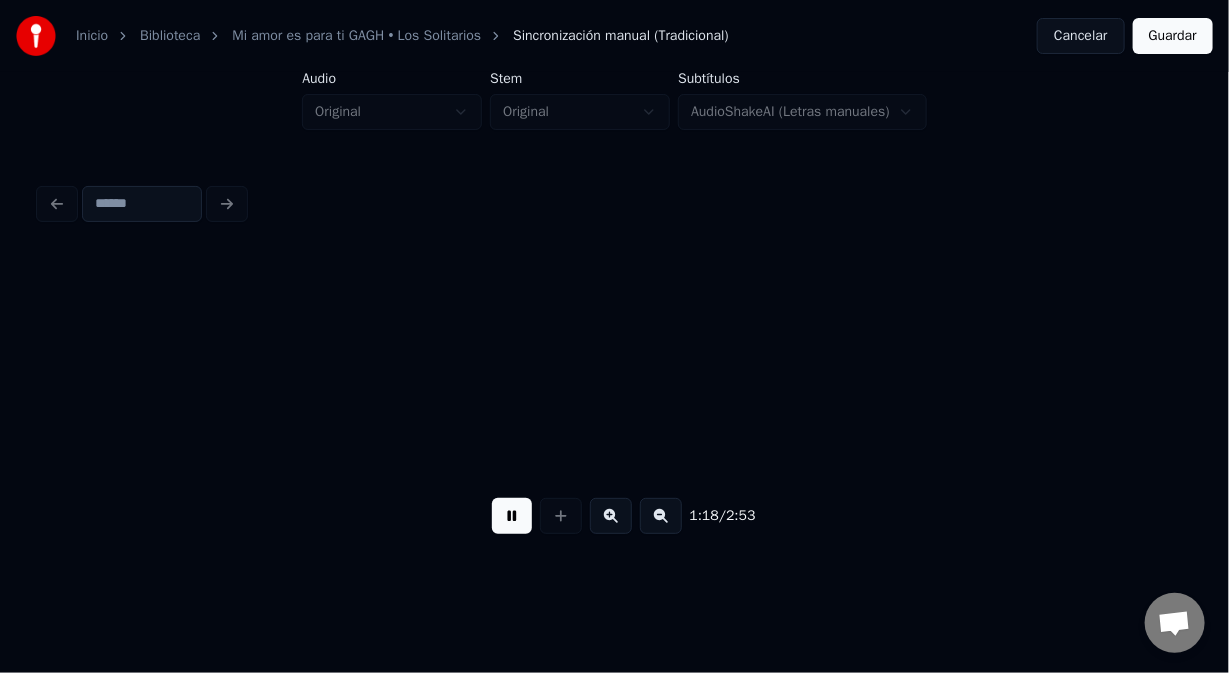 scroll, scrollTop: 0, scrollLeft: 15635, axis: horizontal 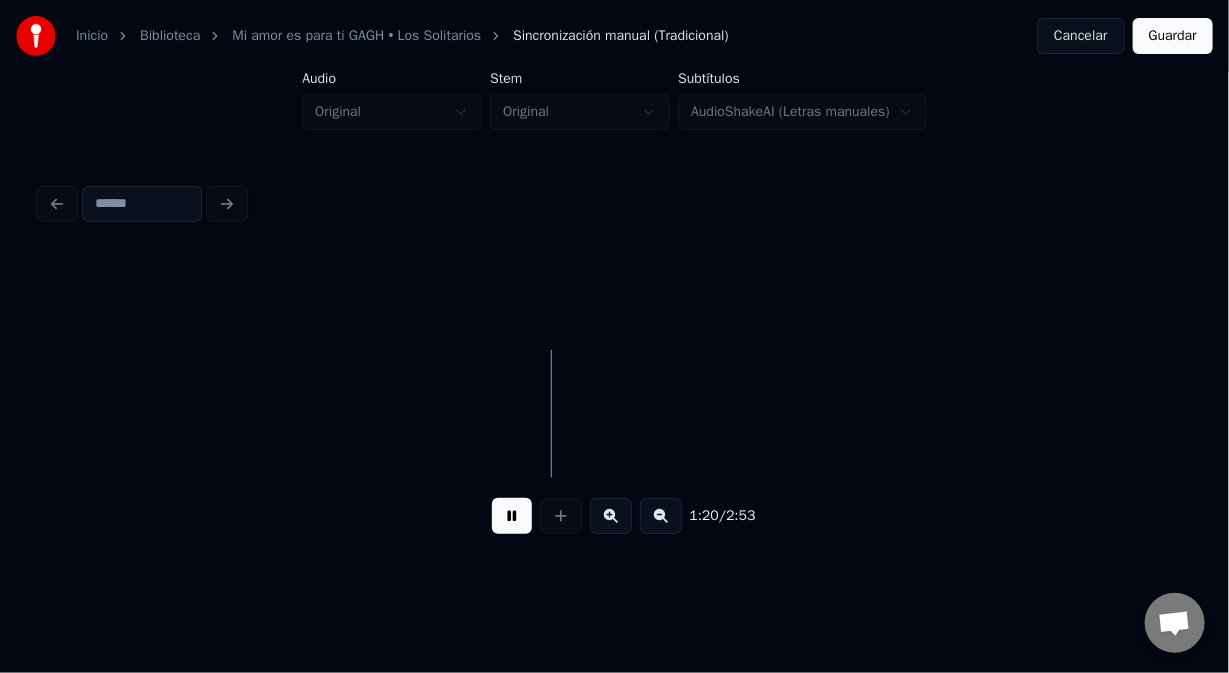 click at bounding box center (512, 516) 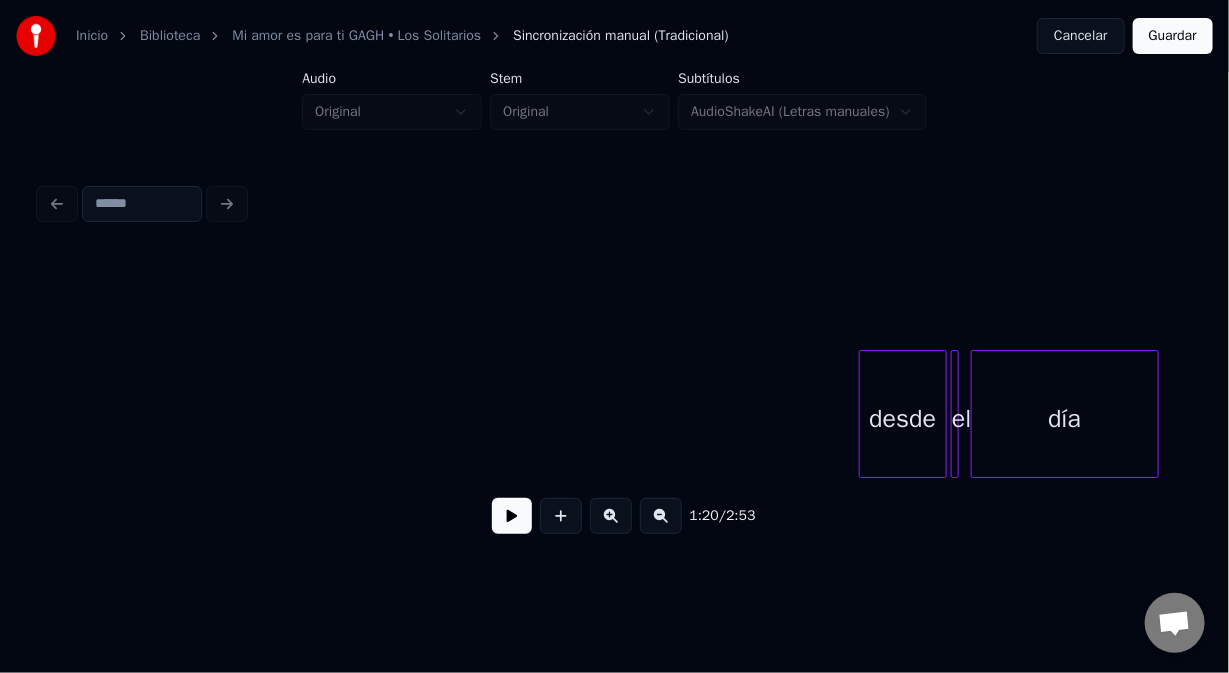 scroll, scrollTop: 0, scrollLeft: 17009, axis: horizontal 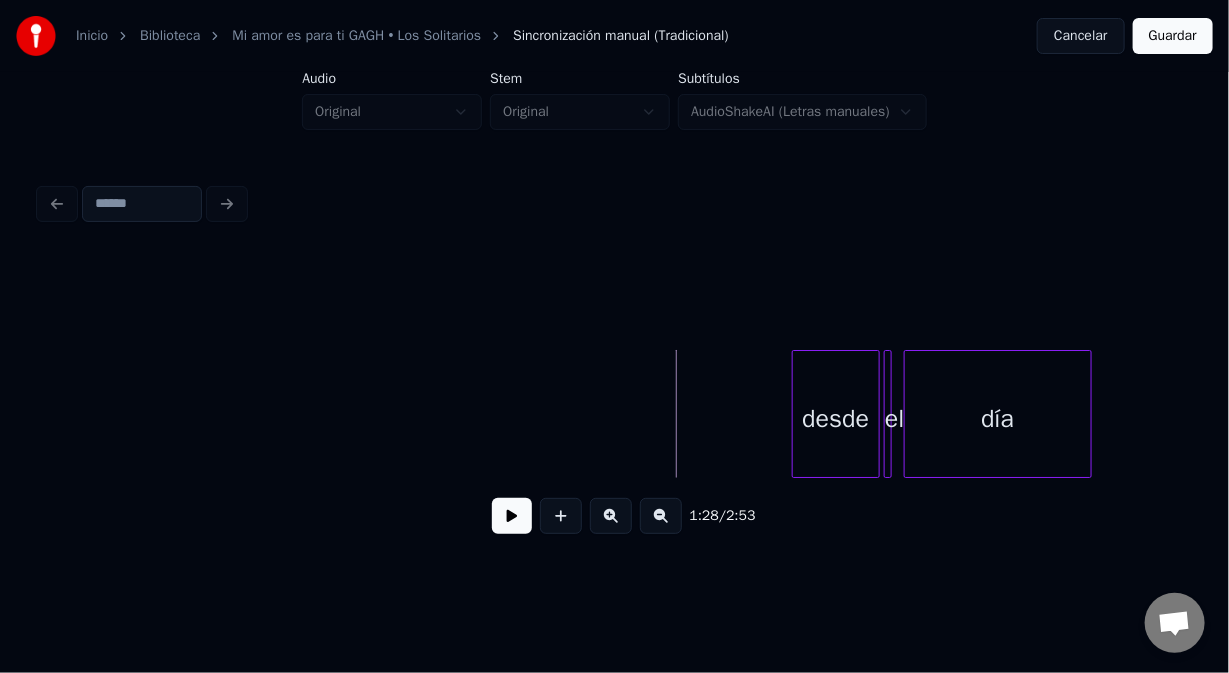 click on "desde" at bounding box center [836, 419] 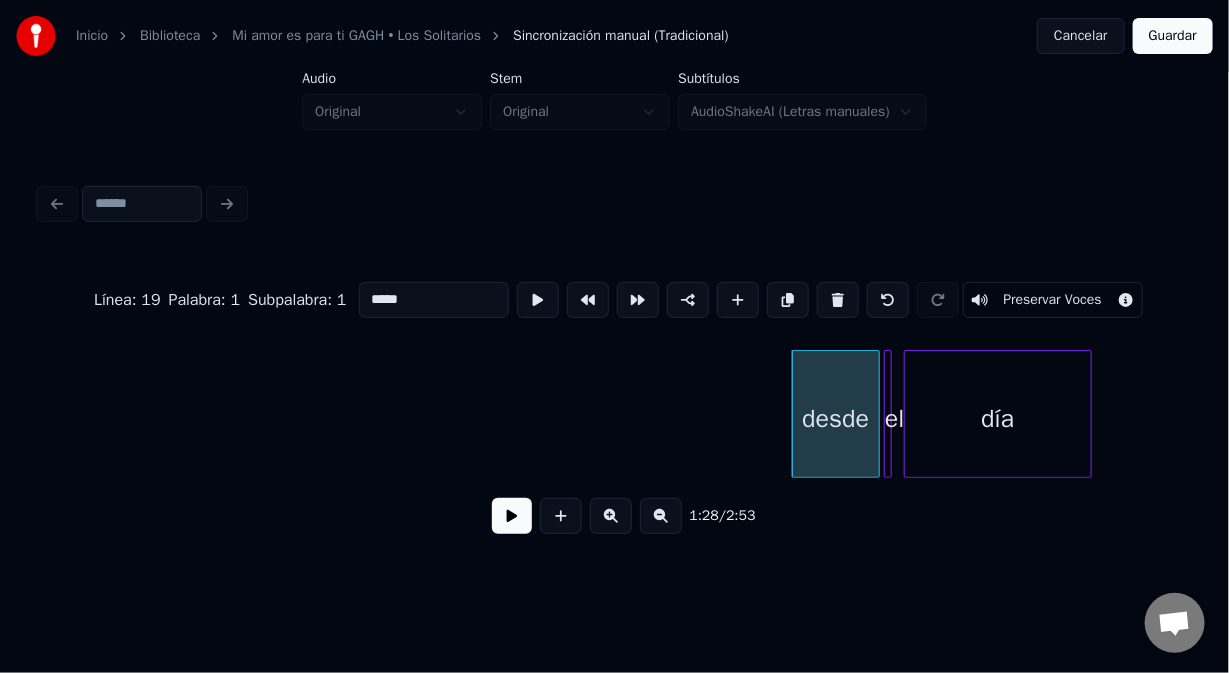 click on "*****" at bounding box center (434, 300) 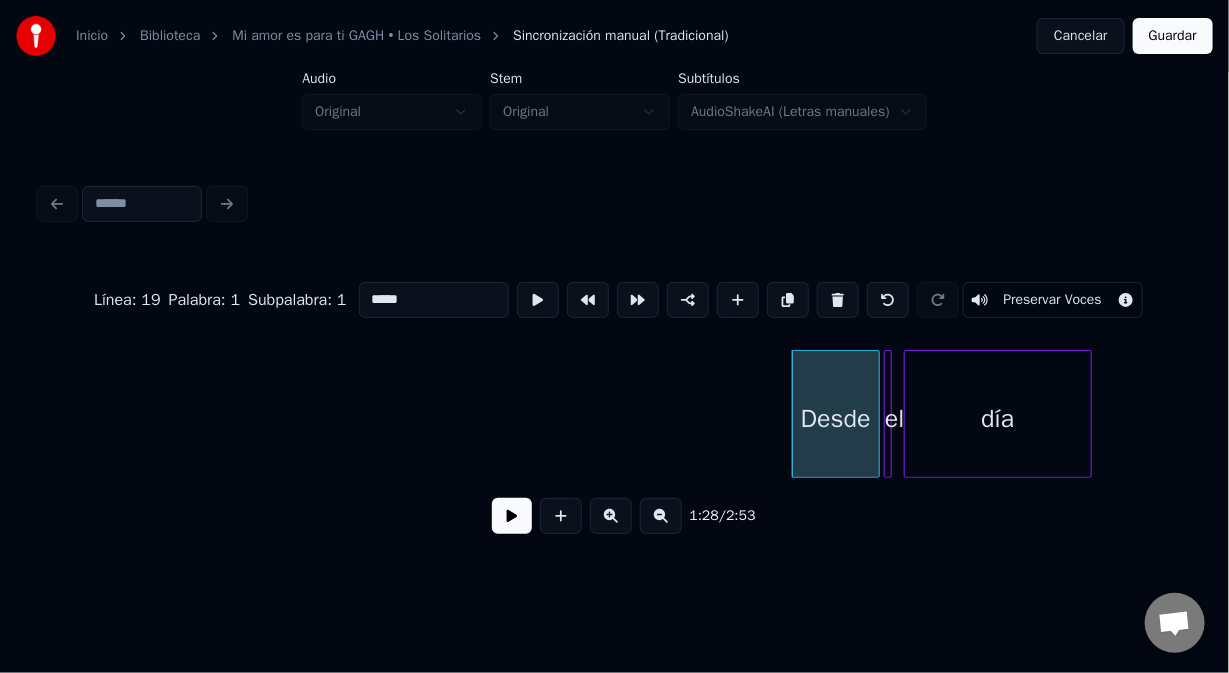 type on "*****" 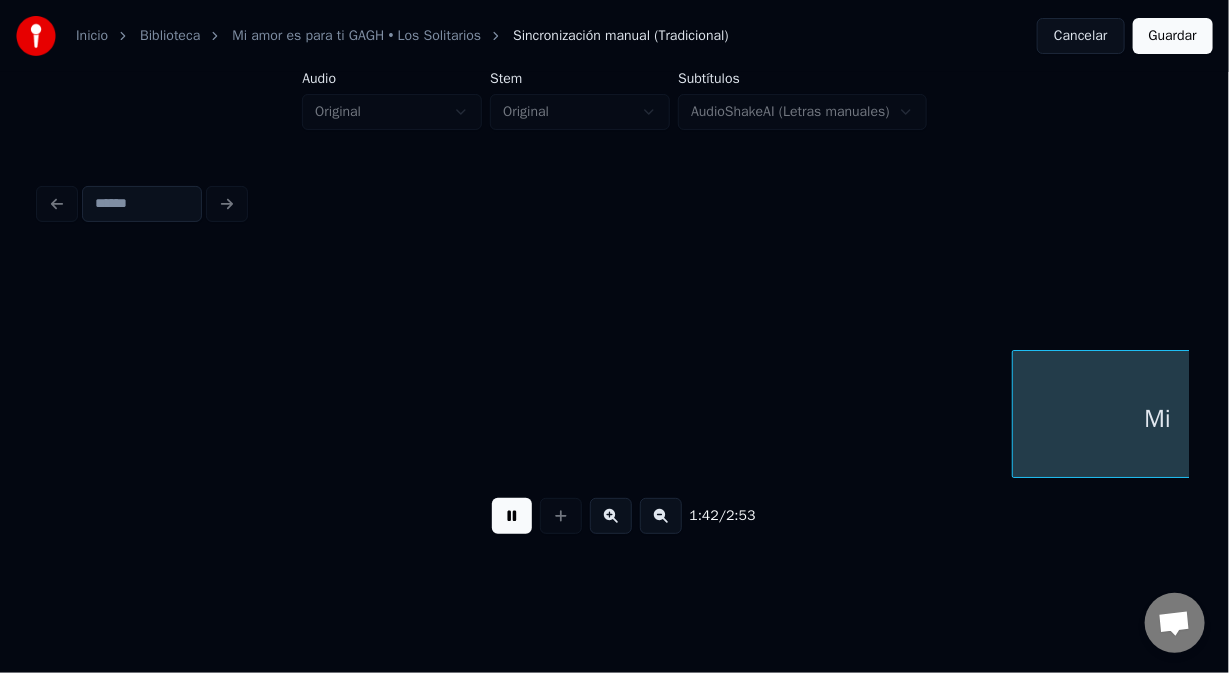 scroll, scrollTop: 0, scrollLeft: 20464, axis: horizontal 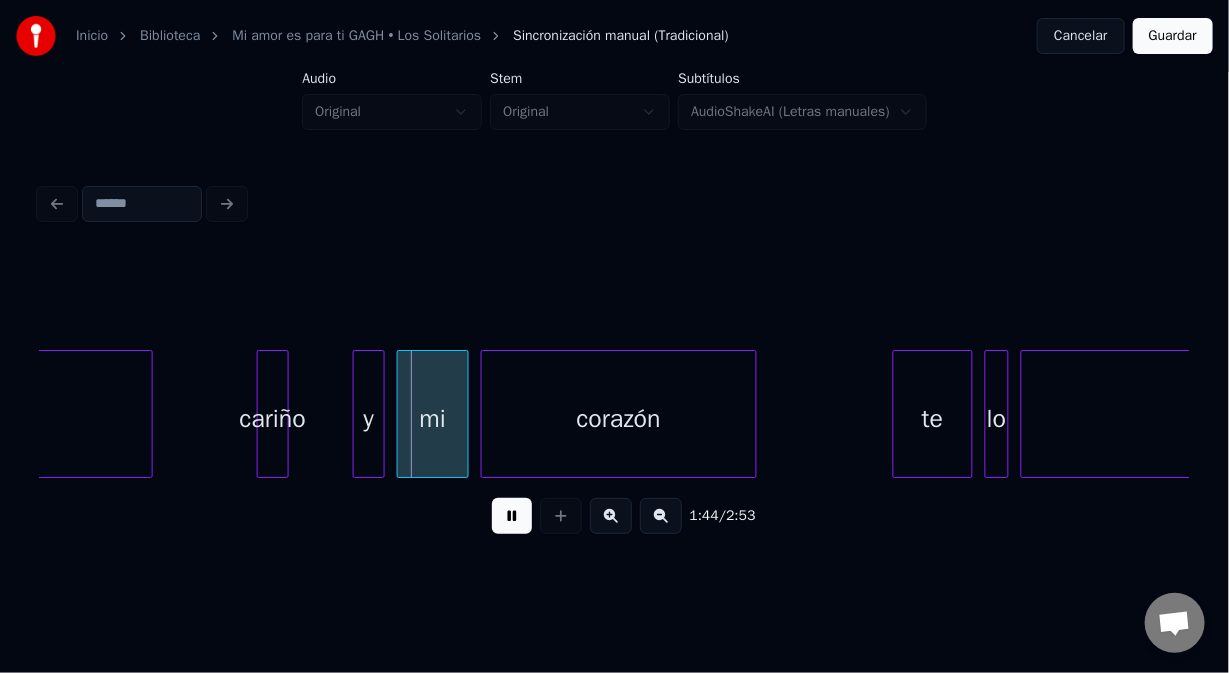 click on "1:44  /  2:53" at bounding box center (614, 516) 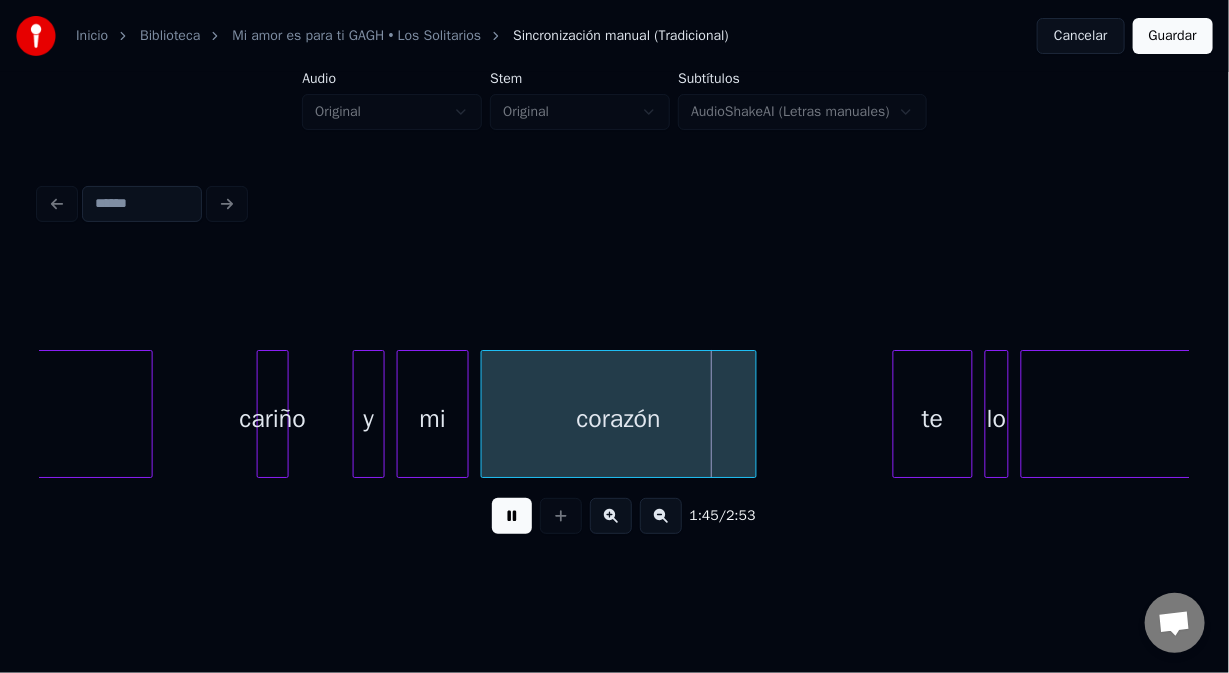 click on "1:45  /  2:53" at bounding box center (614, 516) 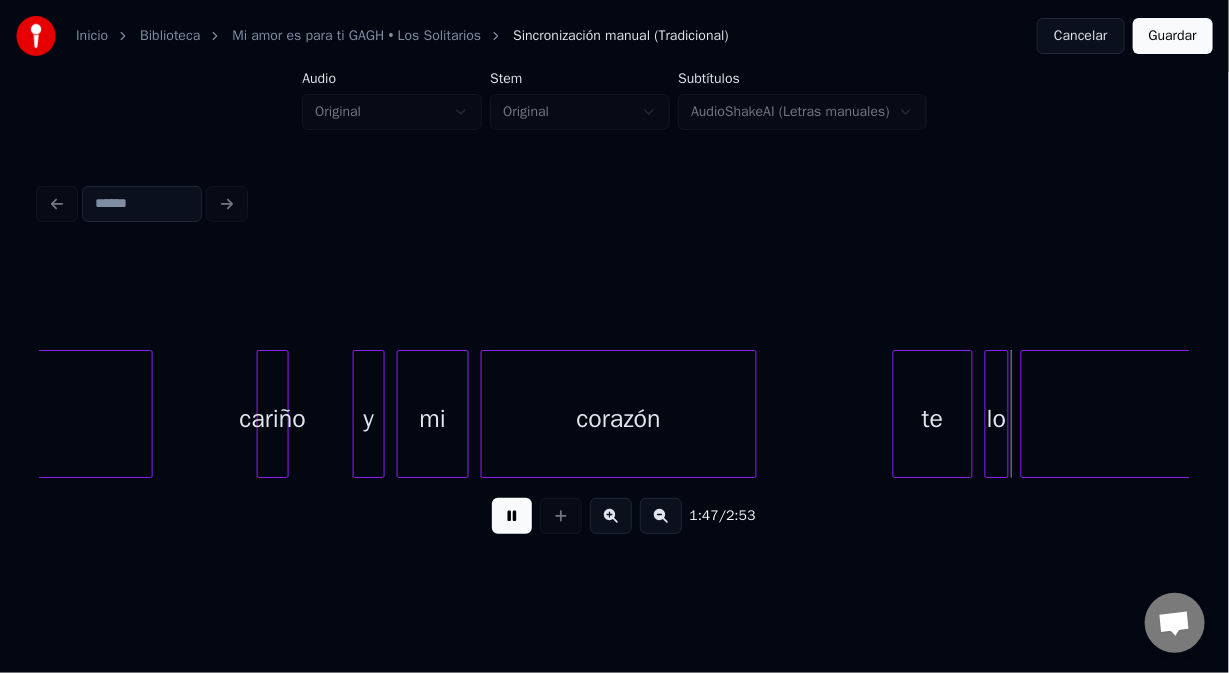 click at bounding box center [512, 516] 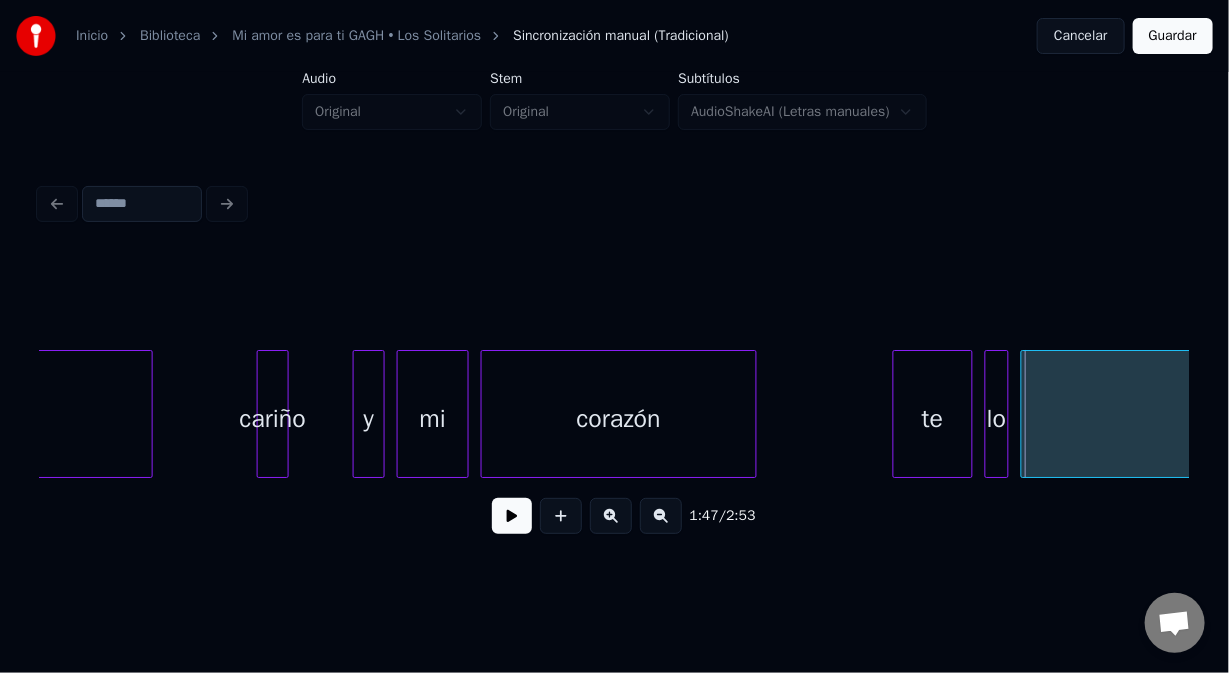click on "Mi cariño y mi corazón te lo entregué" at bounding box center (-3073, 414) 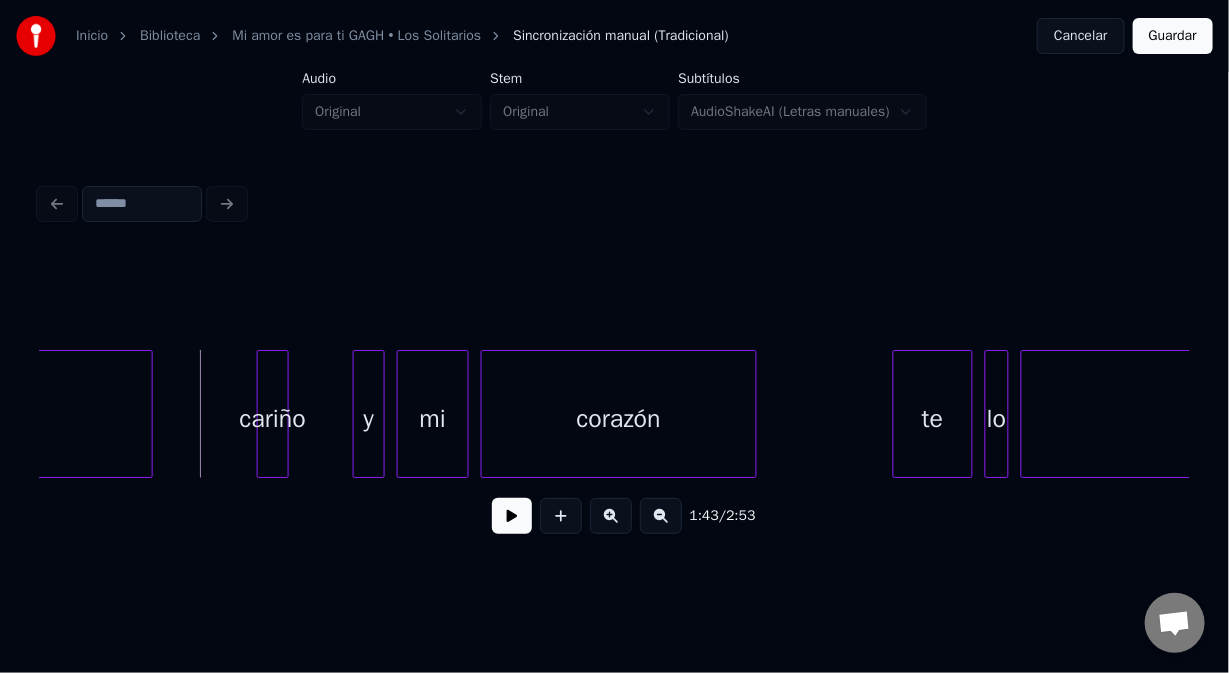 click at bounding box center (512, 516) 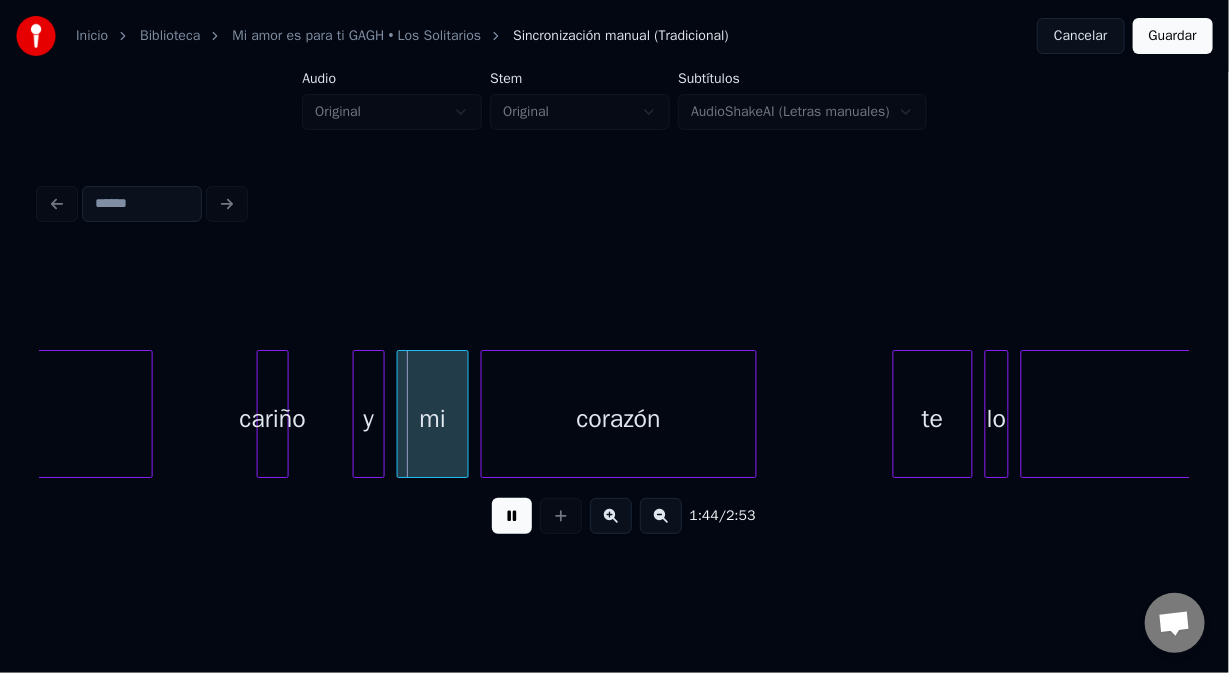 click at bounding box center [512, 516] 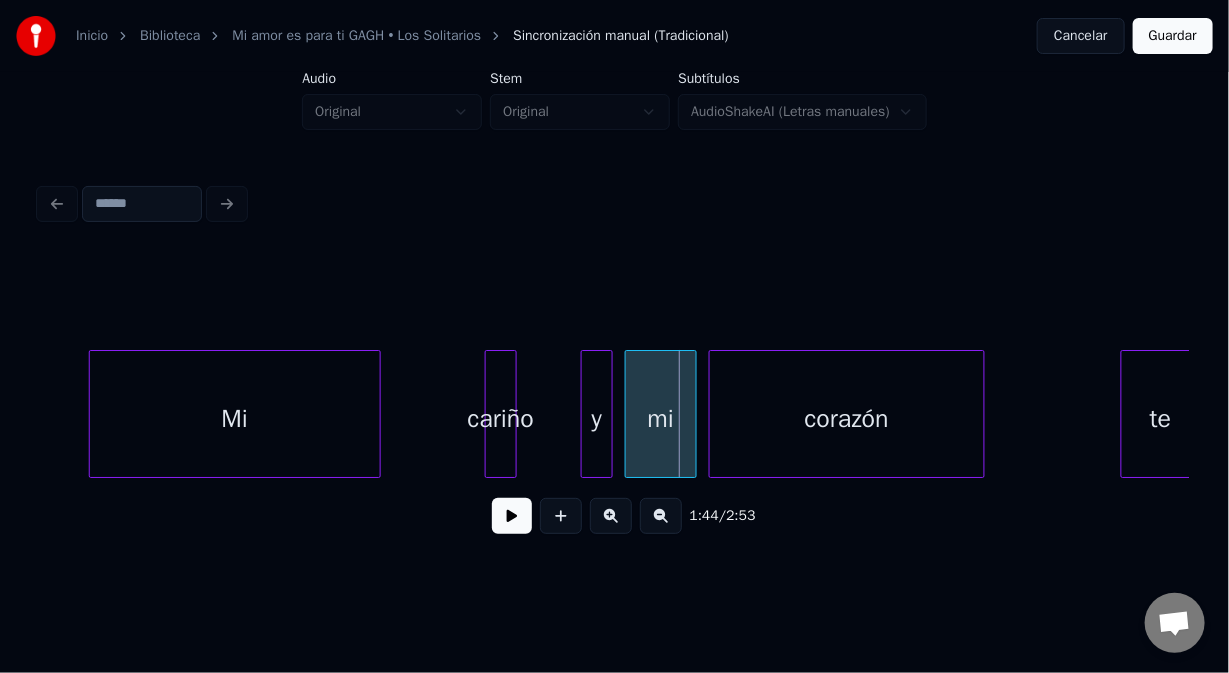 scroll, scrollTop: 0, scrollLeft: 20143, axis: horizontal 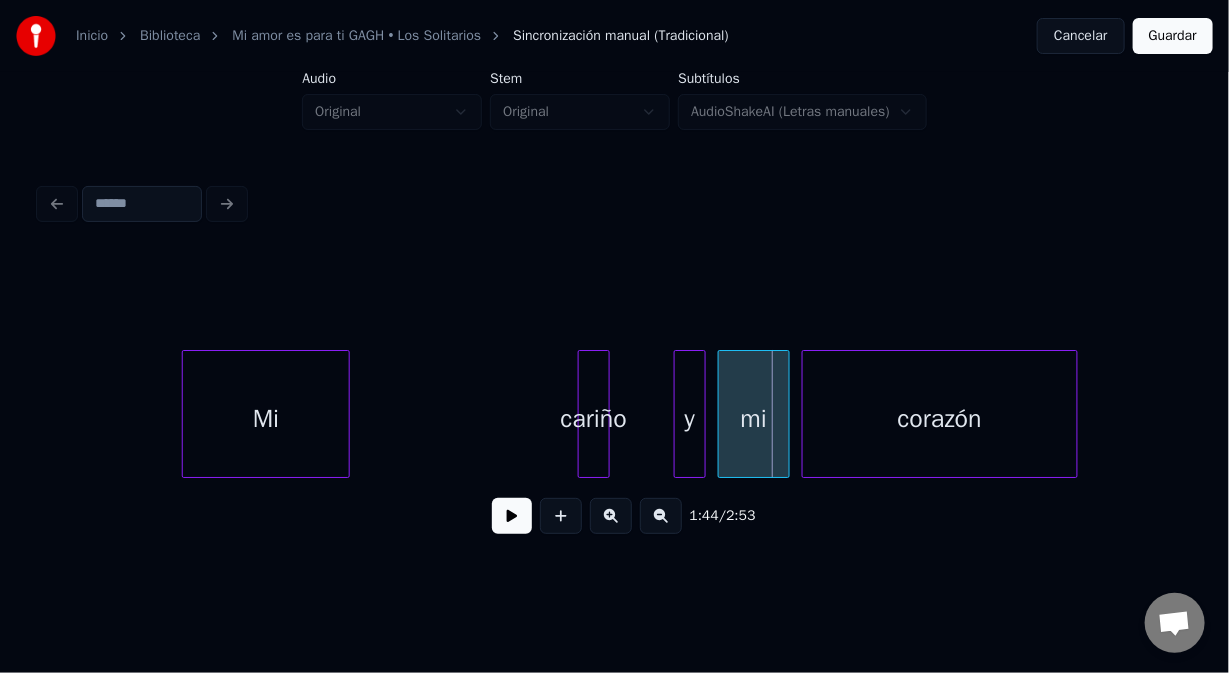 click at bounding box center [346, 414] 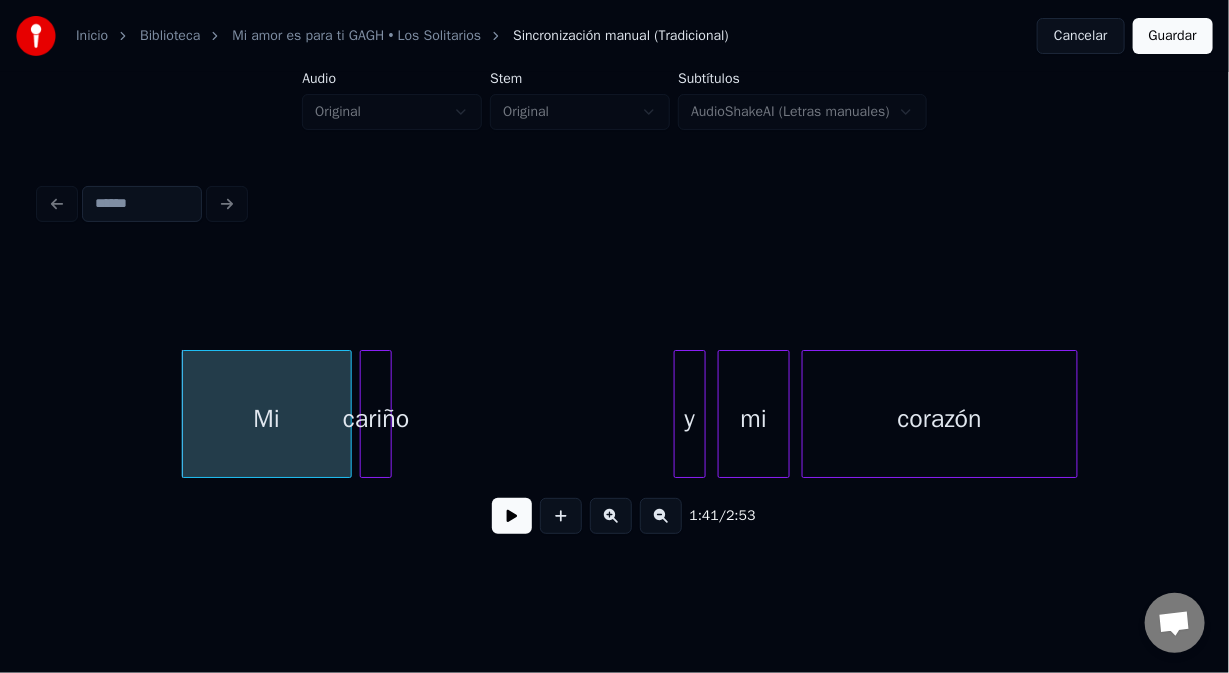 click on "cariño" at bounding box center (376, 419) 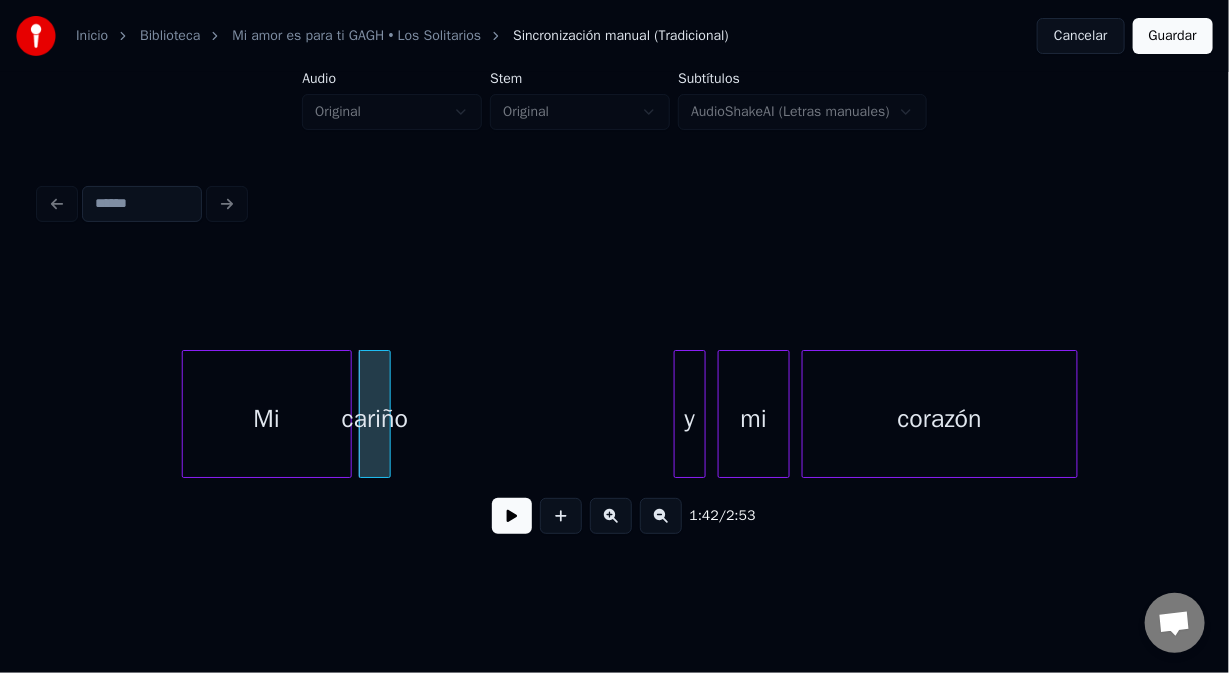 click on "Mi" at bounding box center [267, 419] 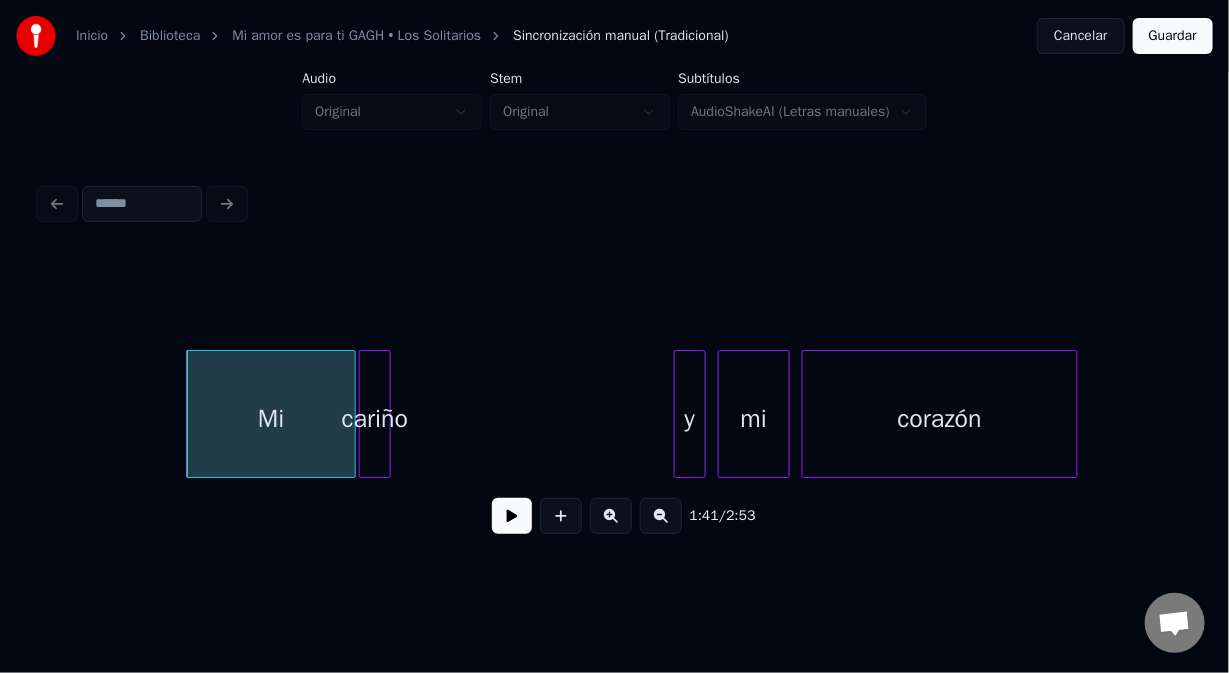 click at bounding box center [512, 516] 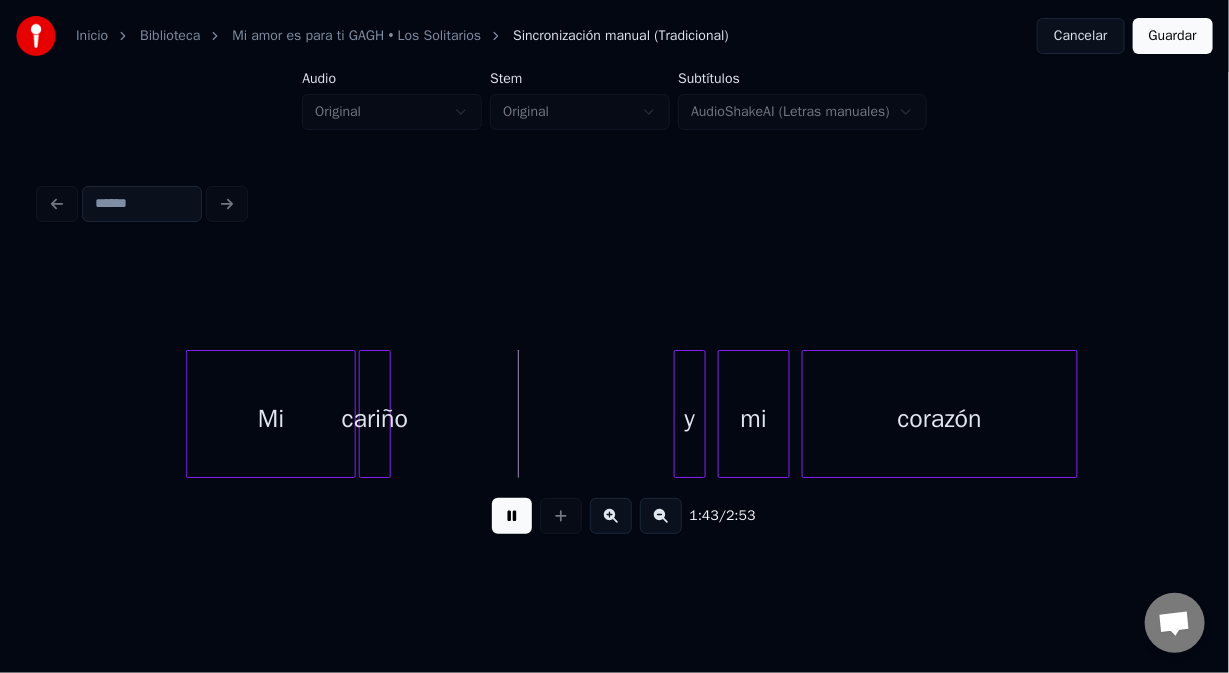 click at bounding box center (512, 516) 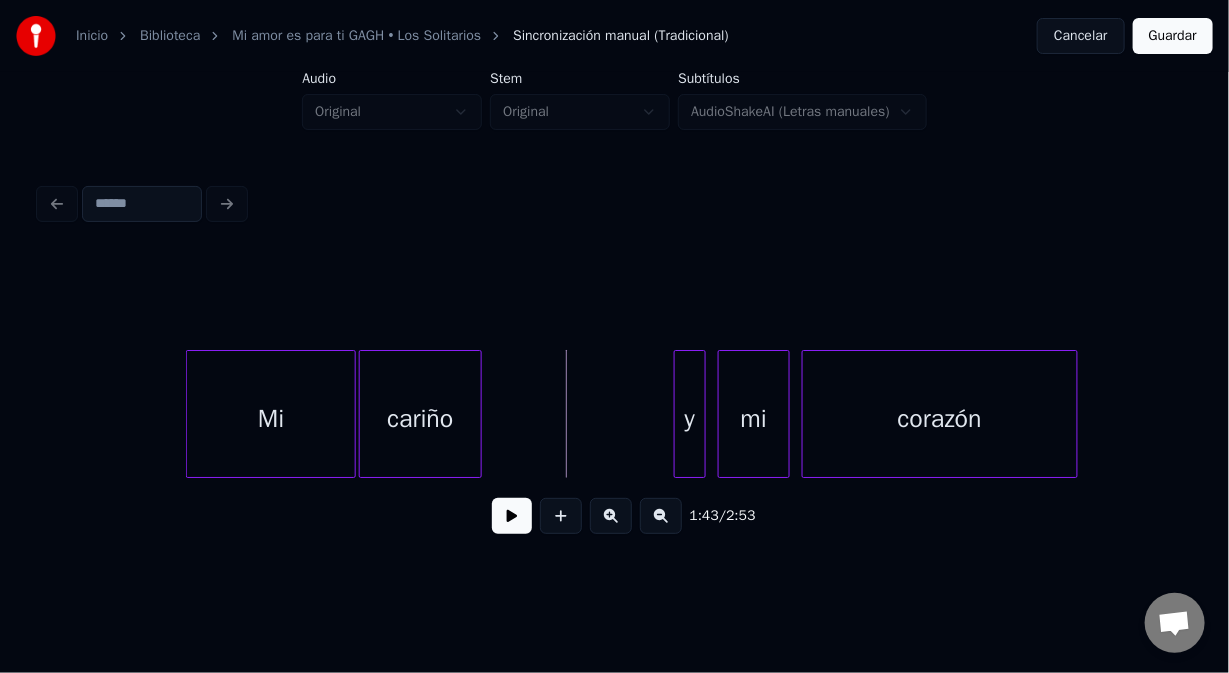 click at bounding box center [478, 414] 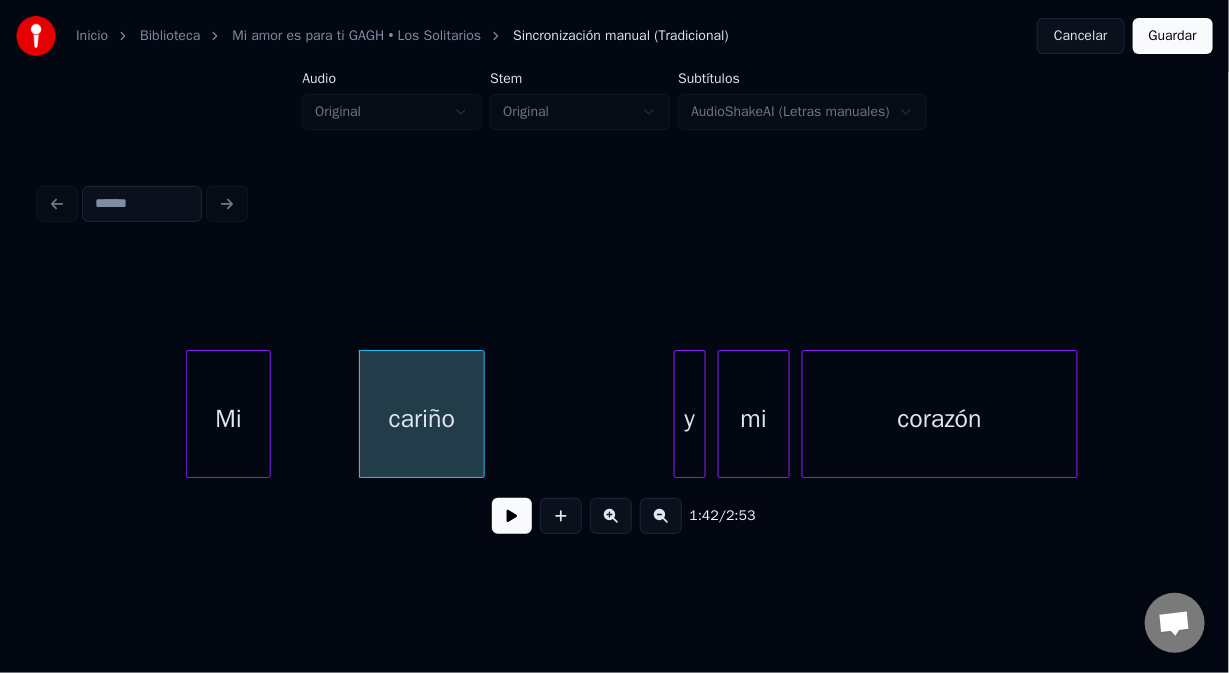 click at bounding box center (267, 414) 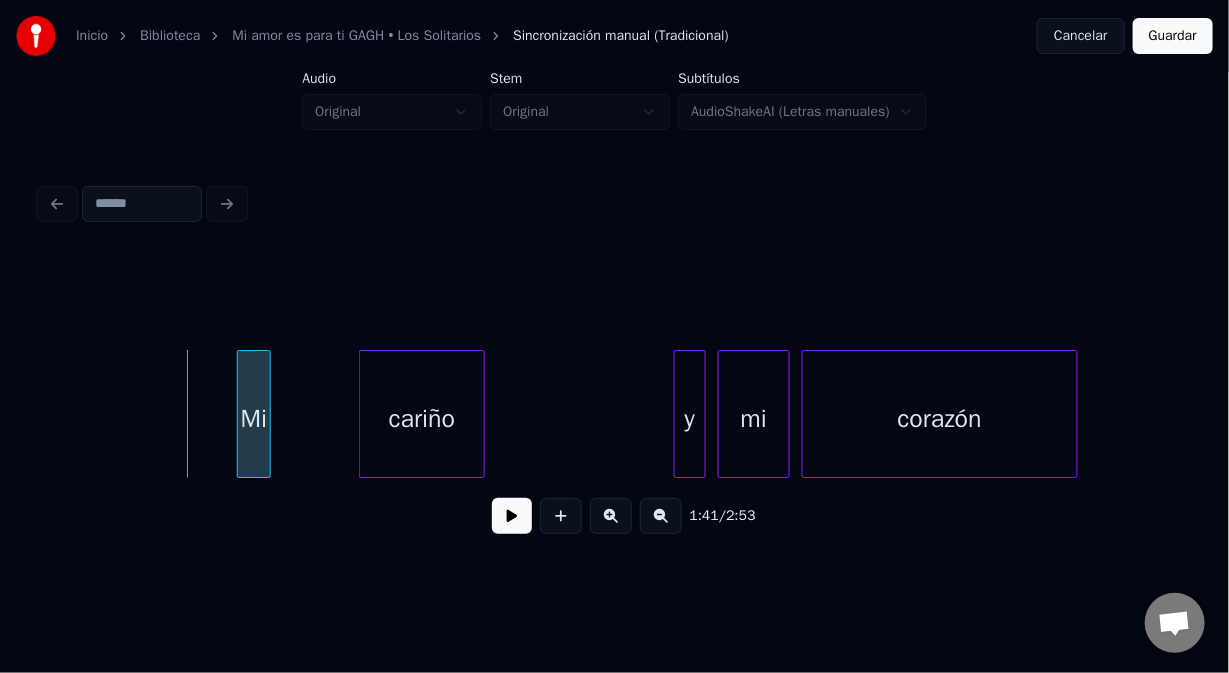 click at bounding box center (241, 414) 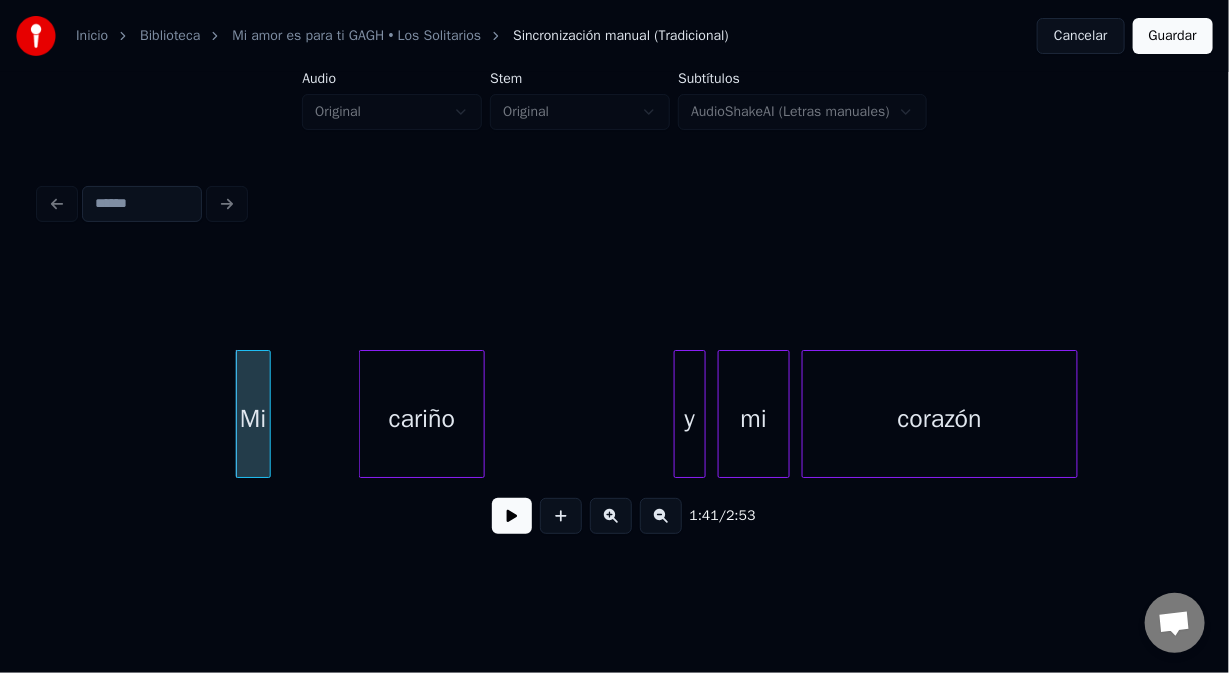 click at bounding box center (512, 516) 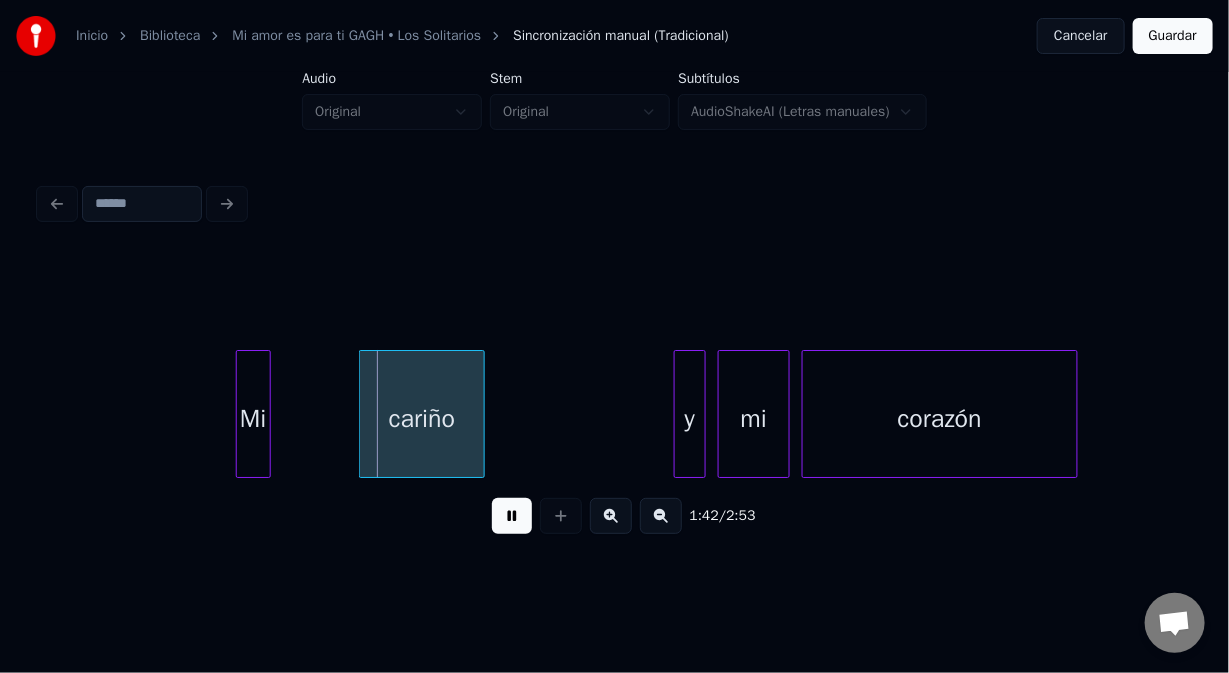 click at bounding box center (512, 516) 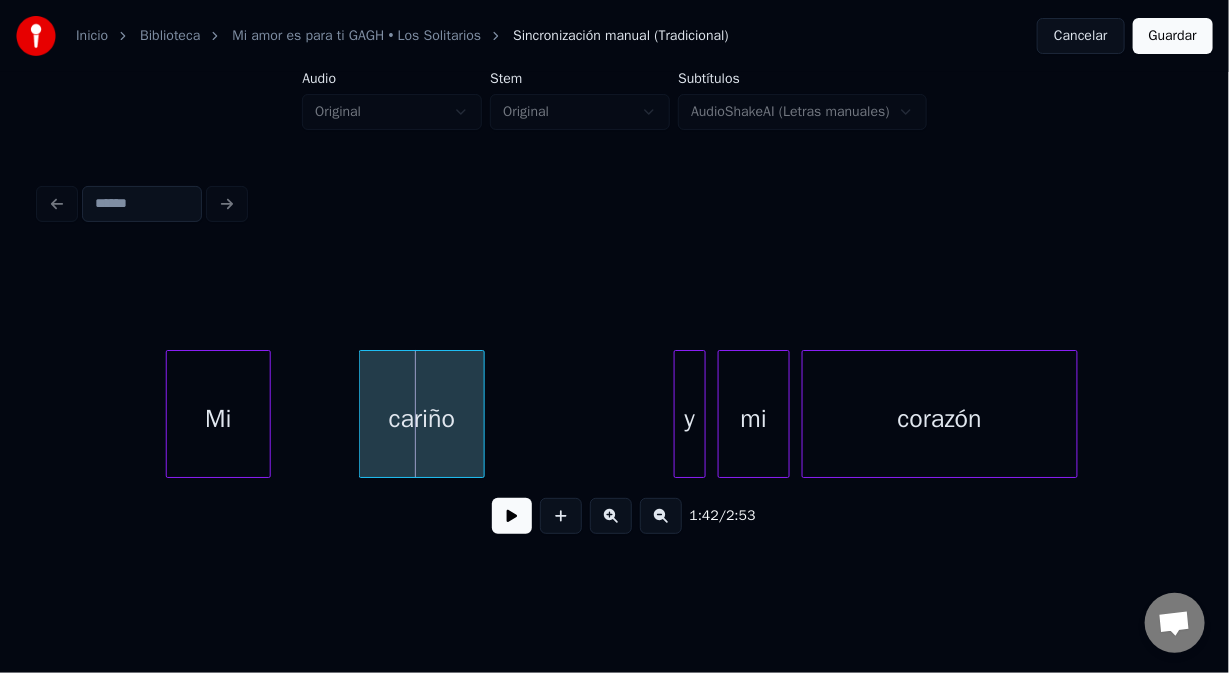 click at bounding box center [170, 414] 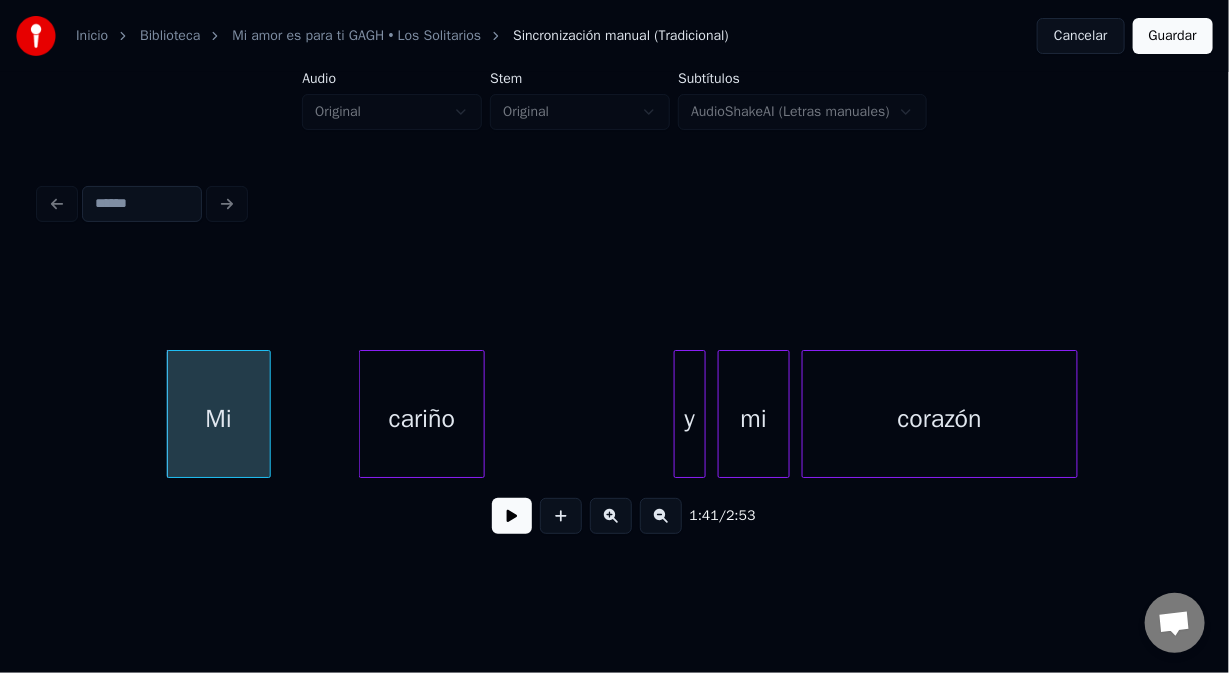 click at bounding box center (512, 516) 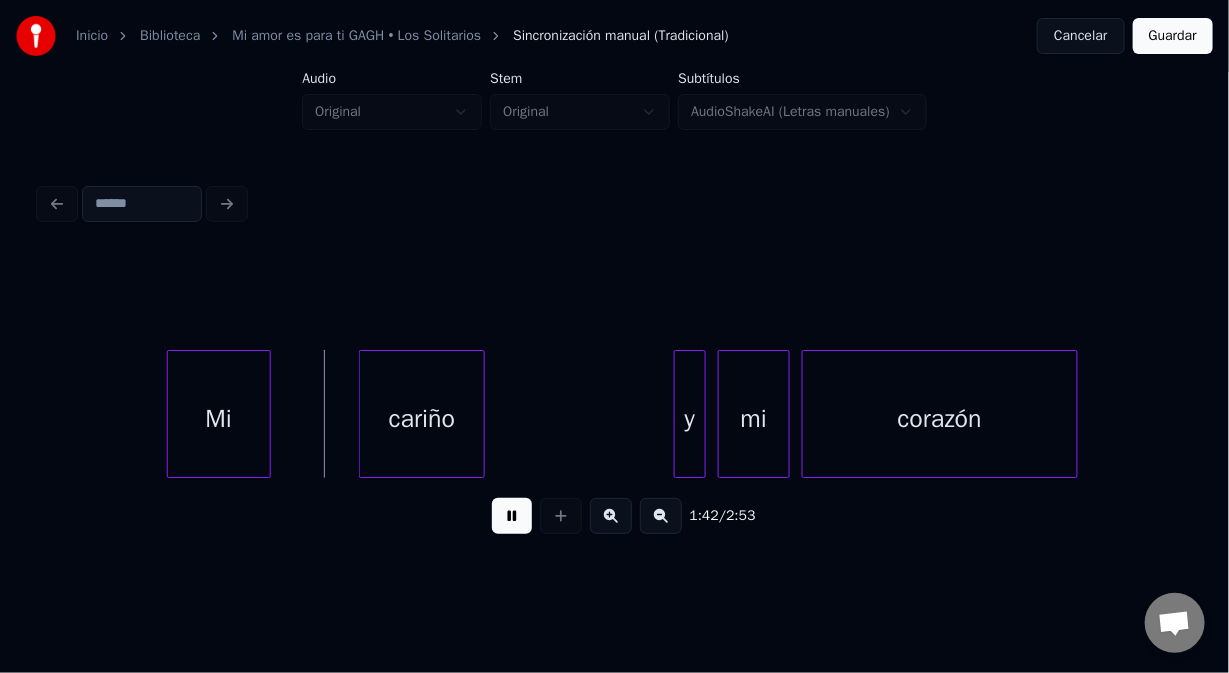 drag, startPoint x: 508, startPoint y: 521, endPoint x: 501, endPoint y: 513, distance: 10.630146 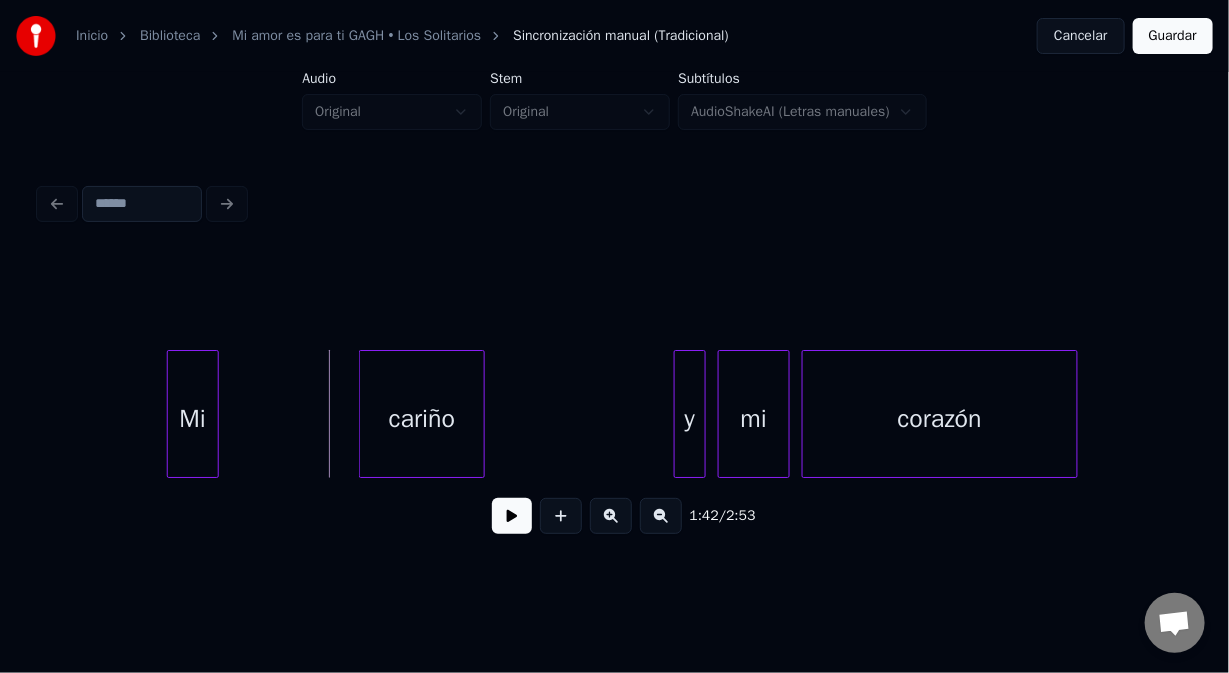click at bounding box center [215, 414] 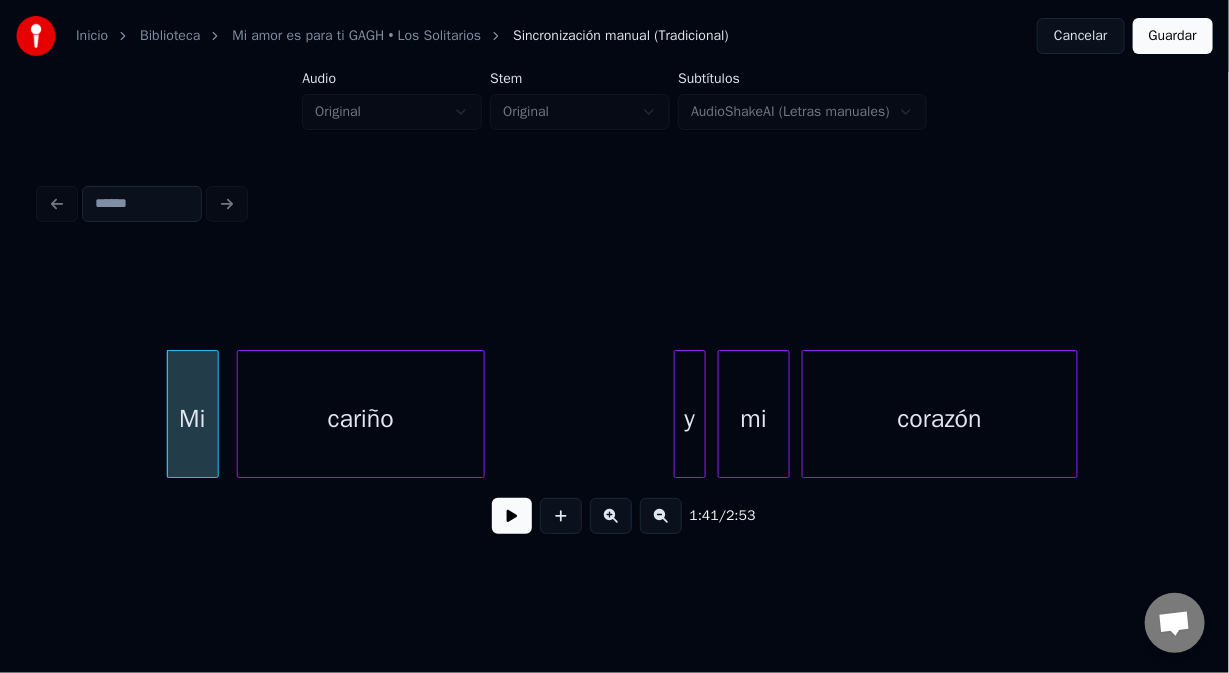 click at bounding box center (241, 414) 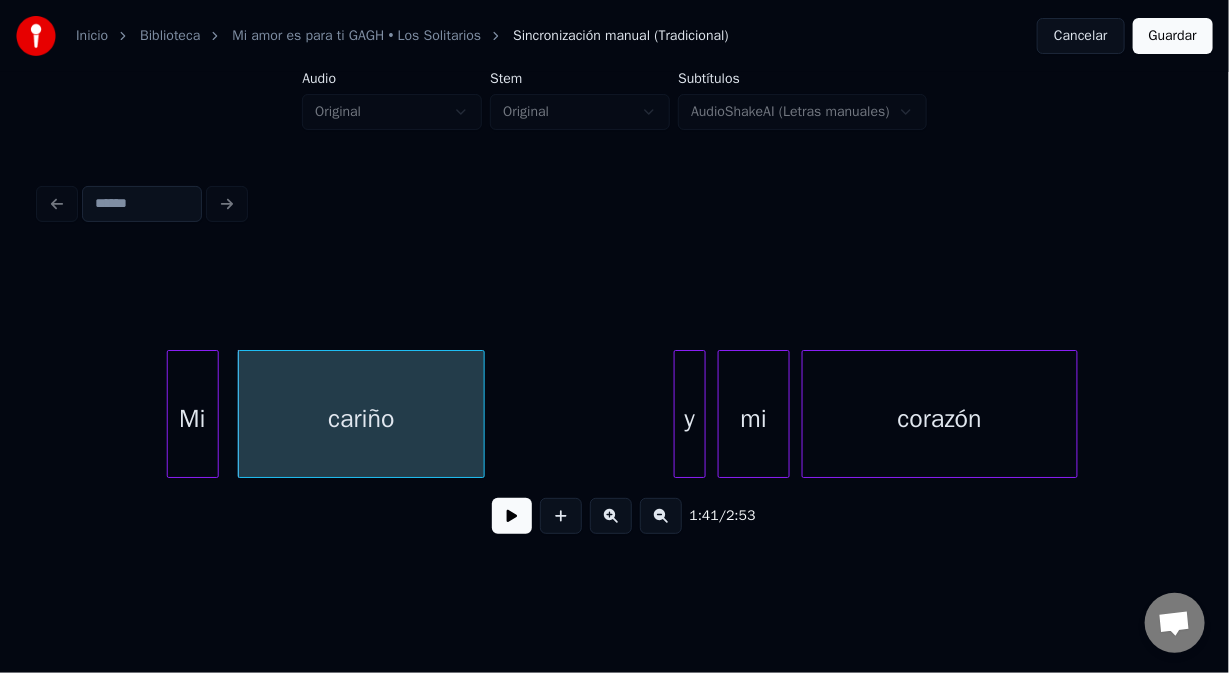 click at bounding box center [512, 516] 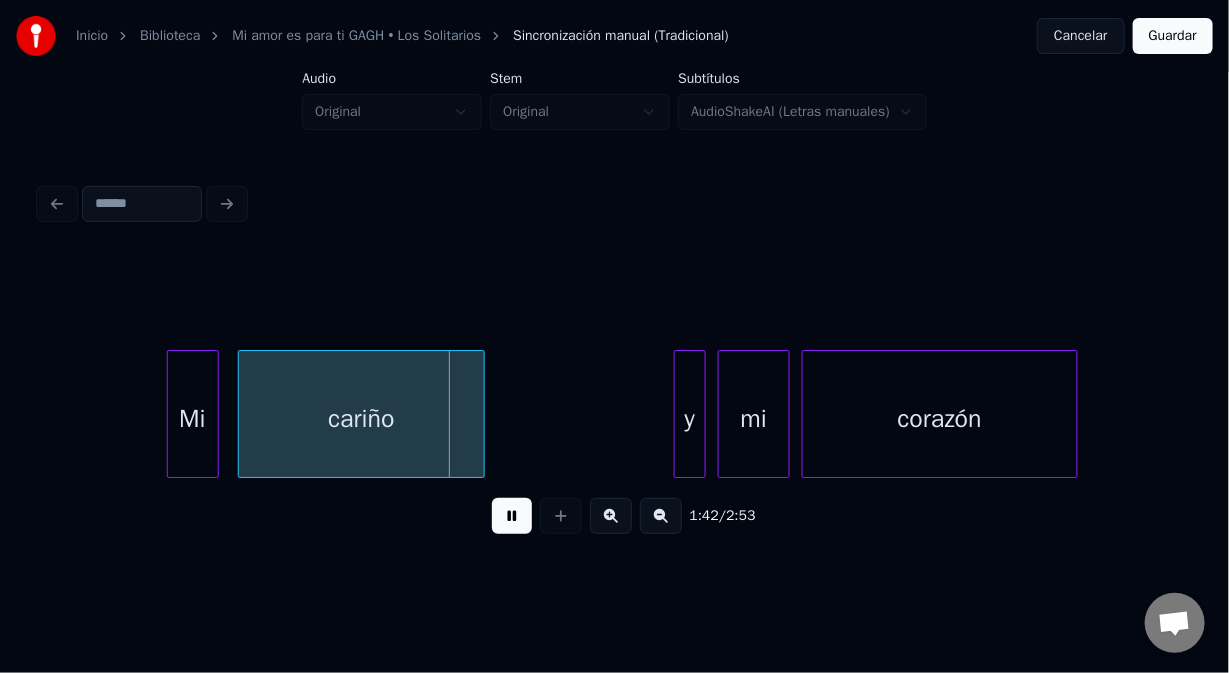click at bounding box center (512, 516) 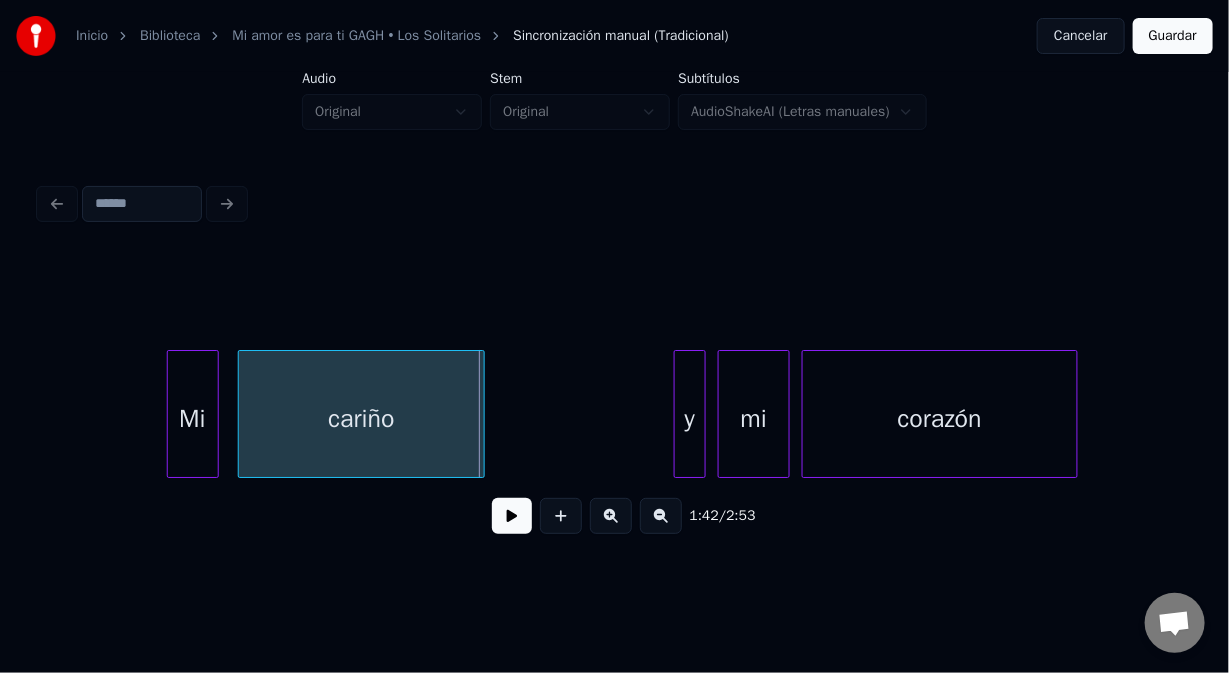 click on "Mi" at bounding box center [193, 419] 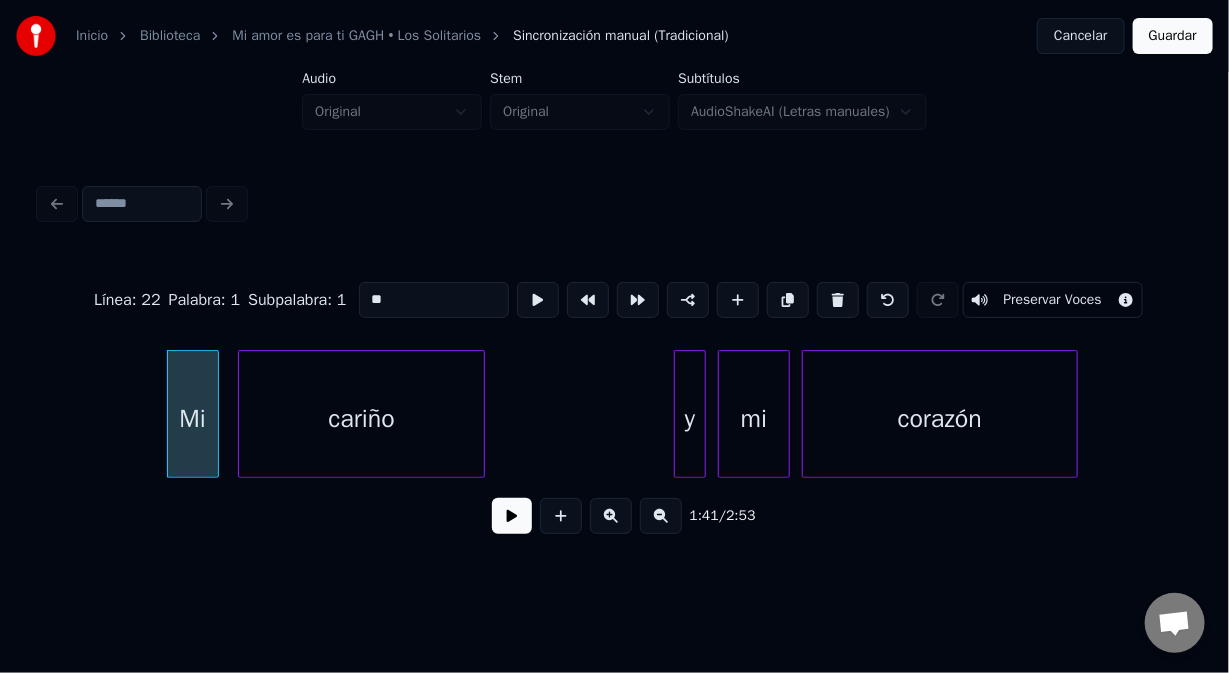 click at bounding box center (512, 516) 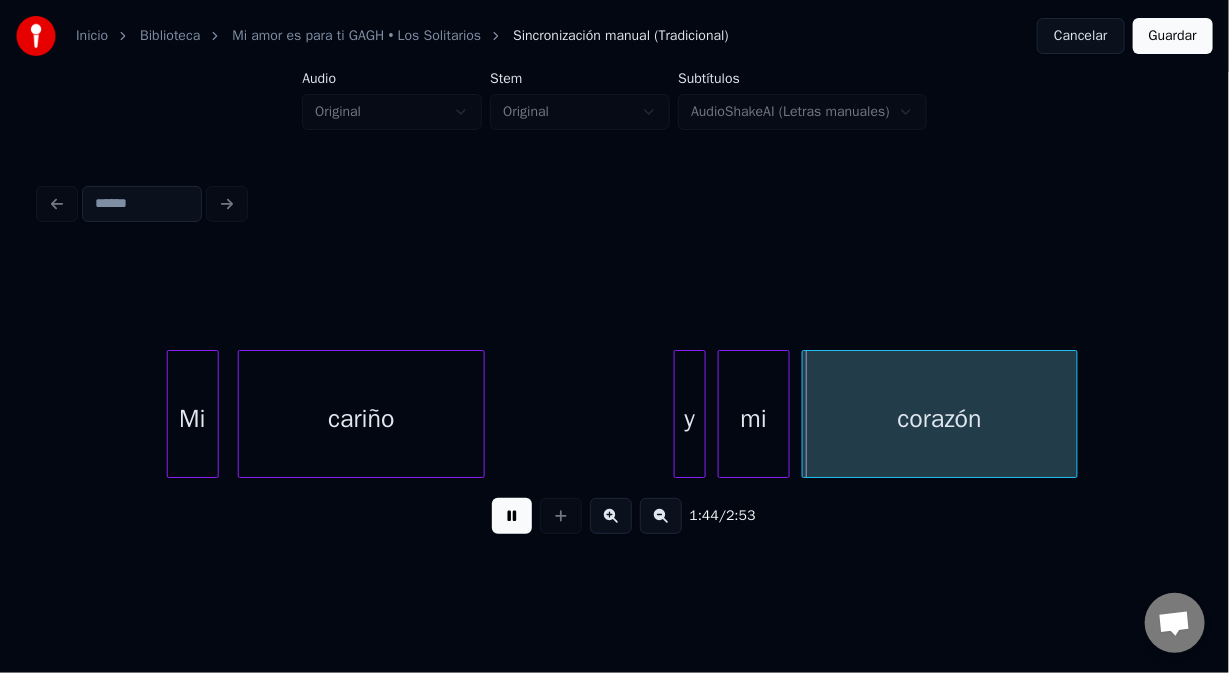 click at bounding box center (512, 516) 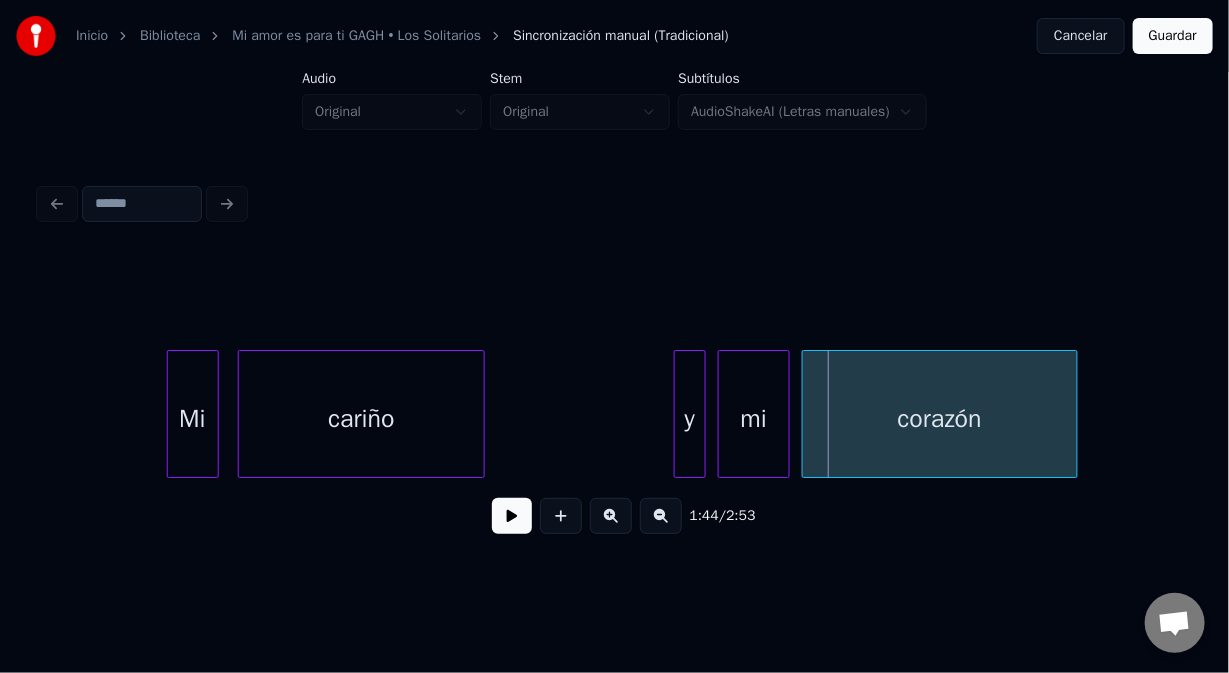 click on "y" at bounding box center (690, 419) 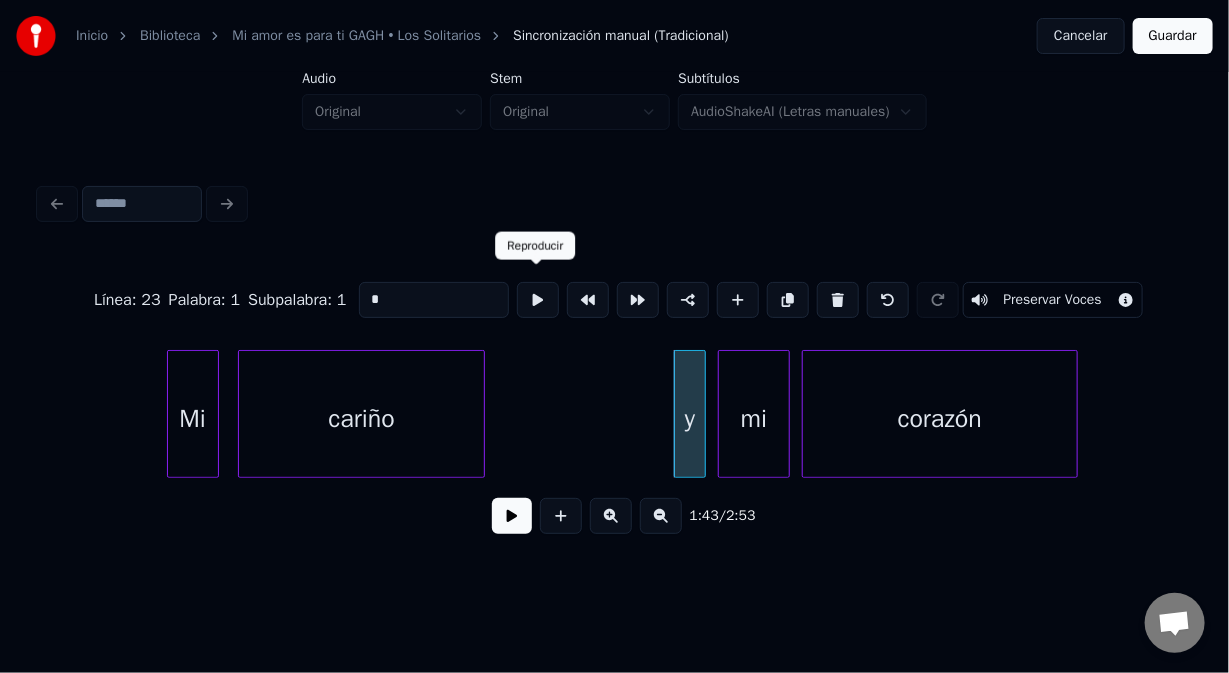 click at bounding box center (538, 300) 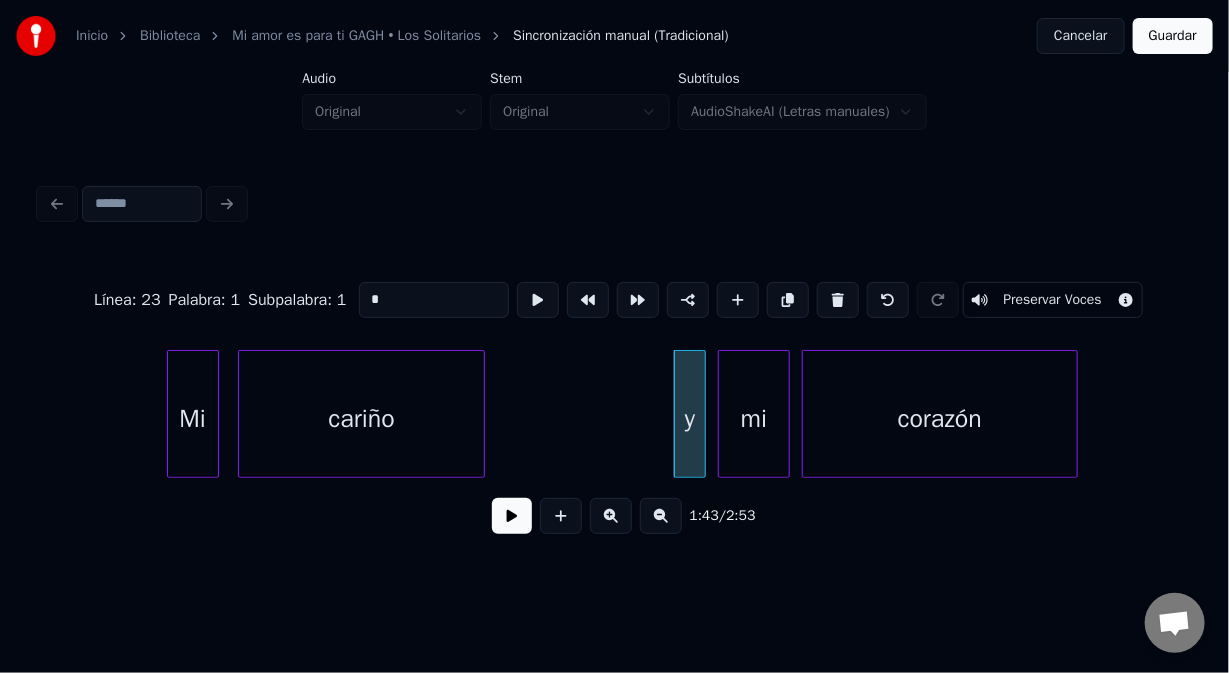 click at bounding box center [538, 300] 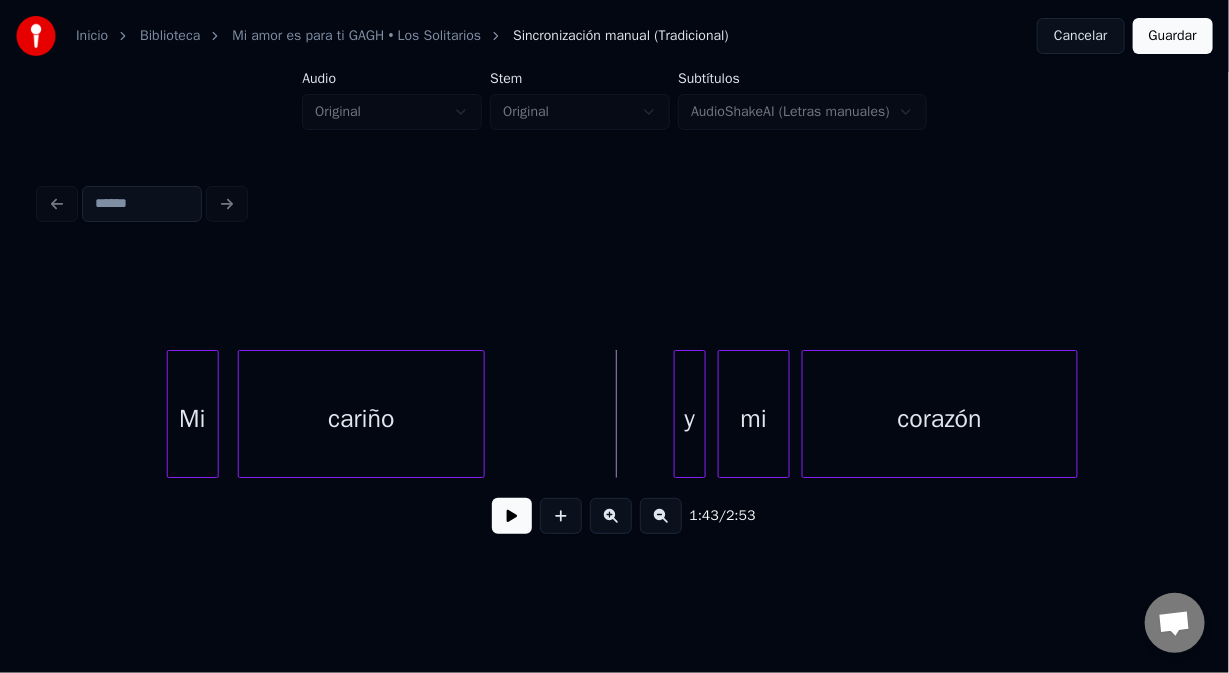 click at bounding box center (512, 516) 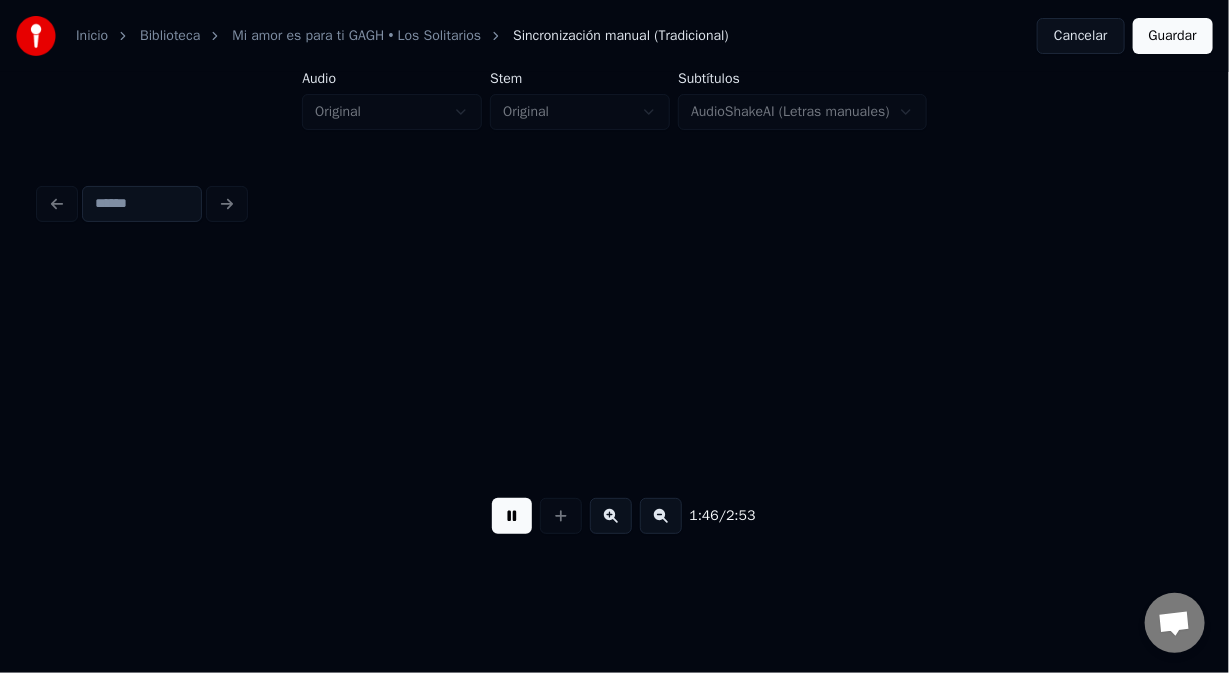 scroll, scrollTop: 0, scrollLeft: 21294, axis: horizontal 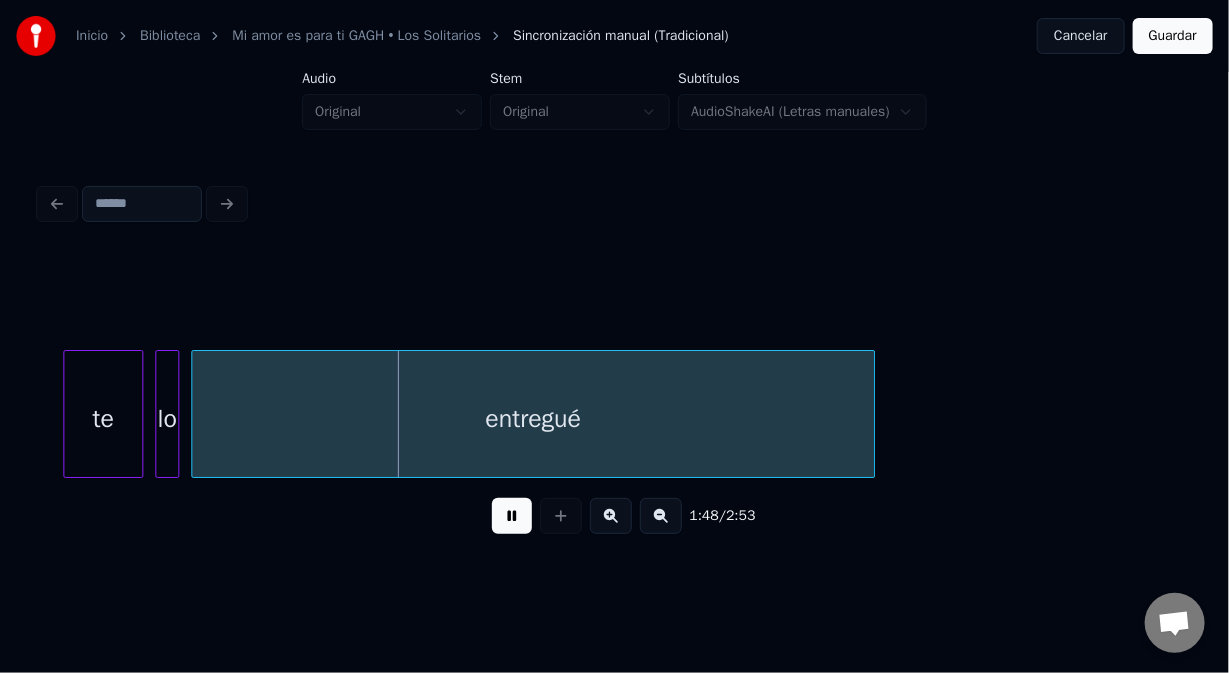 click at bounding box center (512, 516) 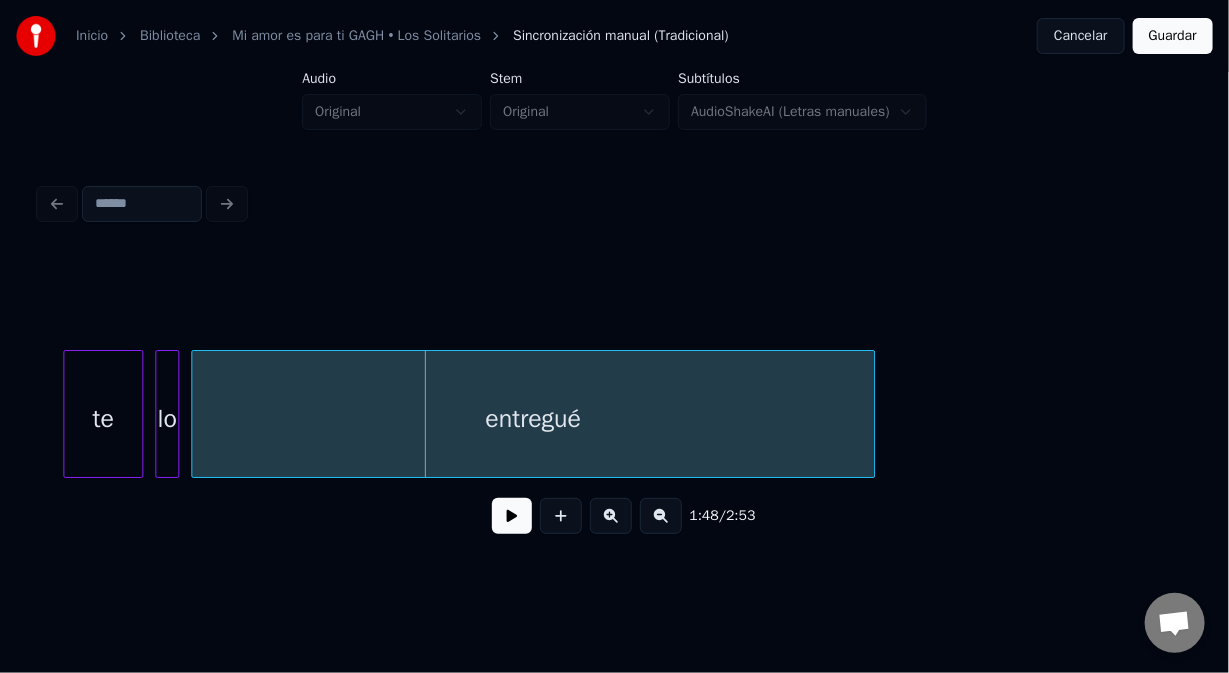 click on "entregué" at bounding box center [533, 419] 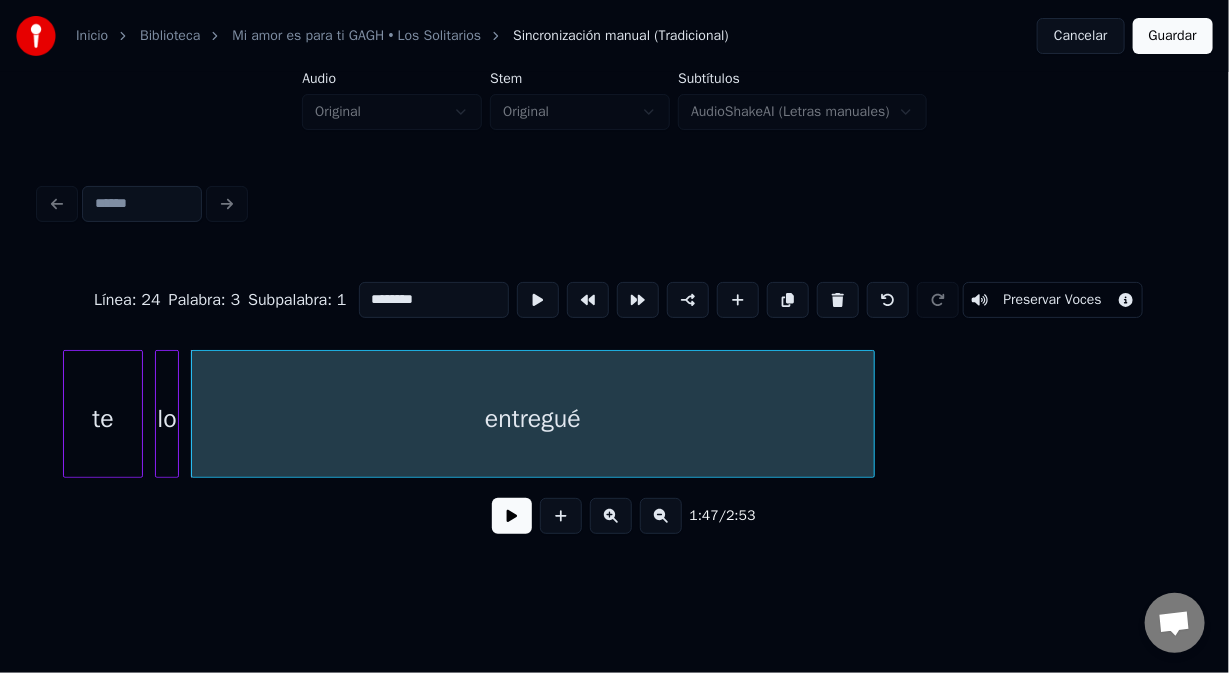 click at bounding box center (512, 516) 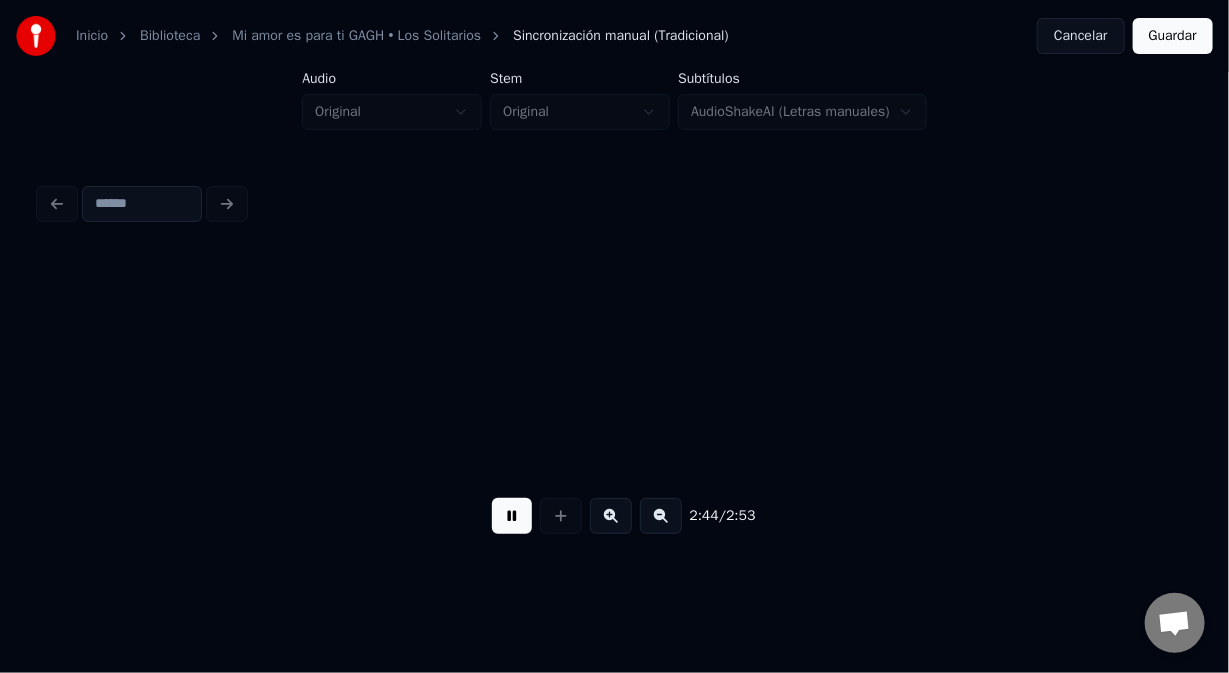 scroll, scrollTop: 0, scrollLeft: 32805, axis: horizontal 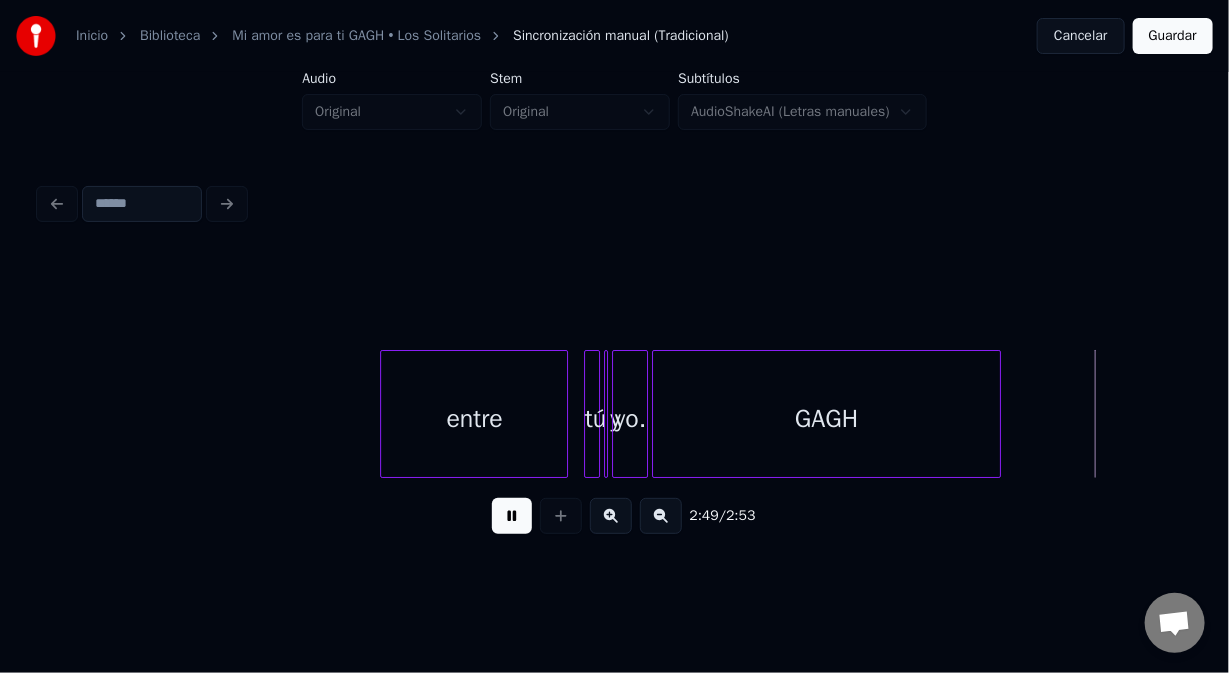 click at bounding box center (512, 516) 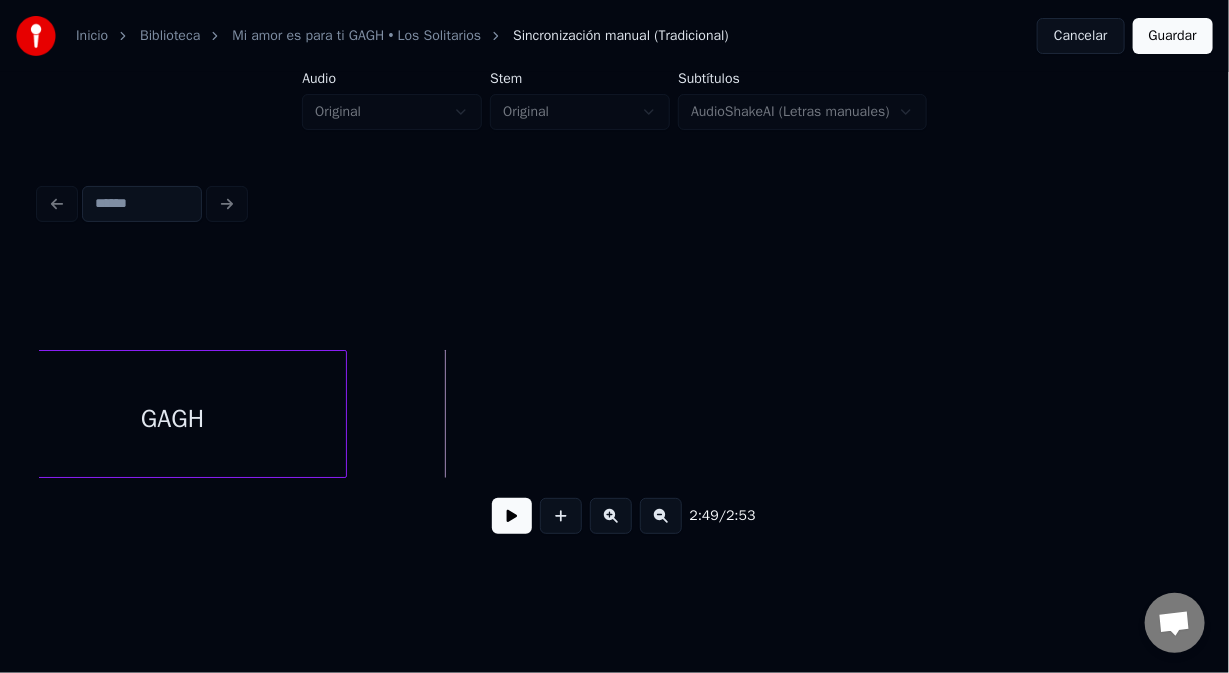 scroll, scrollTop: 0, scrollLeft: 33422, axis: horizontal 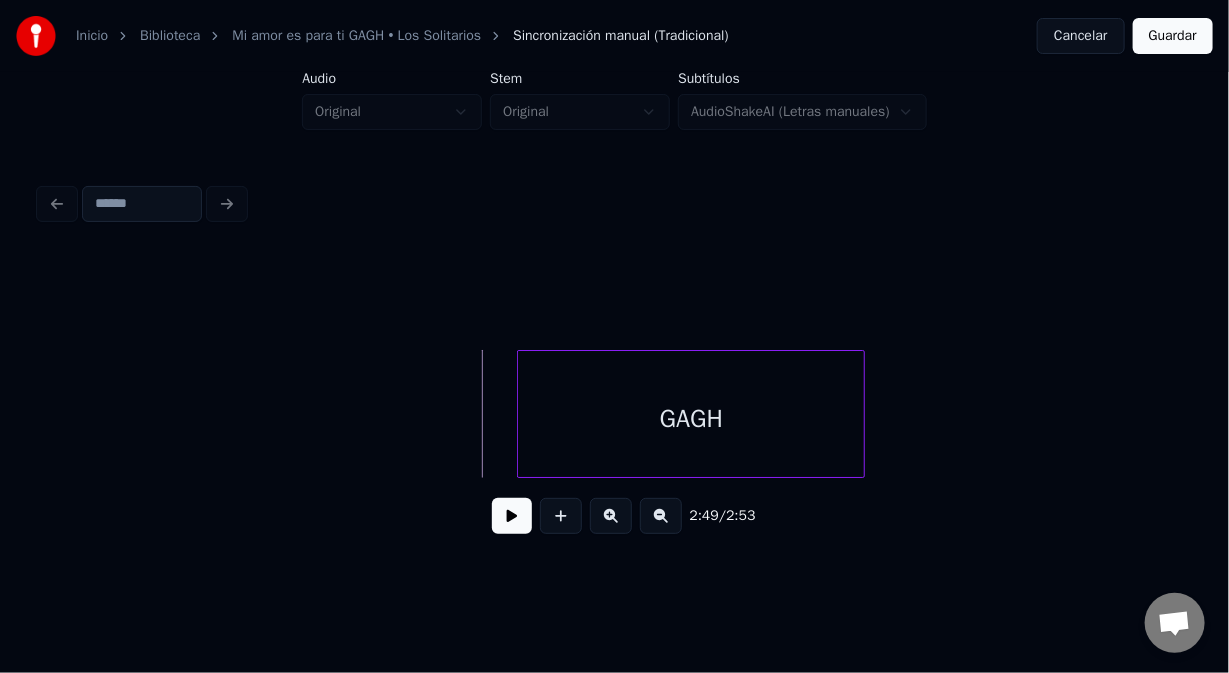 click on "GAGH" at bounding box center (691, 419) 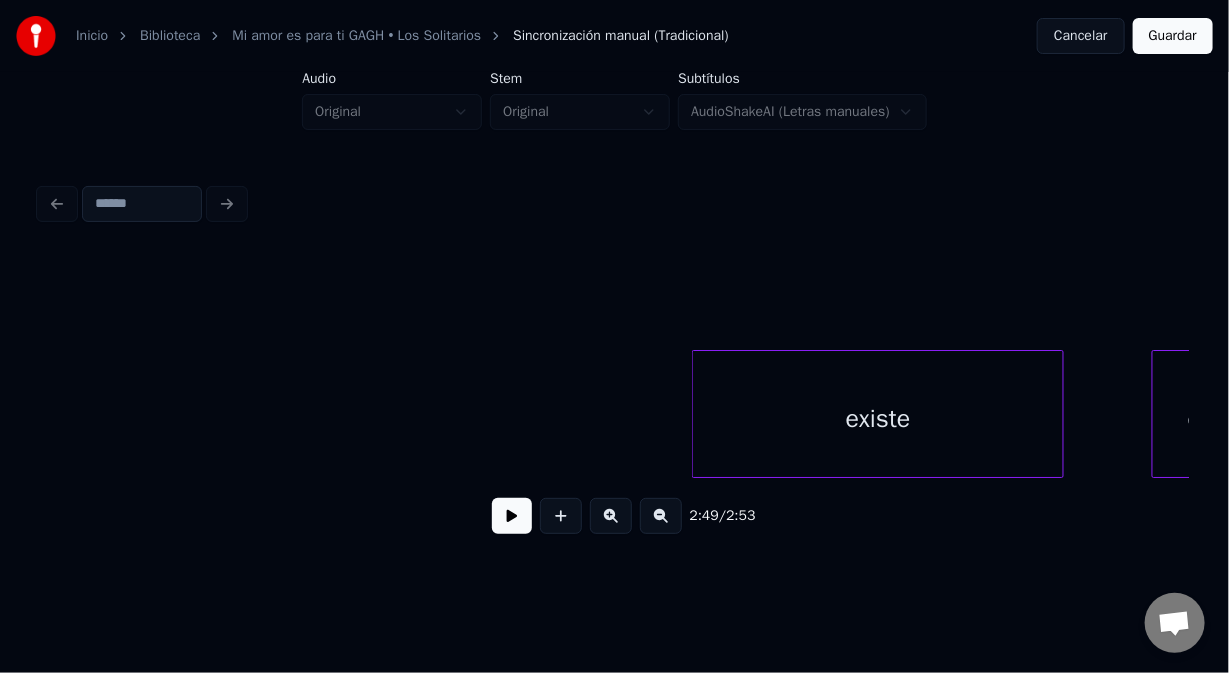 scroll, scrollTop: 0, scrollLeft: 27382, axis: horizontal 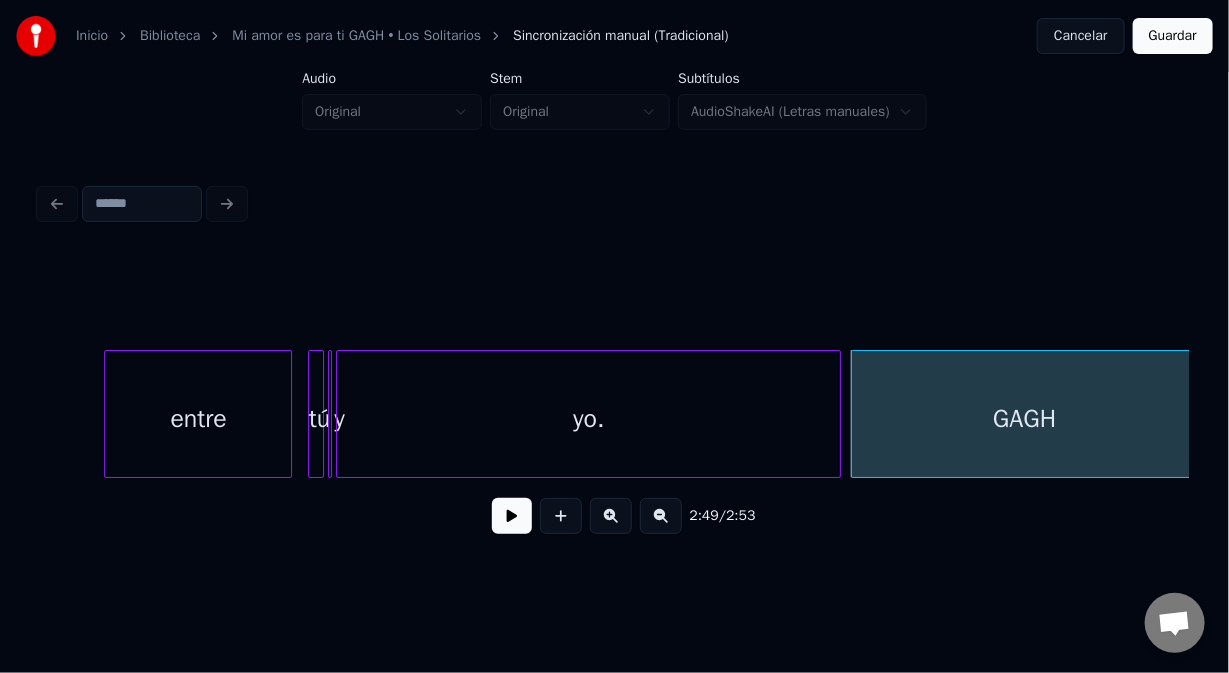 click at bounding box center (837, 414) 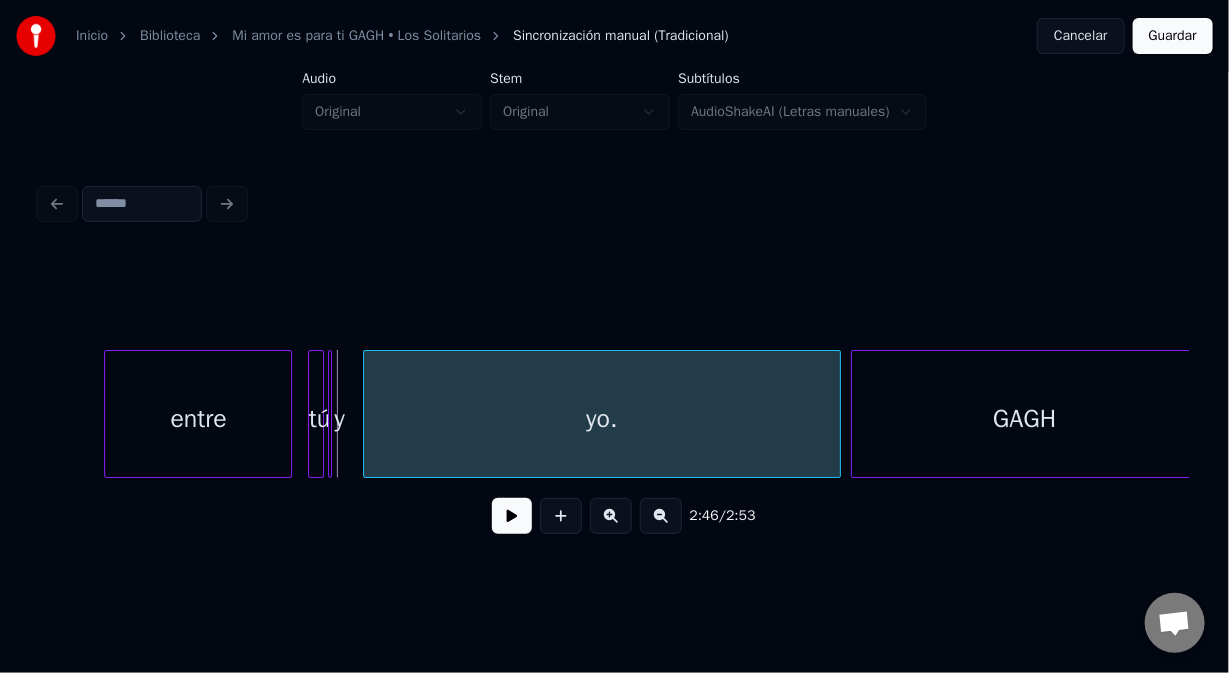 click at bounding box center (367, 414) 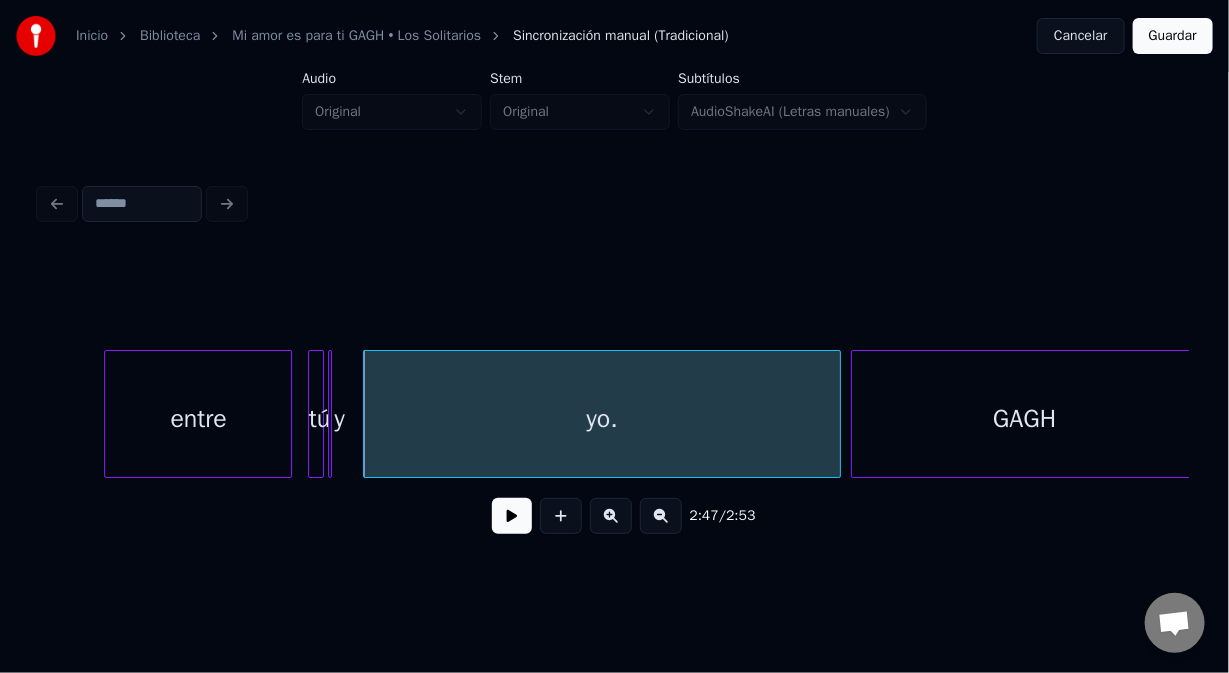 click on "entre" at bounding box center (198, 419) 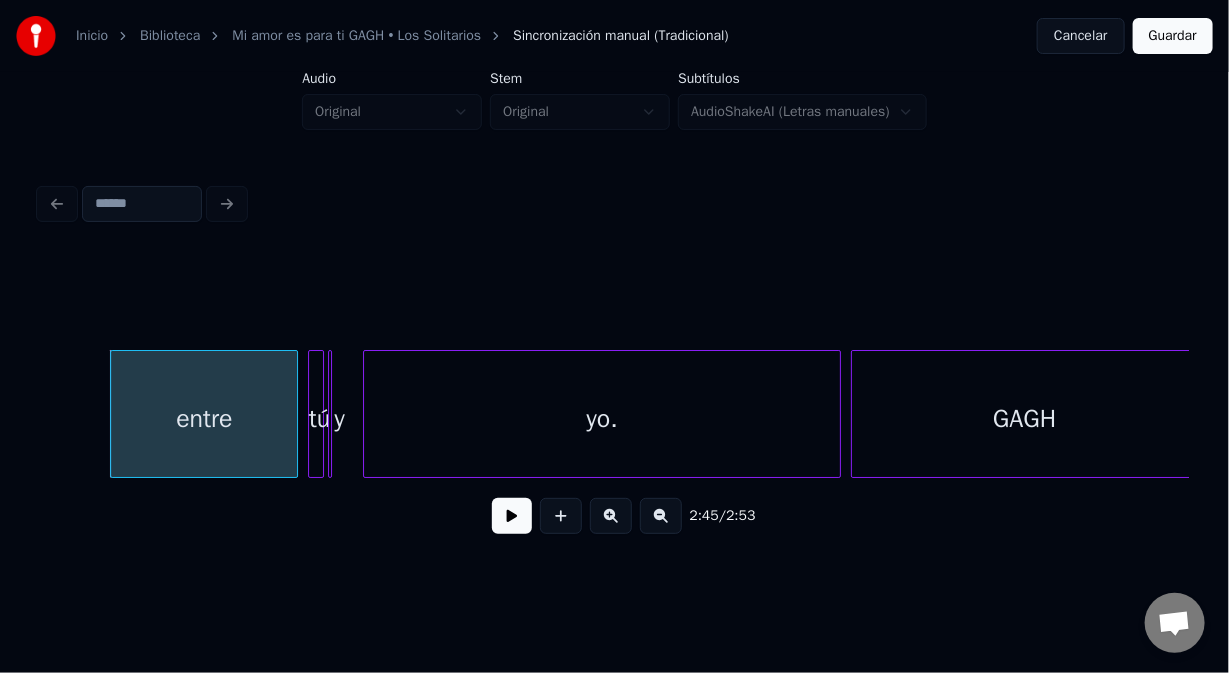 click at bounding box center (512, 516) 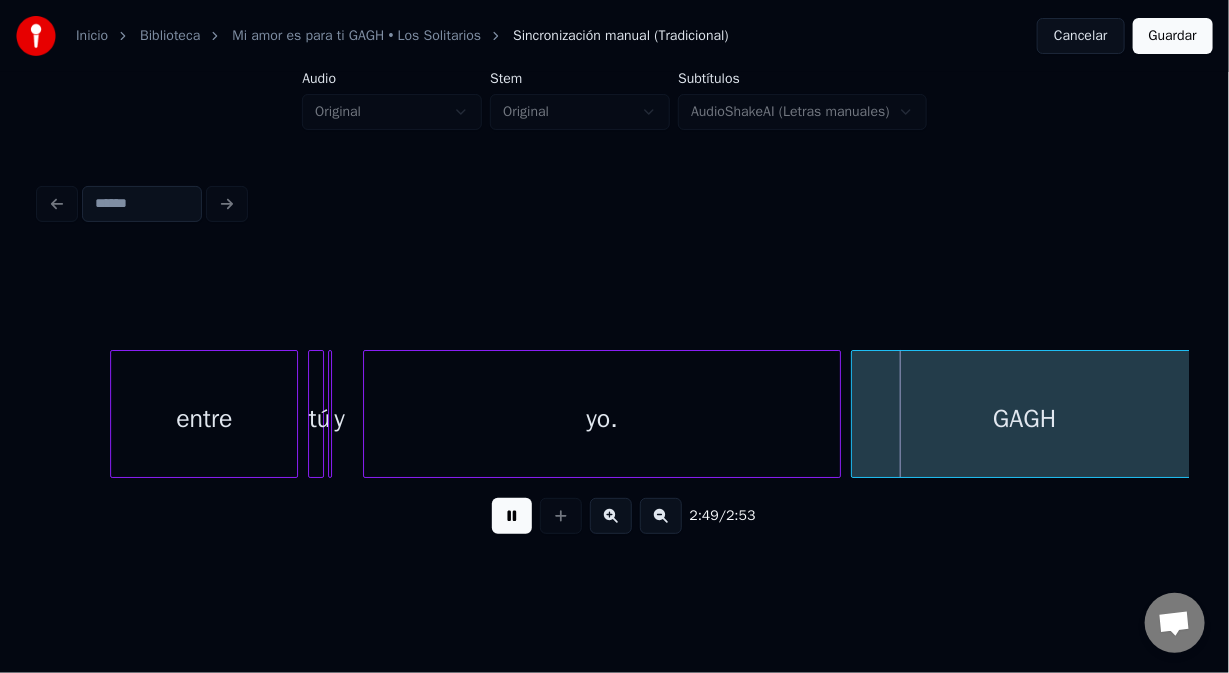 click at bounding box center [512, 516] 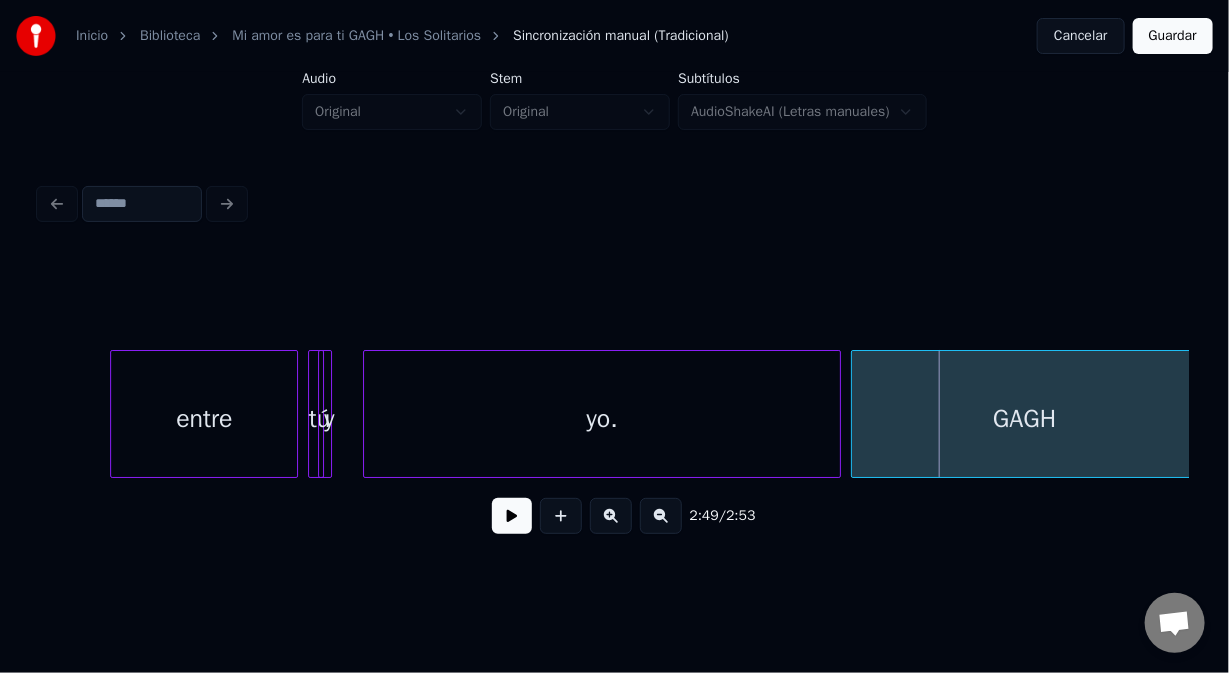 click on "entre tú y yo. GAGH" at bounding box center (-15690, 414) 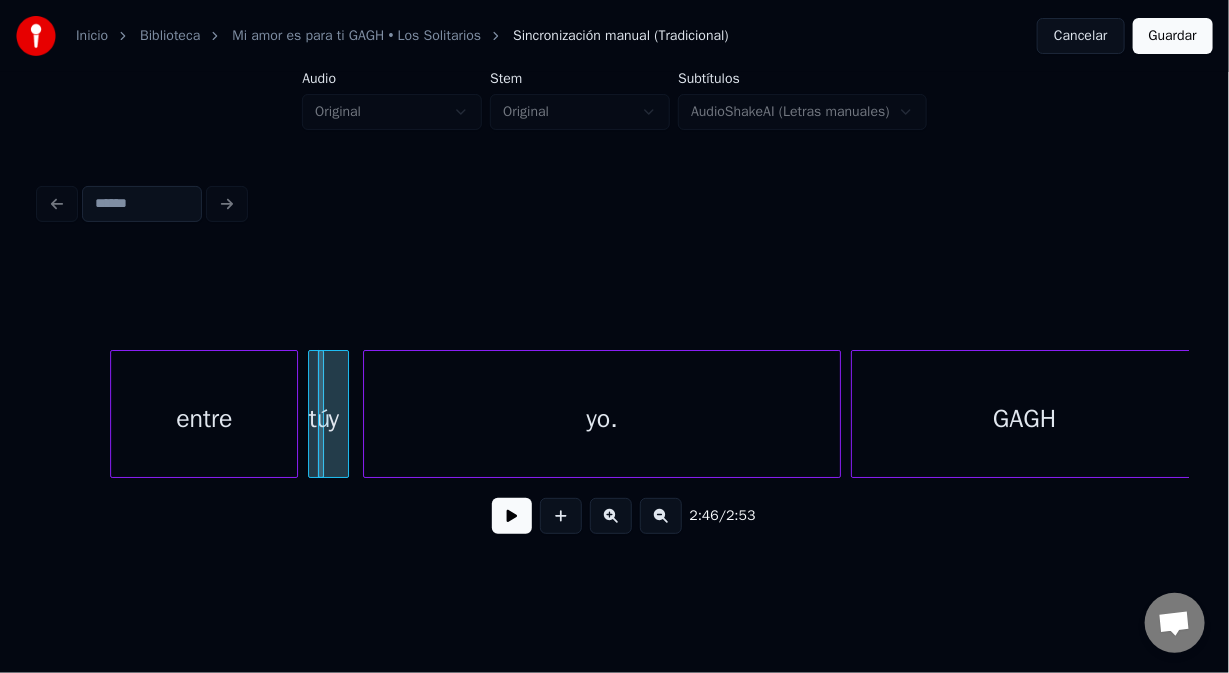click at bounding box center [345, 414] 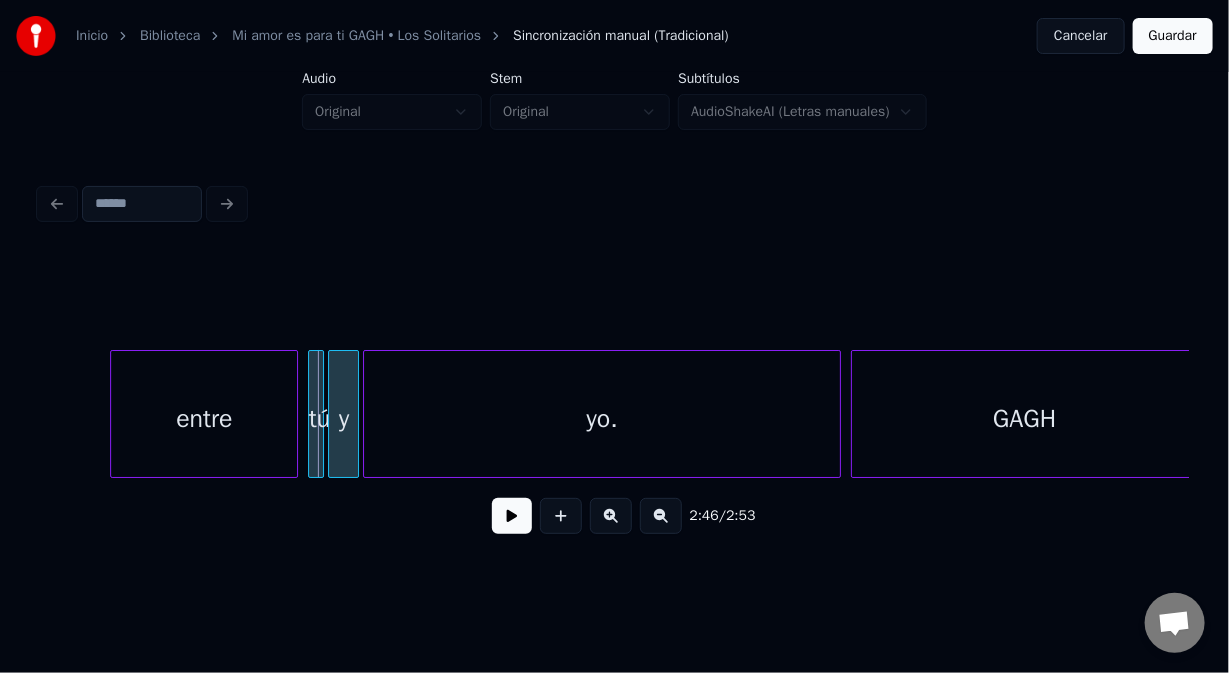 click on "y" at bounding box center (343, 419) 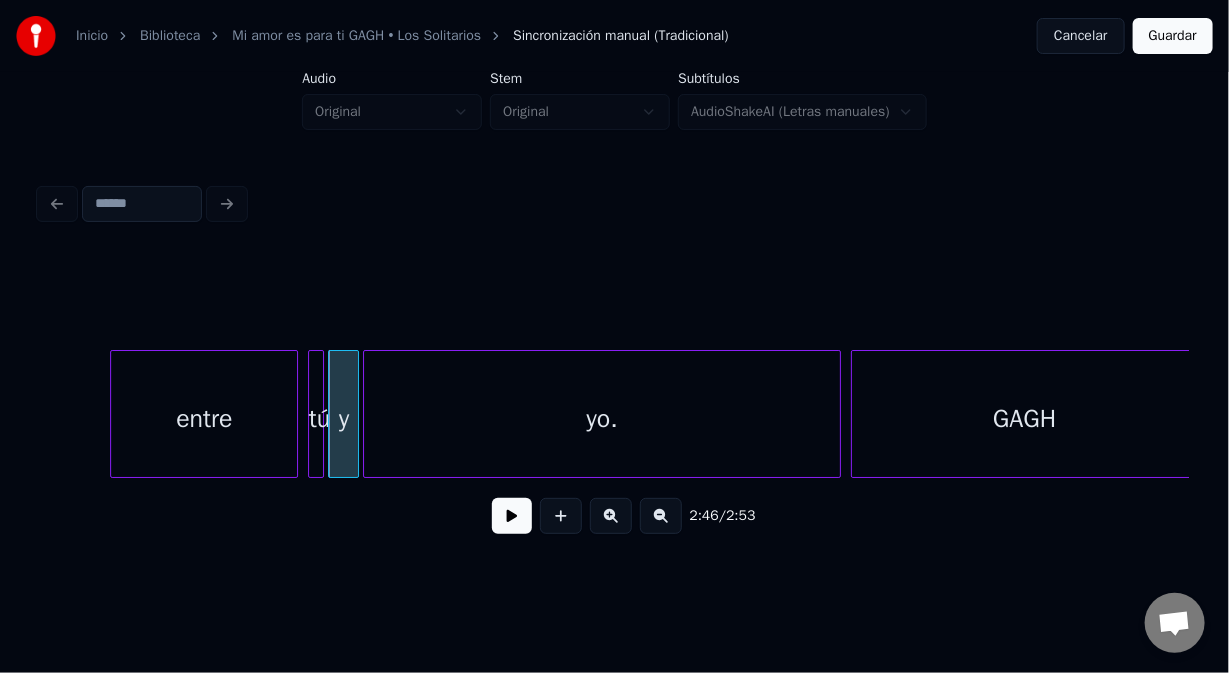 click on "entre" at bounding box center [204, 419] 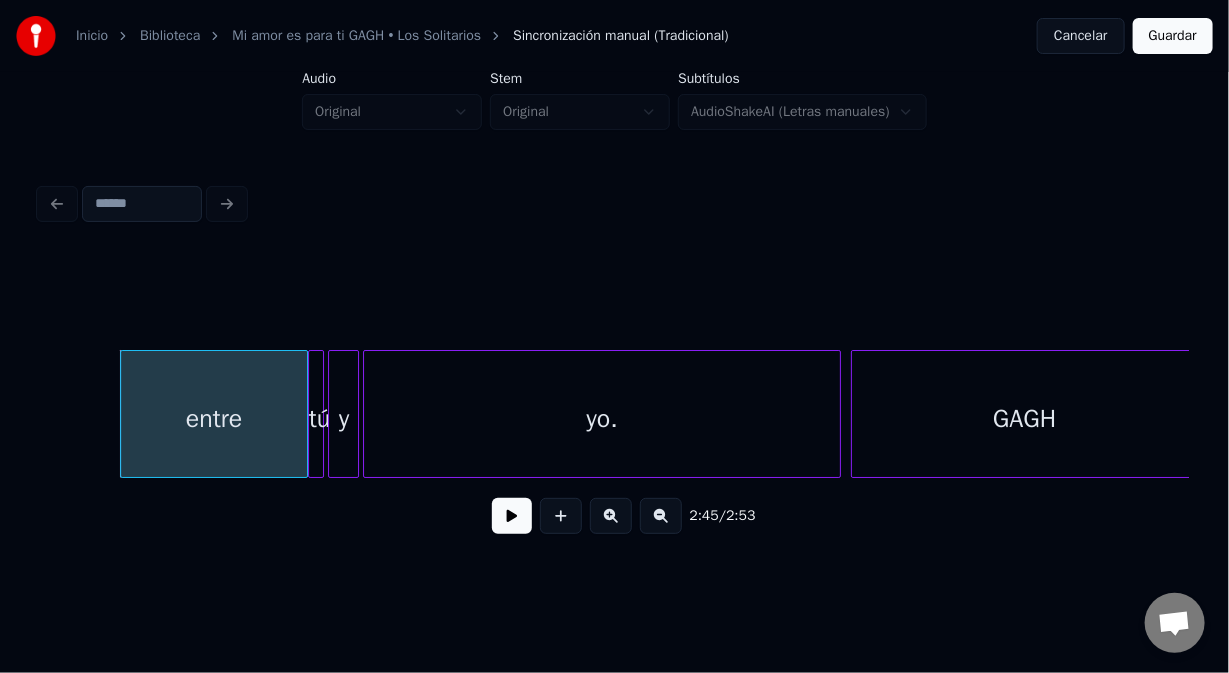 click at bounding box center [512, 516] 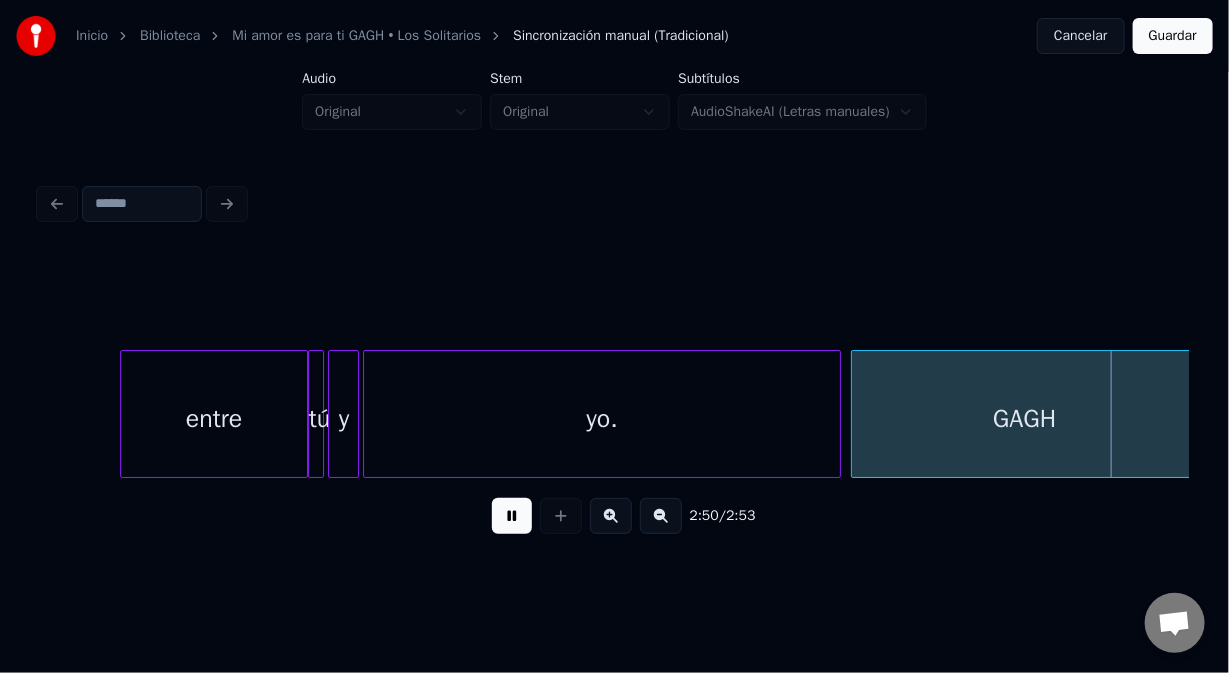 click on "2:50  /  2:53" at bounding box center (614, 516) 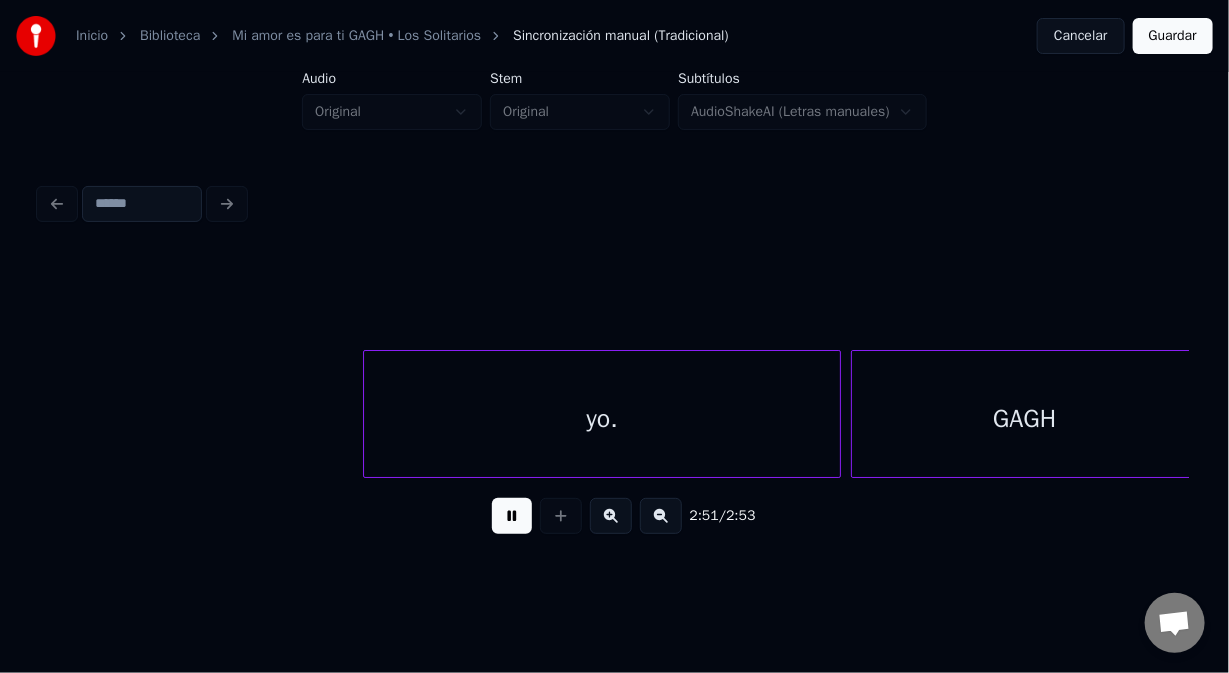 scroll, scrollTop: 0, scrollLeft: 33552, axis: horizontal 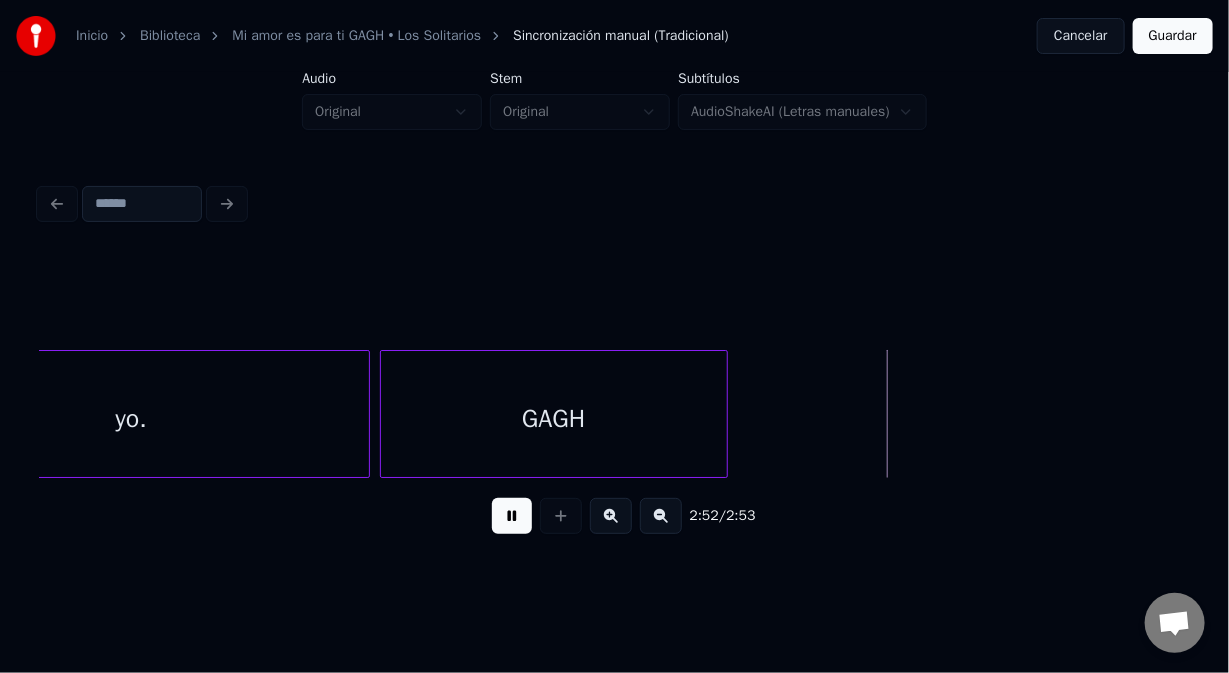 click at bounding box center [512, 516] 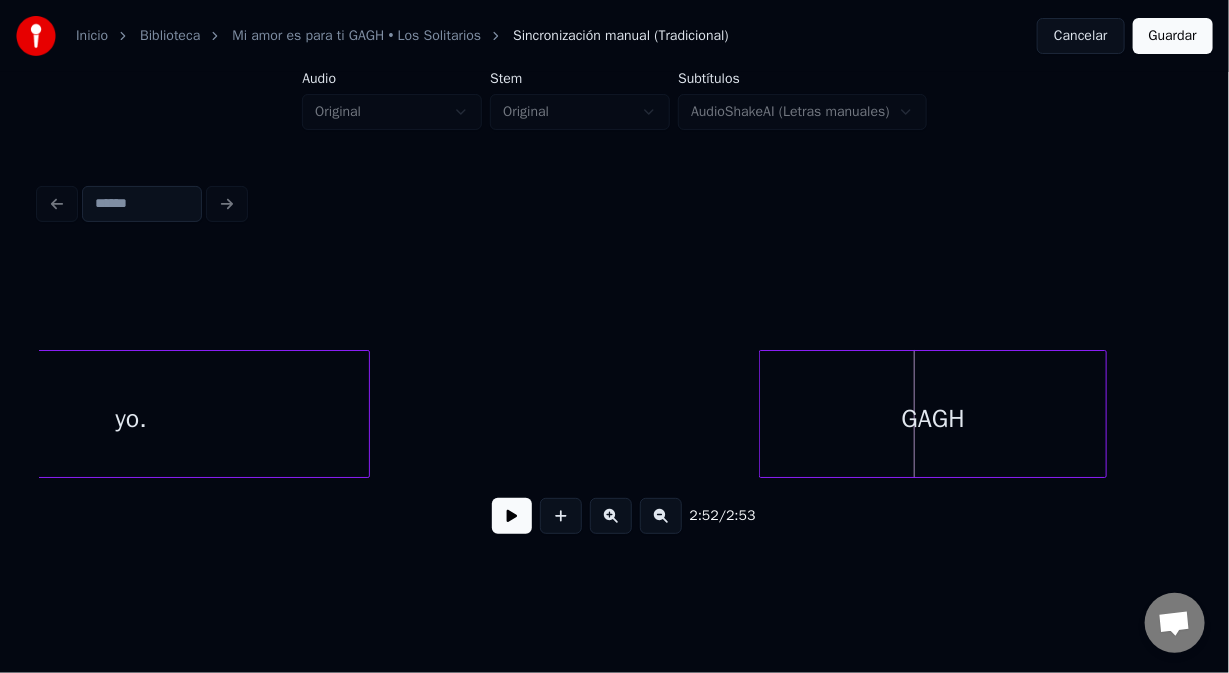 click on "GAGH" at bounding box center (933, 419) 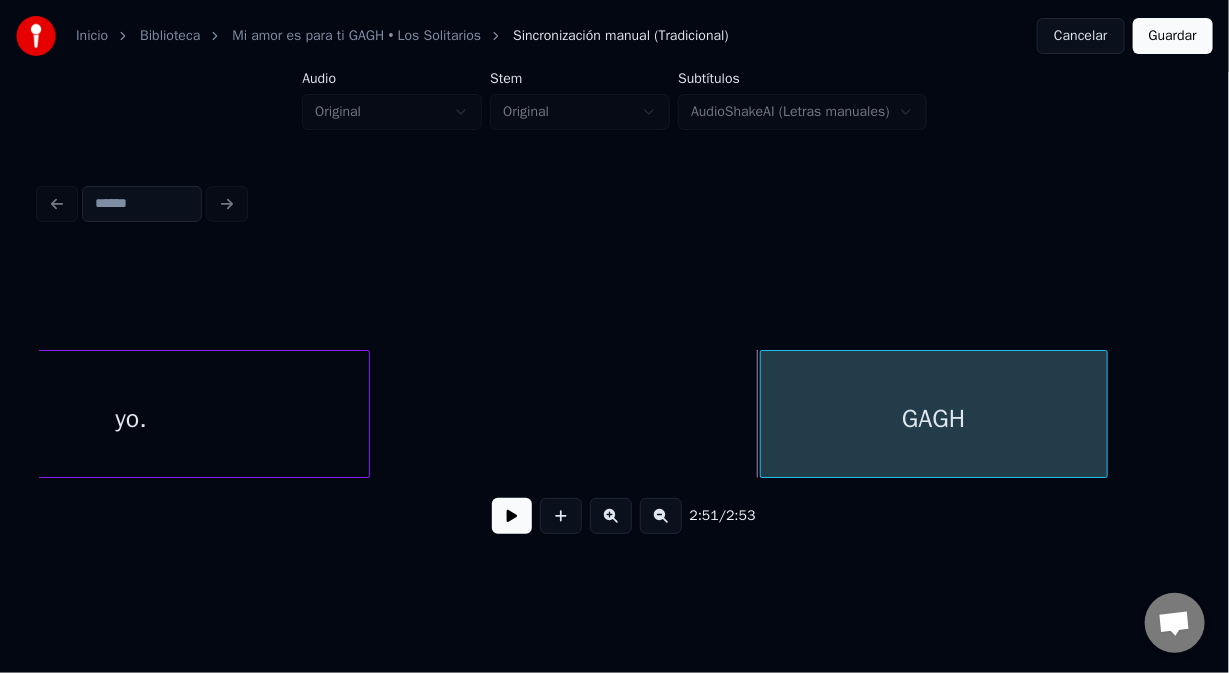 scroll, scrollTop: 0, scrollLeft: 33552, axis: horizontal 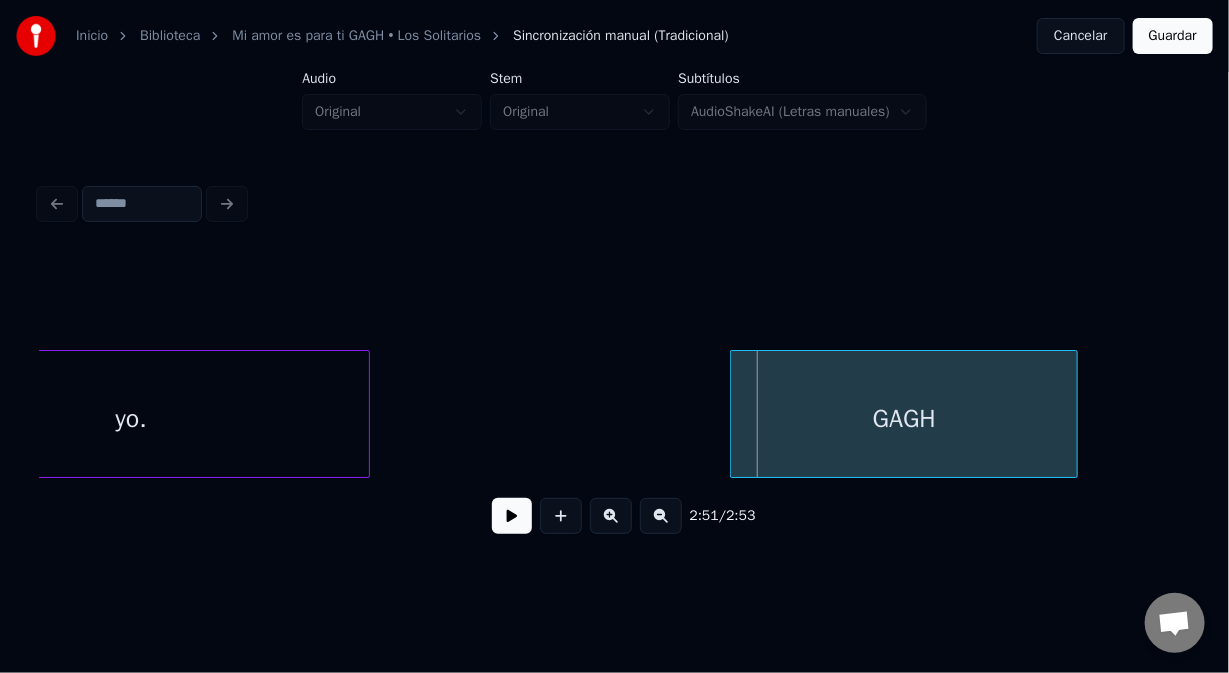 click on "GAGH" at bounding box center [904, 419] 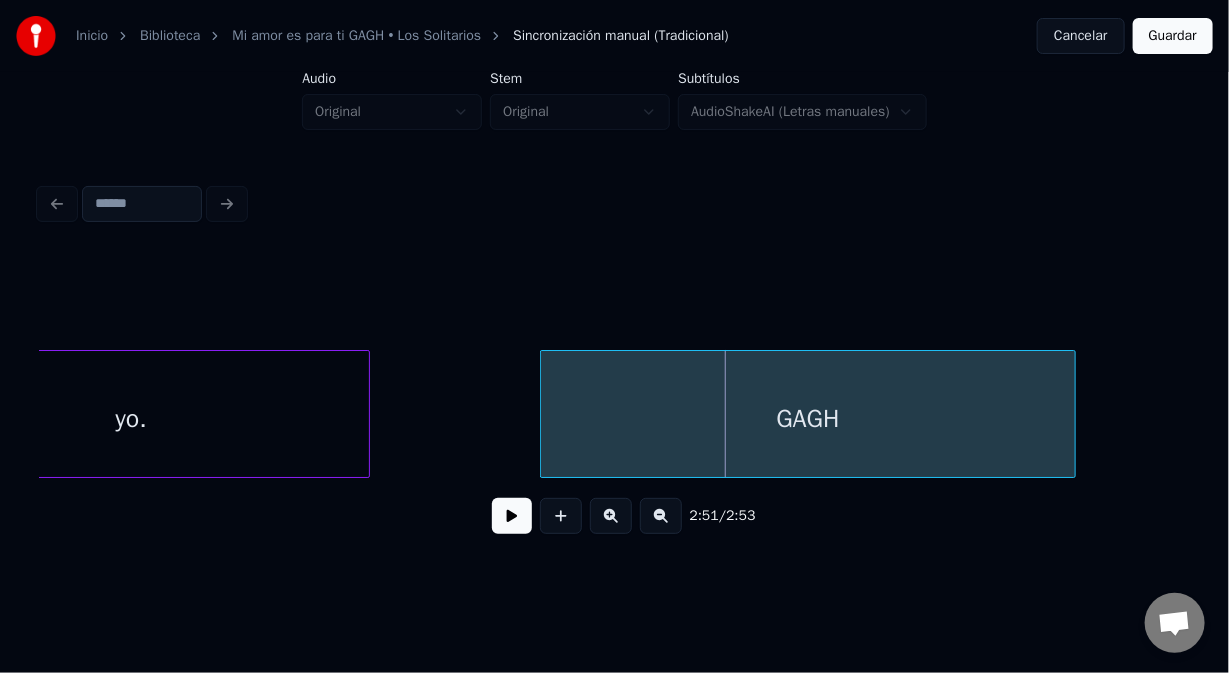 click at bounding box center [544, 414] 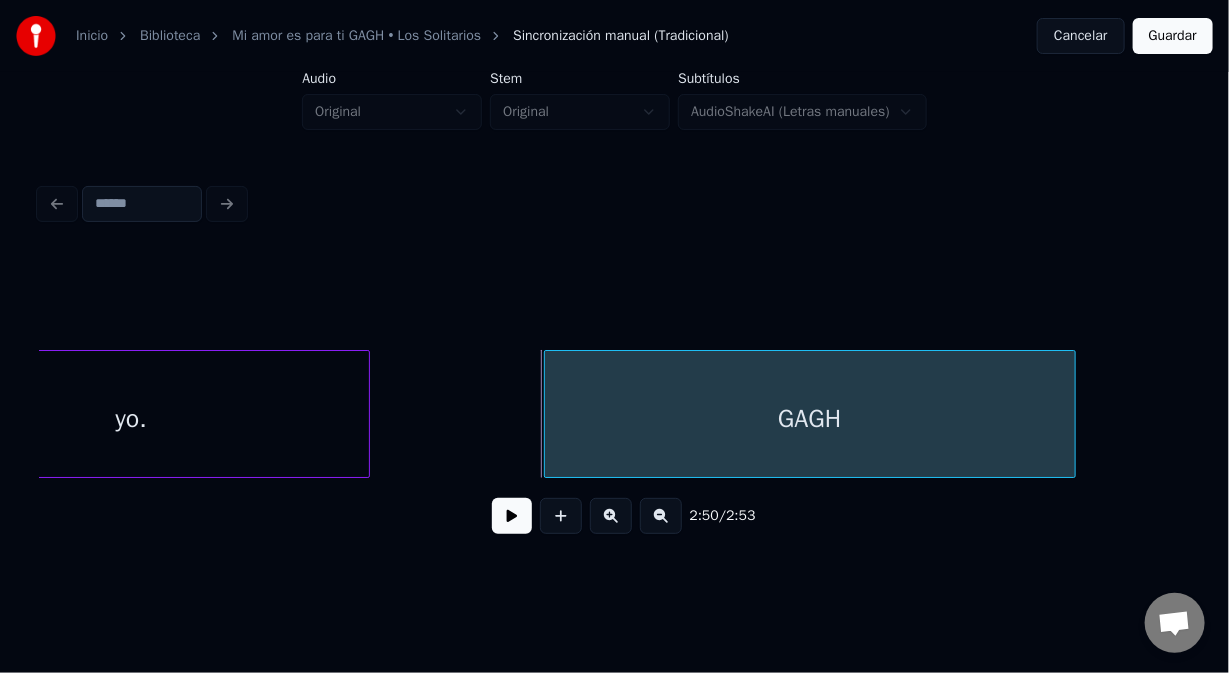 click on "GAGH" at bounding box center [810, 419] 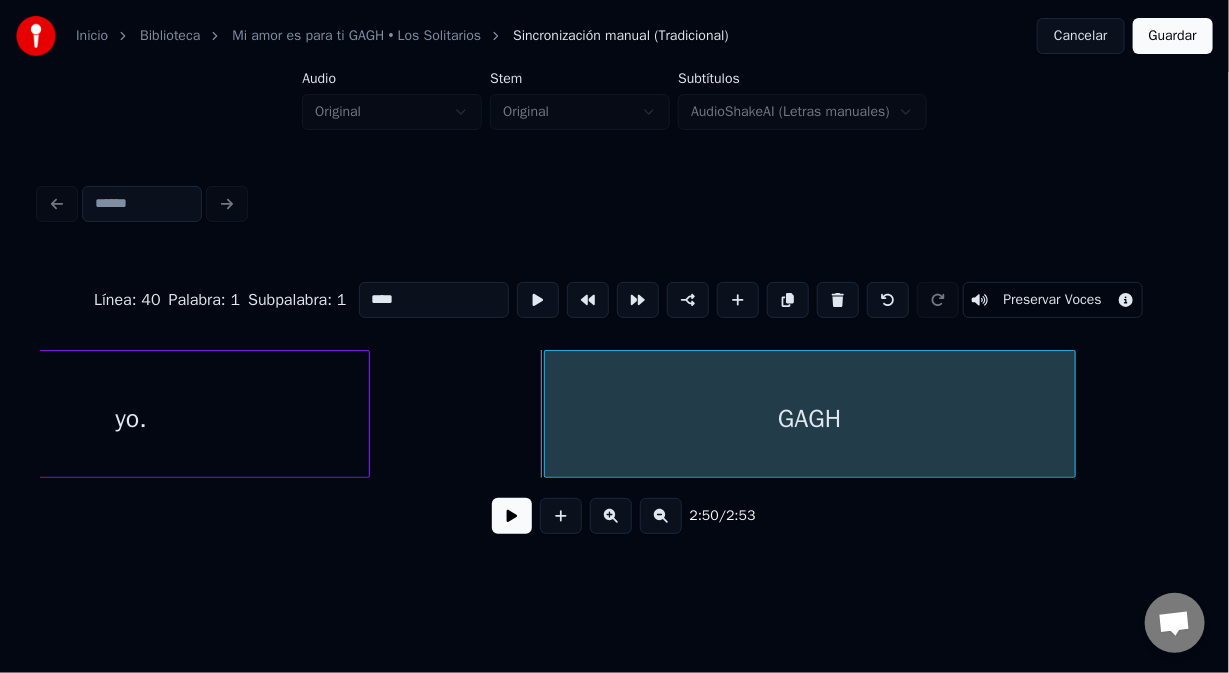 click on "yo." at bounding box center (131, 419) 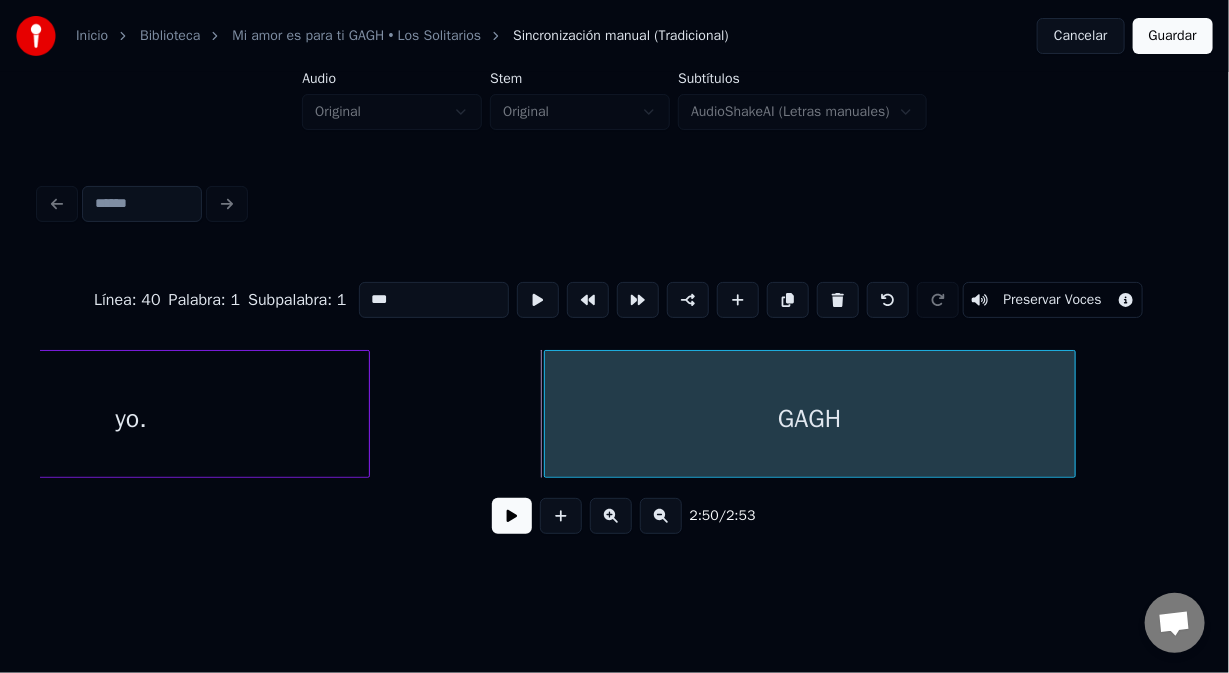 scroll, scrollTop: 0, scrollLeft: 33401, axis: horizontal 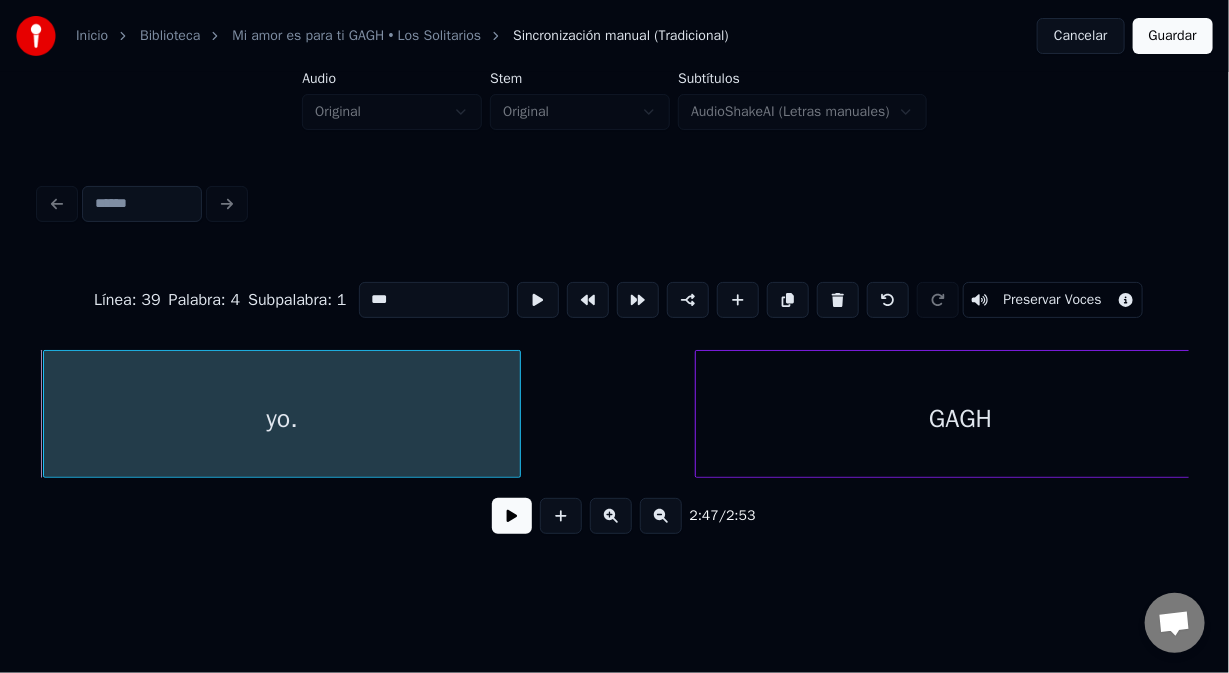 click on "GAGH" at bounding box center (961, 419) 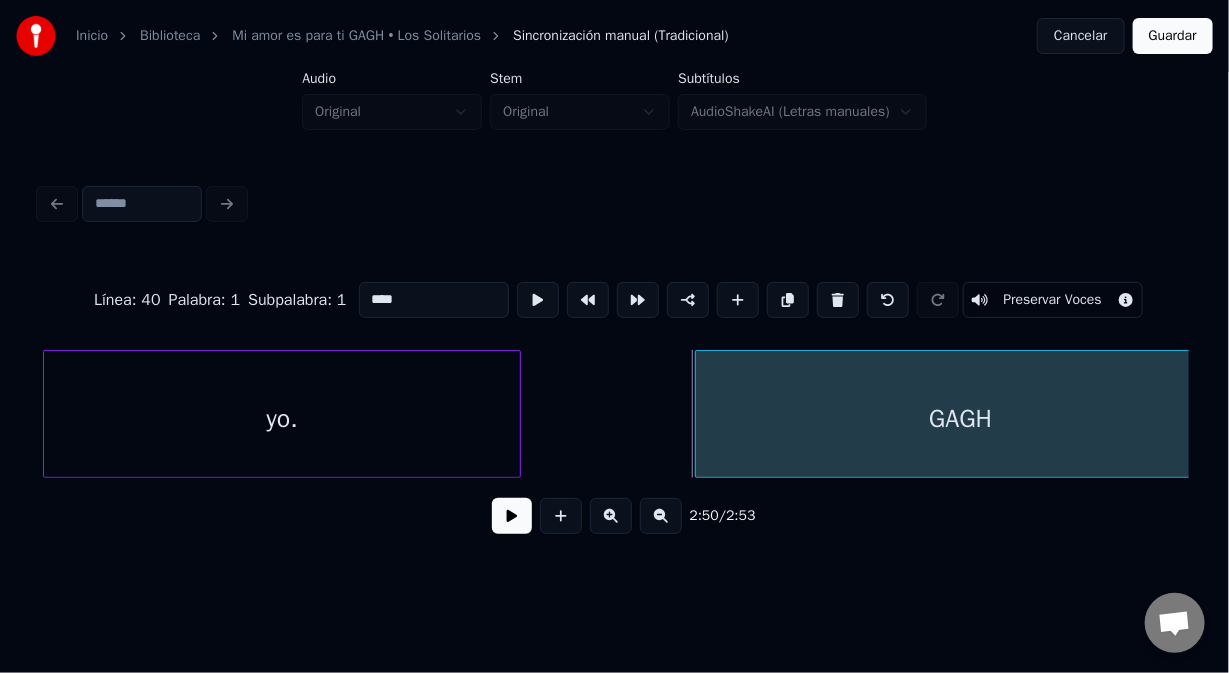 click on "Guardar" at bounding box center [1173, 36] 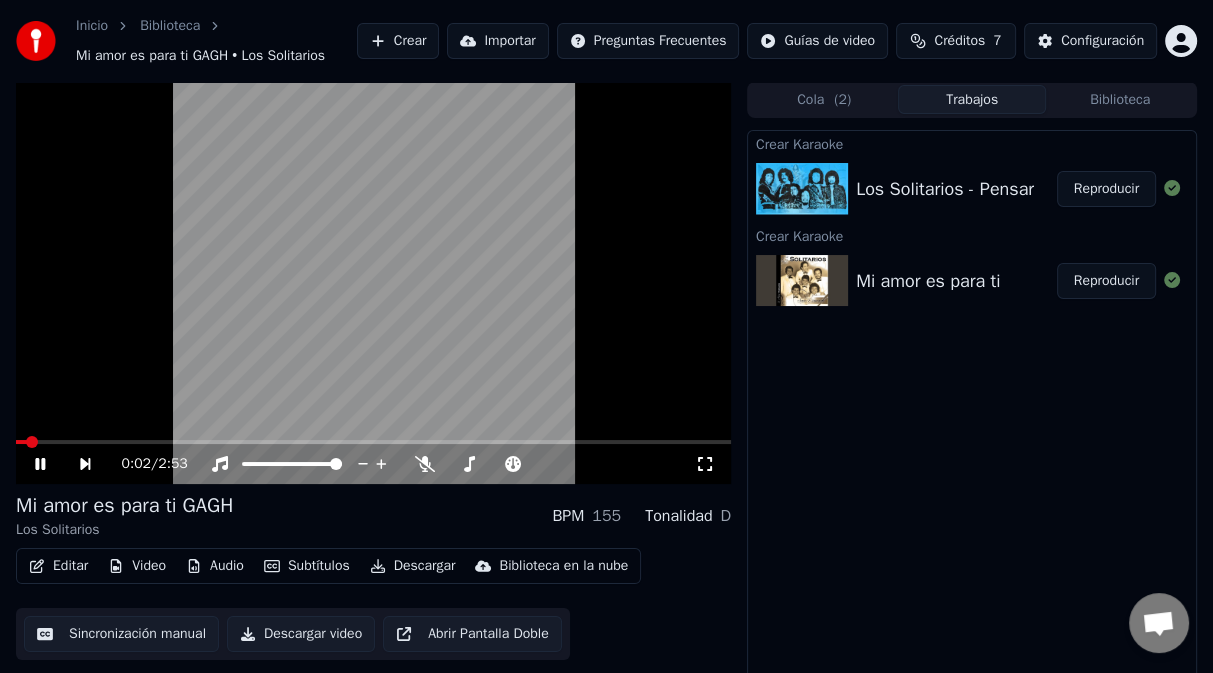 click at bounding box center (373, 442) 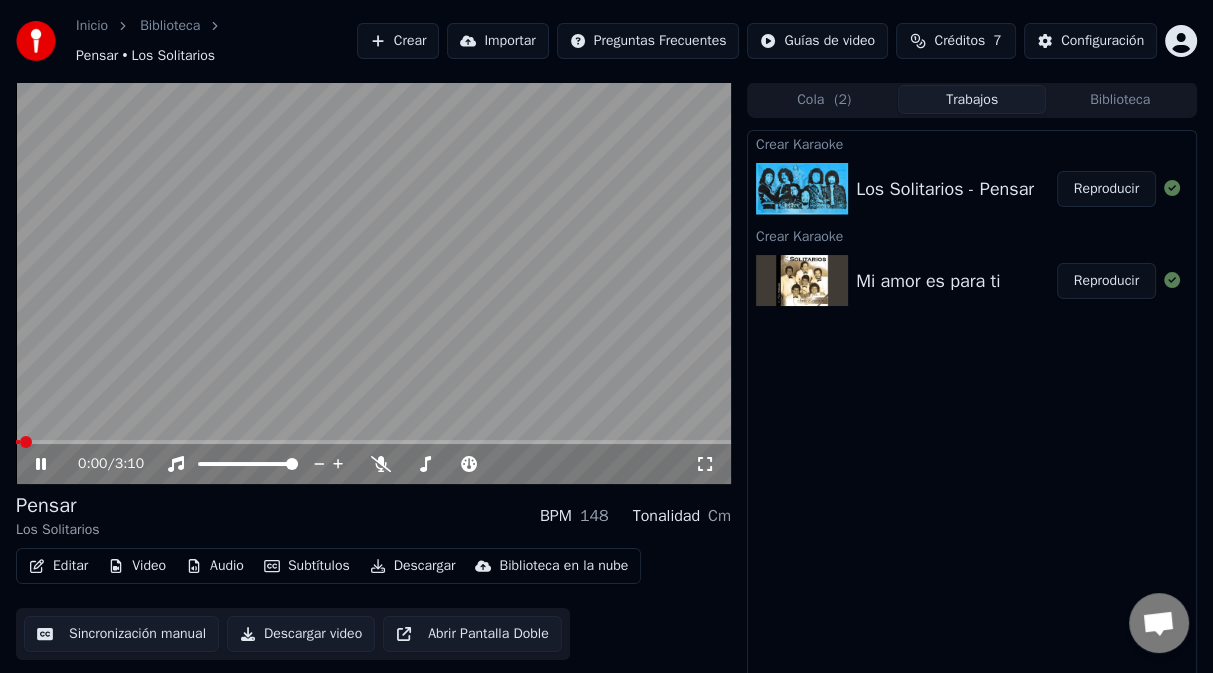 click on "Descargar" at bounding box center (413, 566) 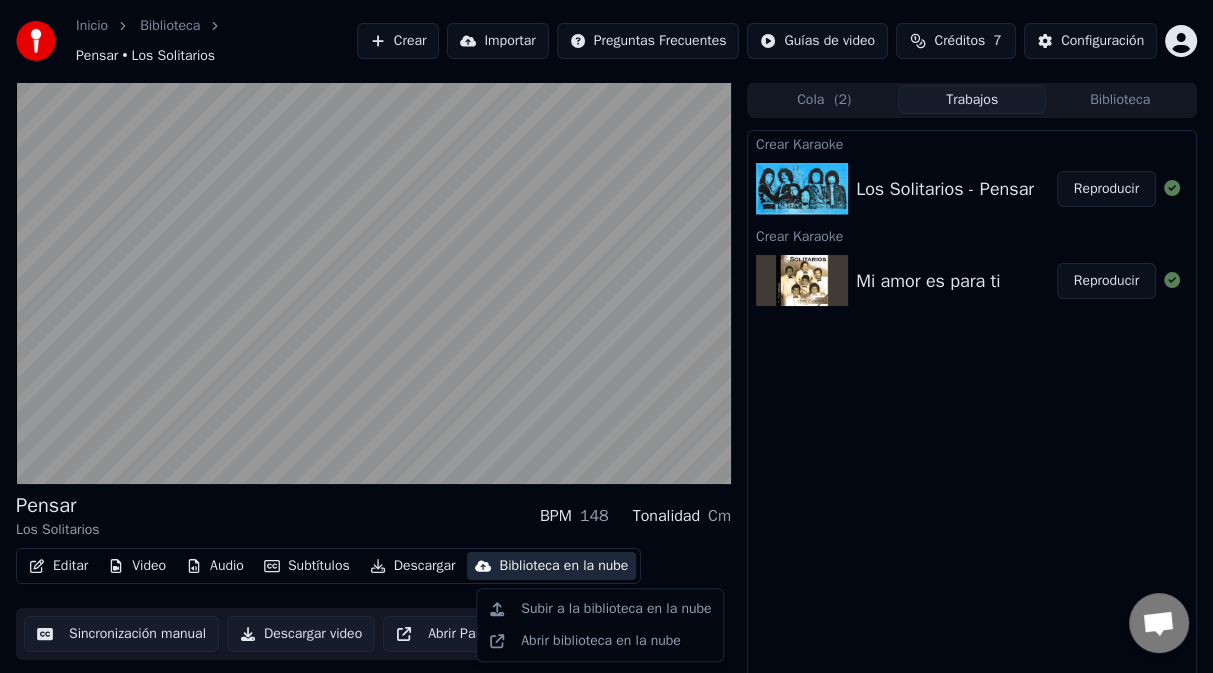 click on "Crear Karaoke Los Solitarios - Pensar Reproducir Crear Karaoke Mi amor es para ti Reproducir" at bounding box center (972, 416) 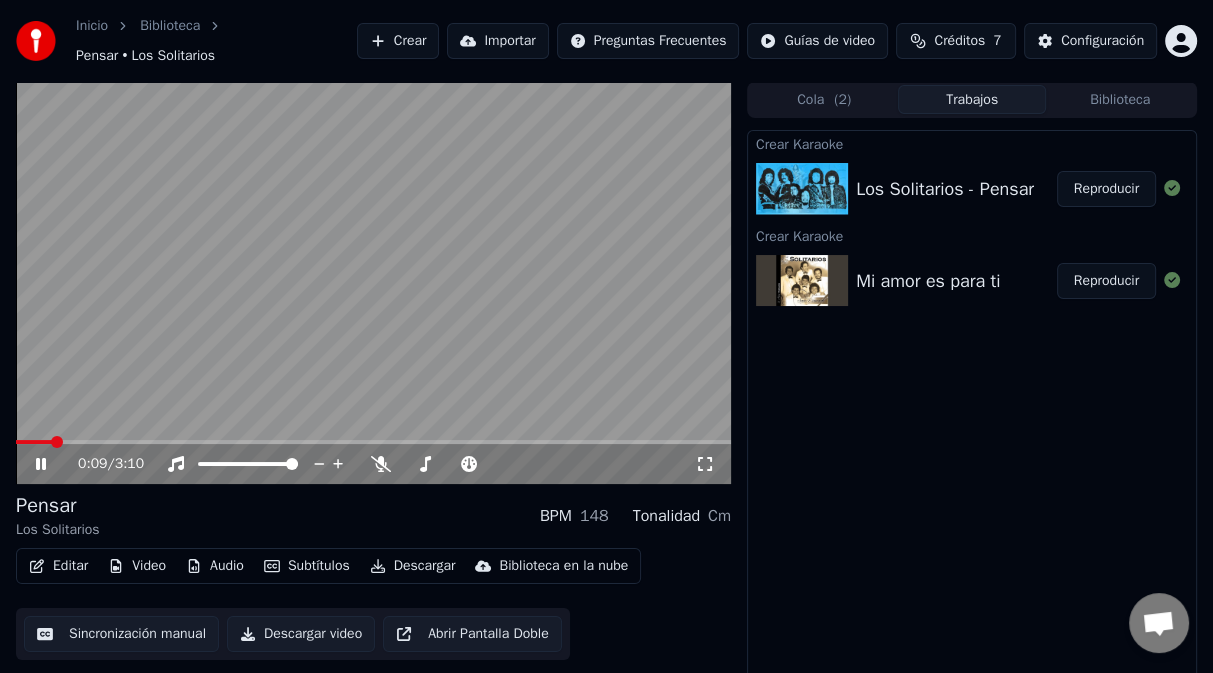 click on "Editar" at bounding box center (58, 566) 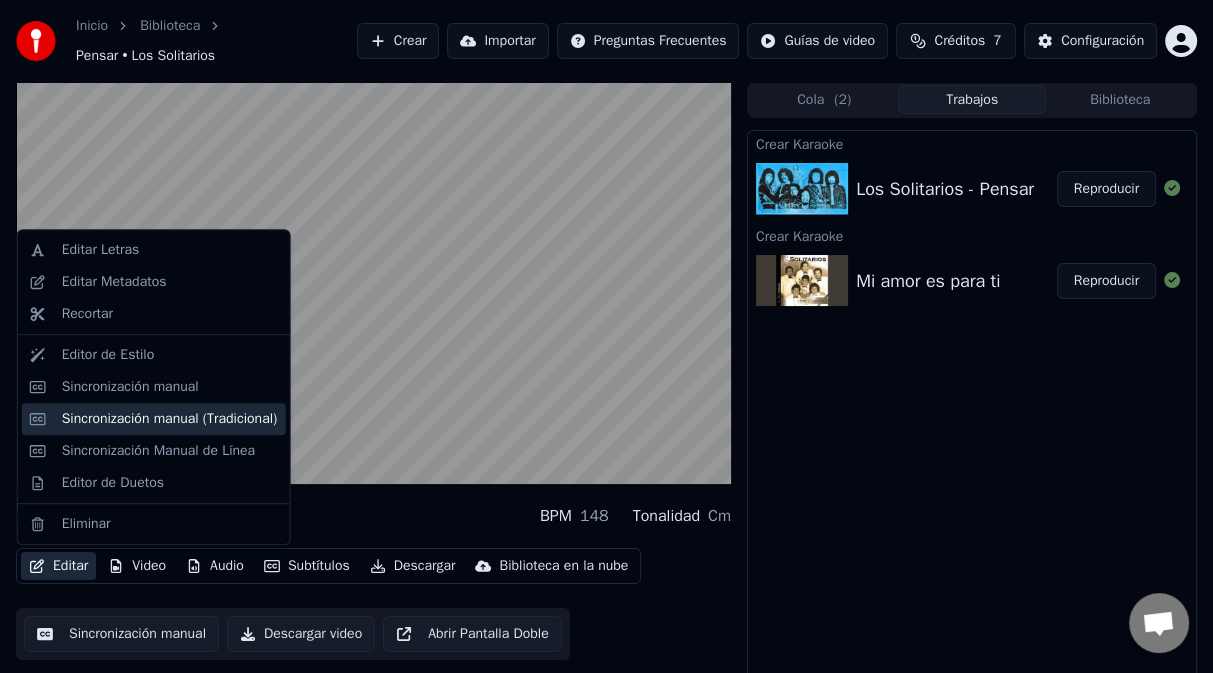 click on "Sincronización manual (Tradicional)" at bounding box center [170, 419] 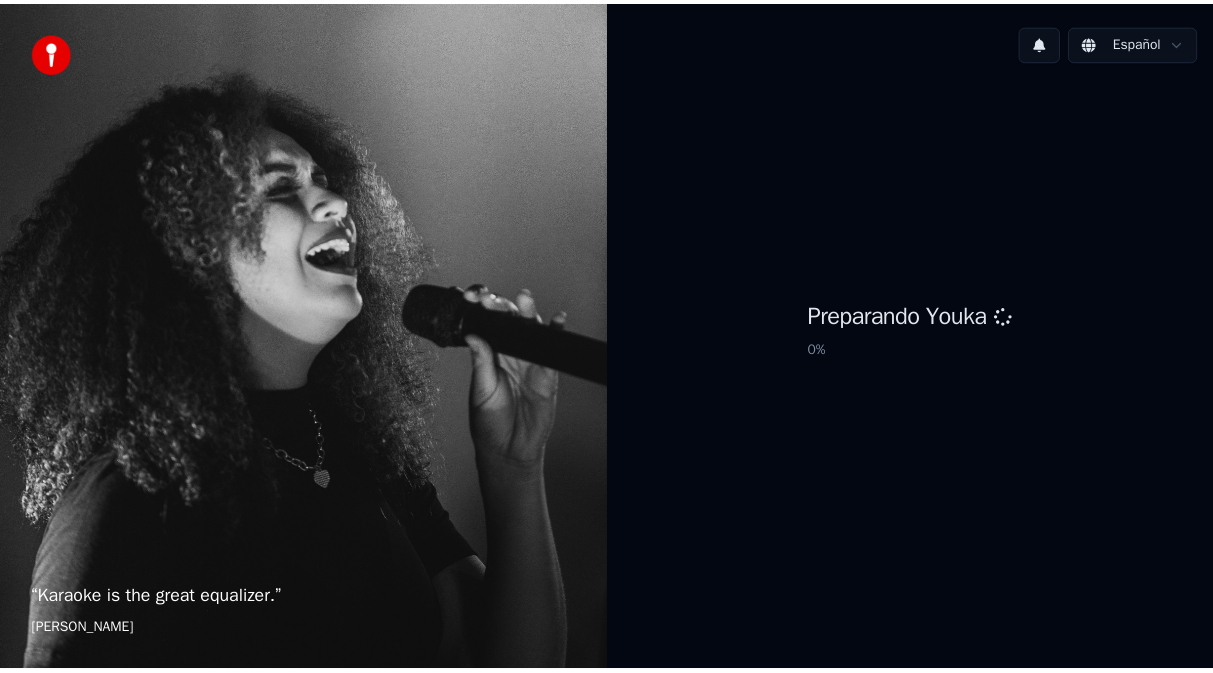 scroll, scrollTop: 0, scrollLeft: 0, axis: both 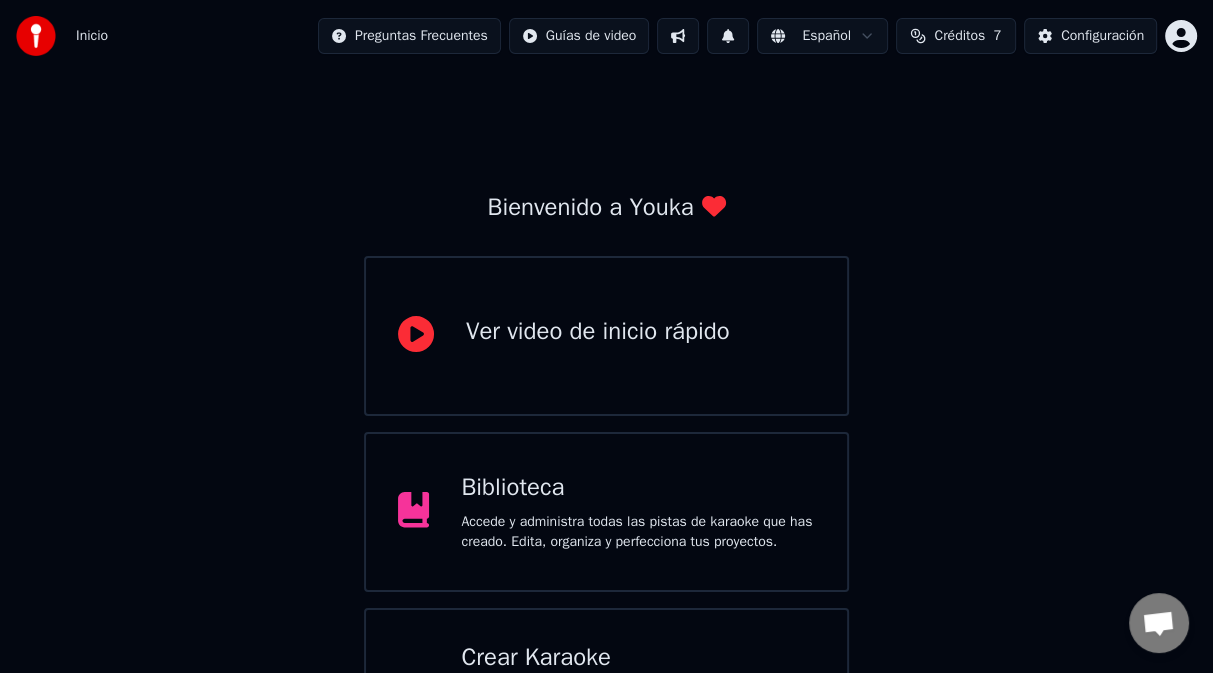 click on "Biblioteca Accede y administra todas las pistas de karaoke que has creado. Edita, organiza y perfecciona tus proyectos." at bounding box center (638, 512) 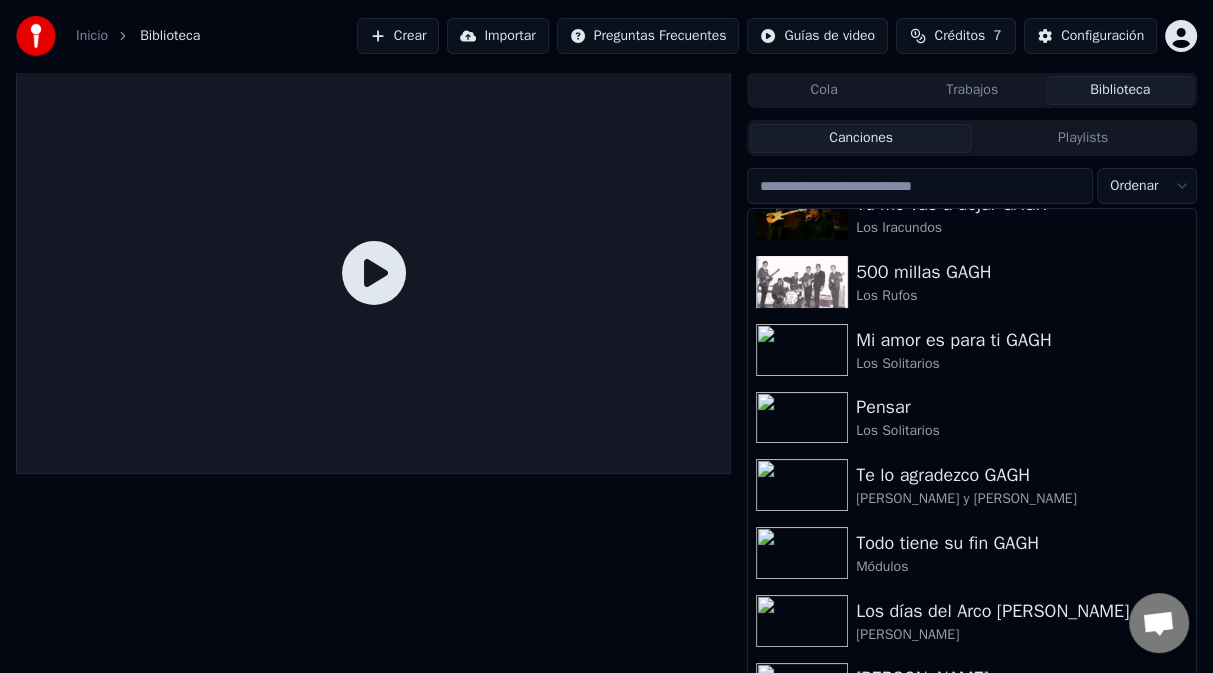scroll, scrollTop: 4828, scrollLeft: 0, axis: vertical 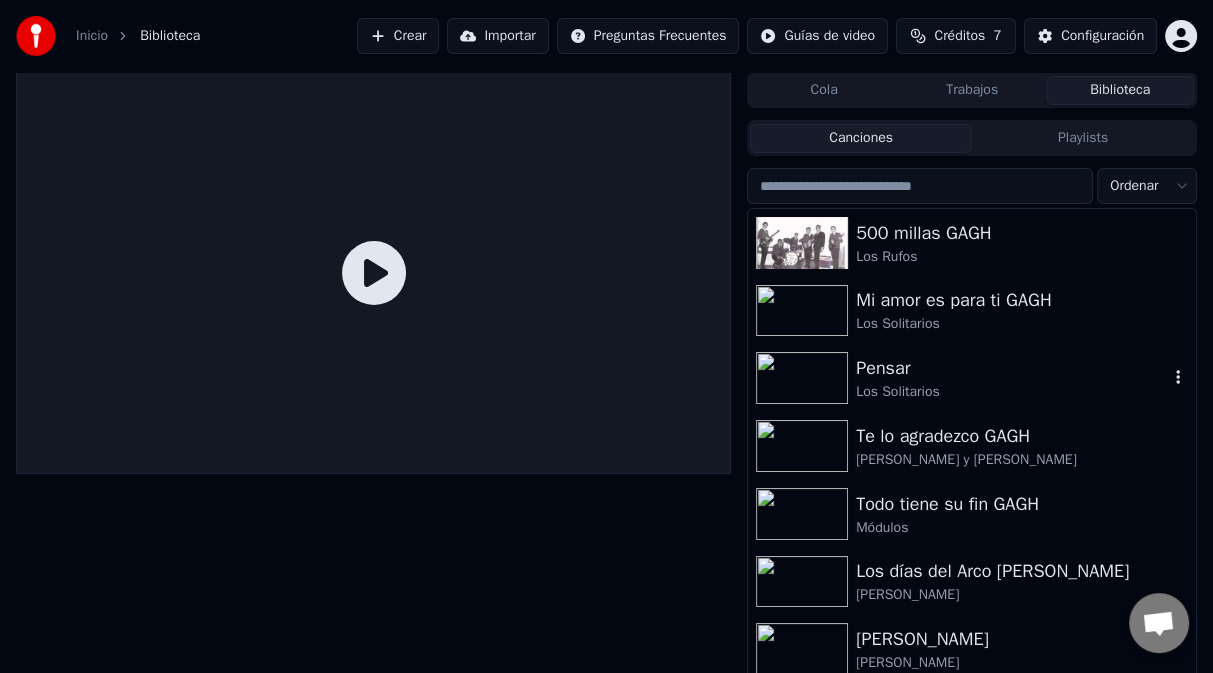 click at bounding box center (802, 378) 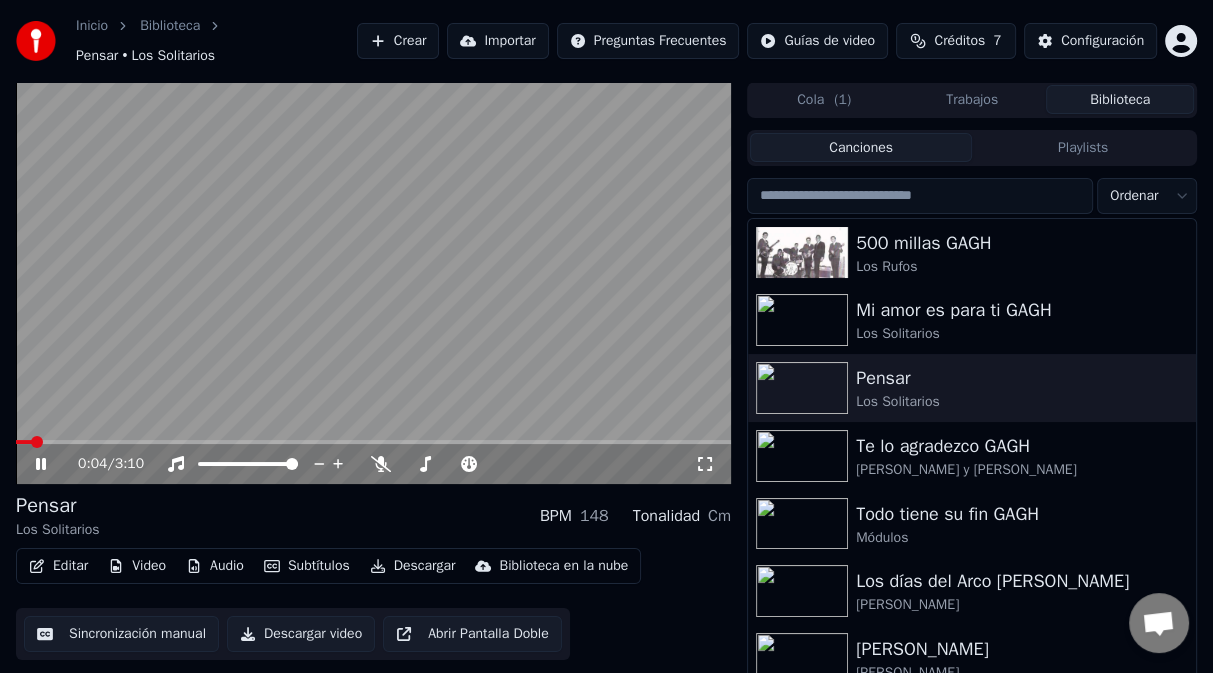 click on "Editar" at bounding box center (58, 566) 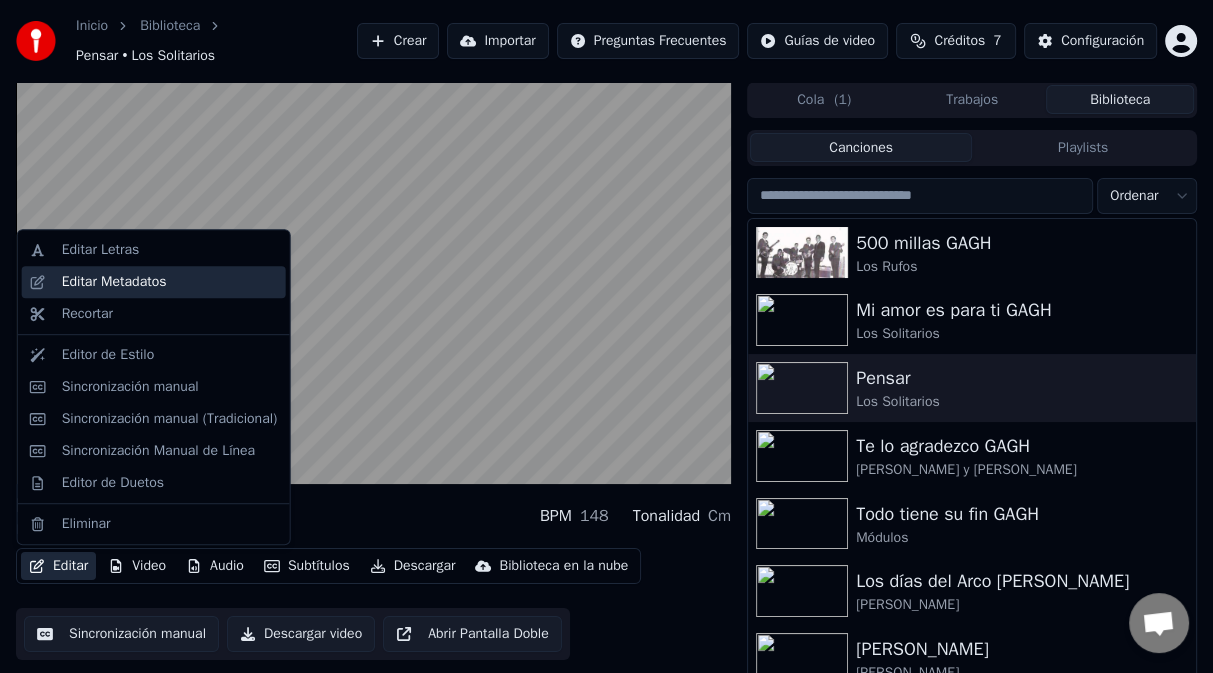 click on "Editar Metadatos" at bounding box center (114, 282) 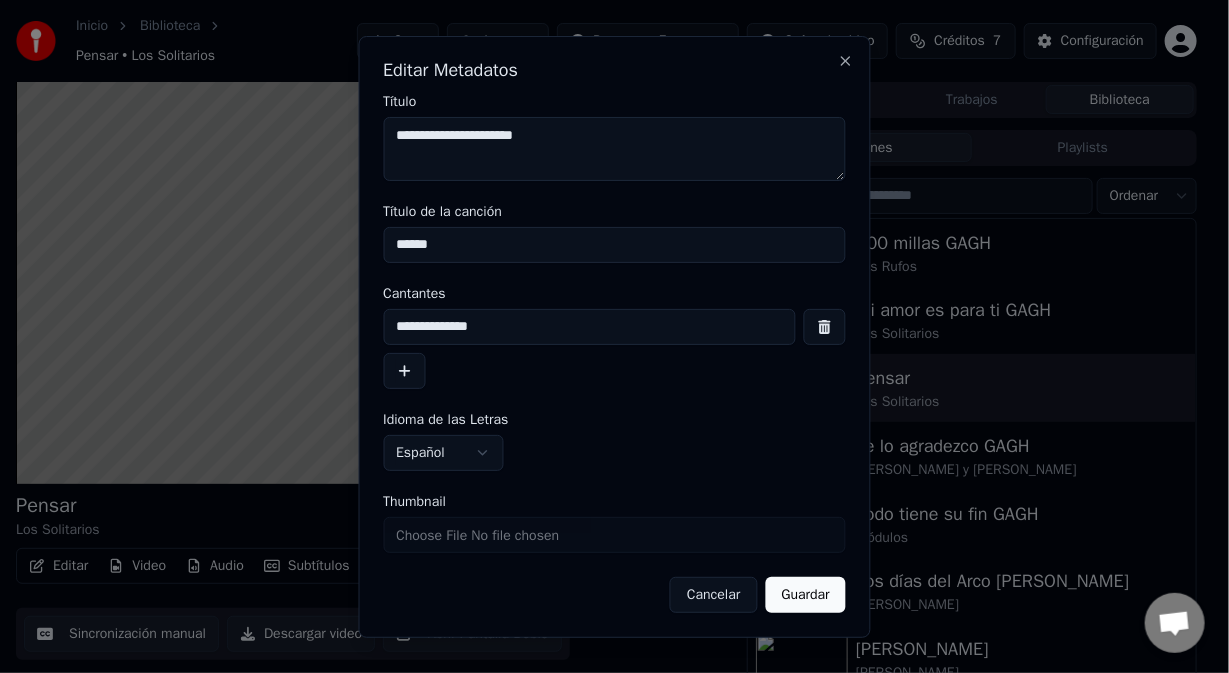 click on "******" at bounding box center [614, 245] 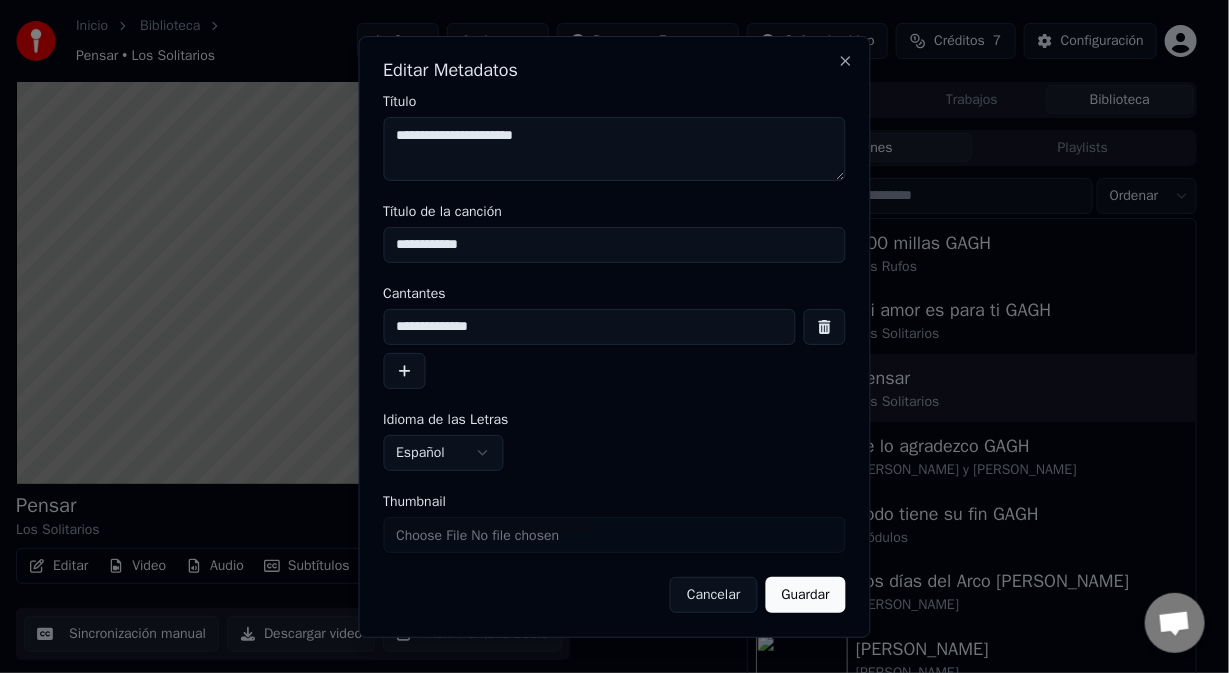 type on "**********" 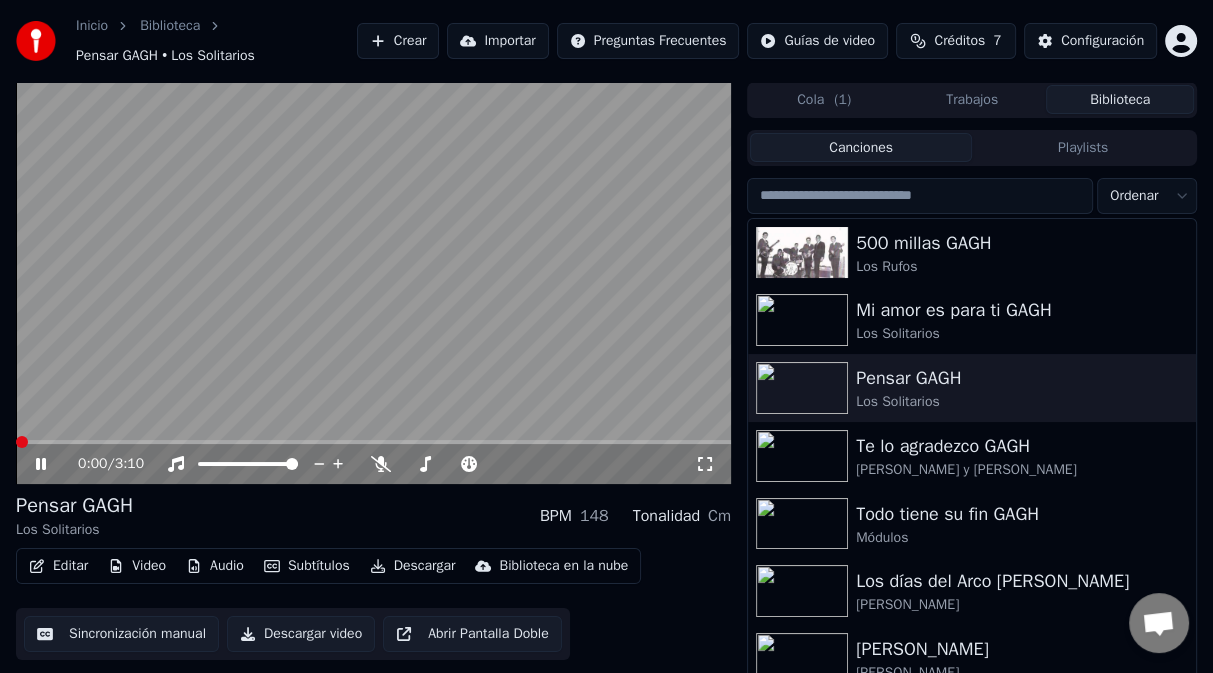 click at bounding box center (22, 442) 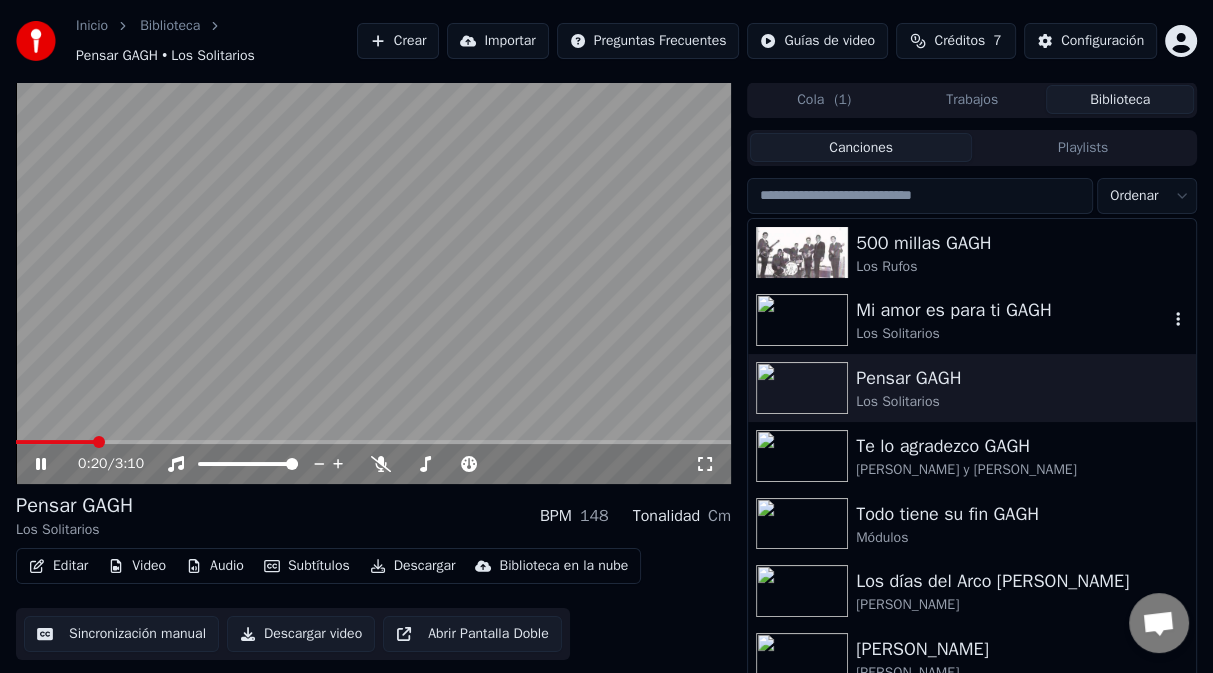 click at bounding box center [802, 320] 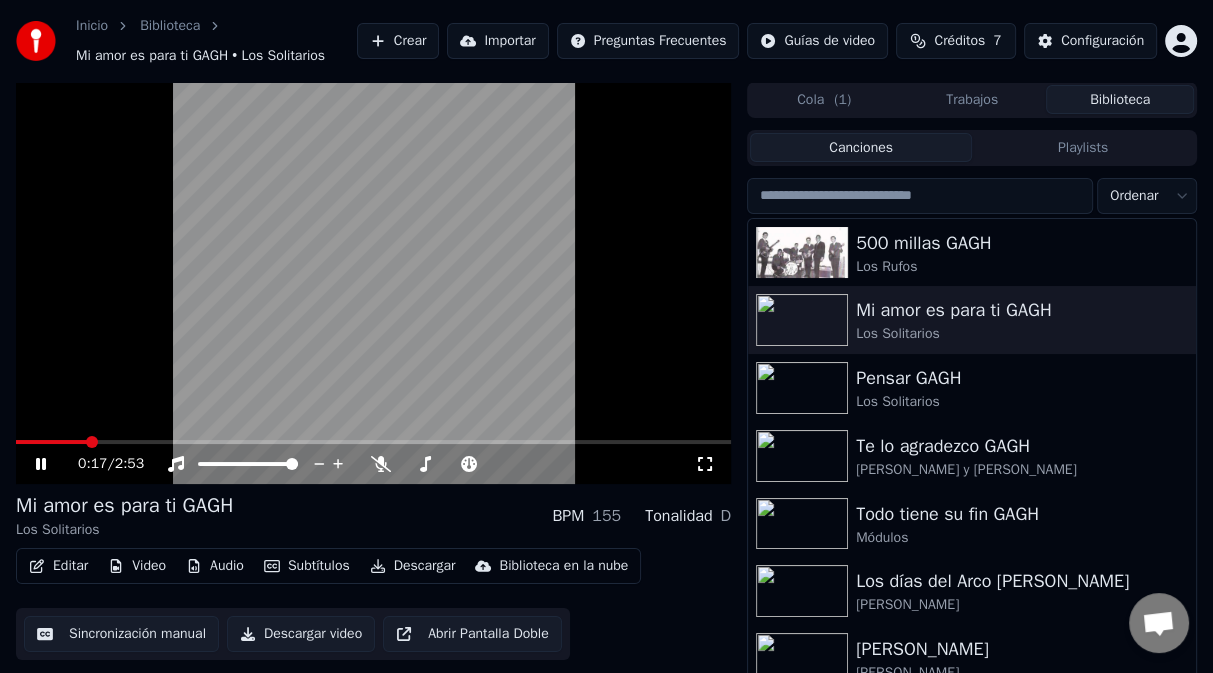 click on "Descargar" at bounding box center [413, 566] 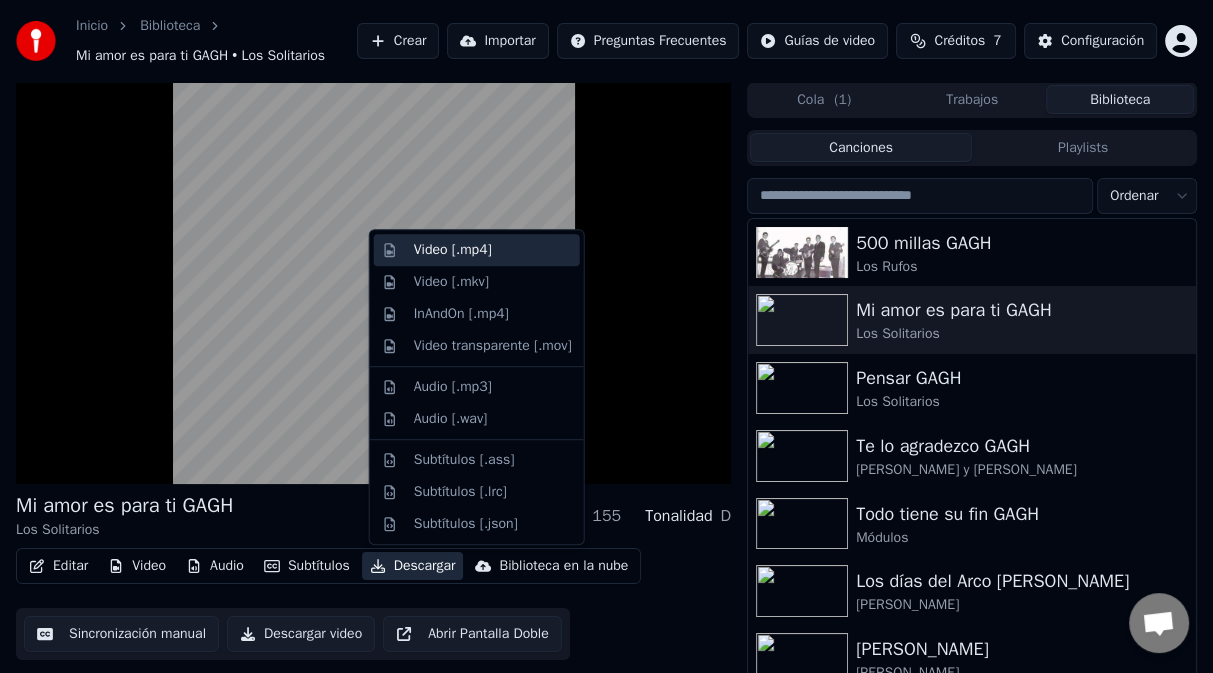 click on "Video [.mp4]" at bounding box center [453, 250] 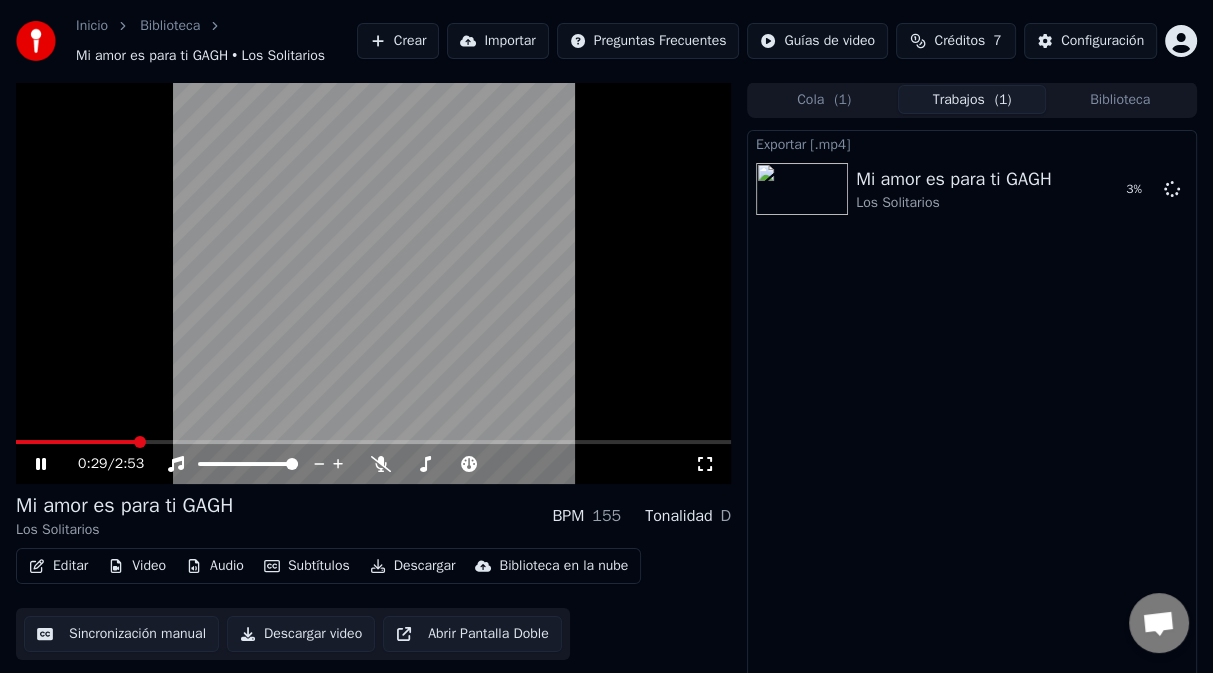 click at bounding box center [373, 283] 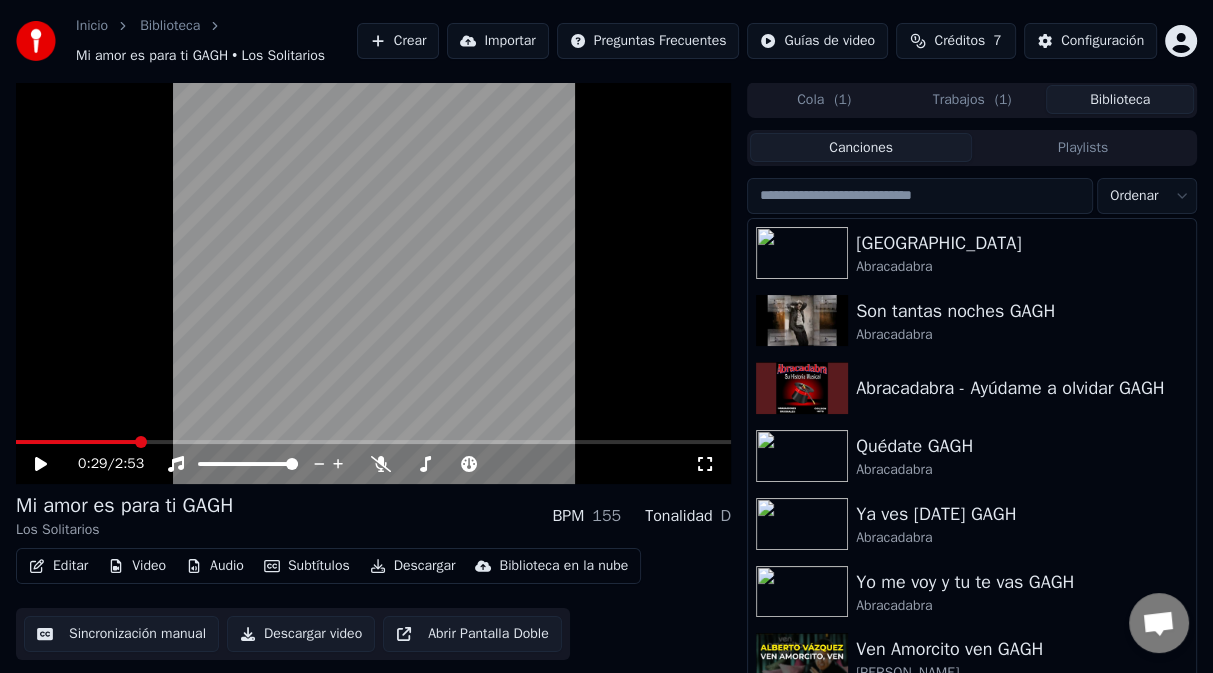 click on "Biblioteca" at bounding box center [1120, 99] 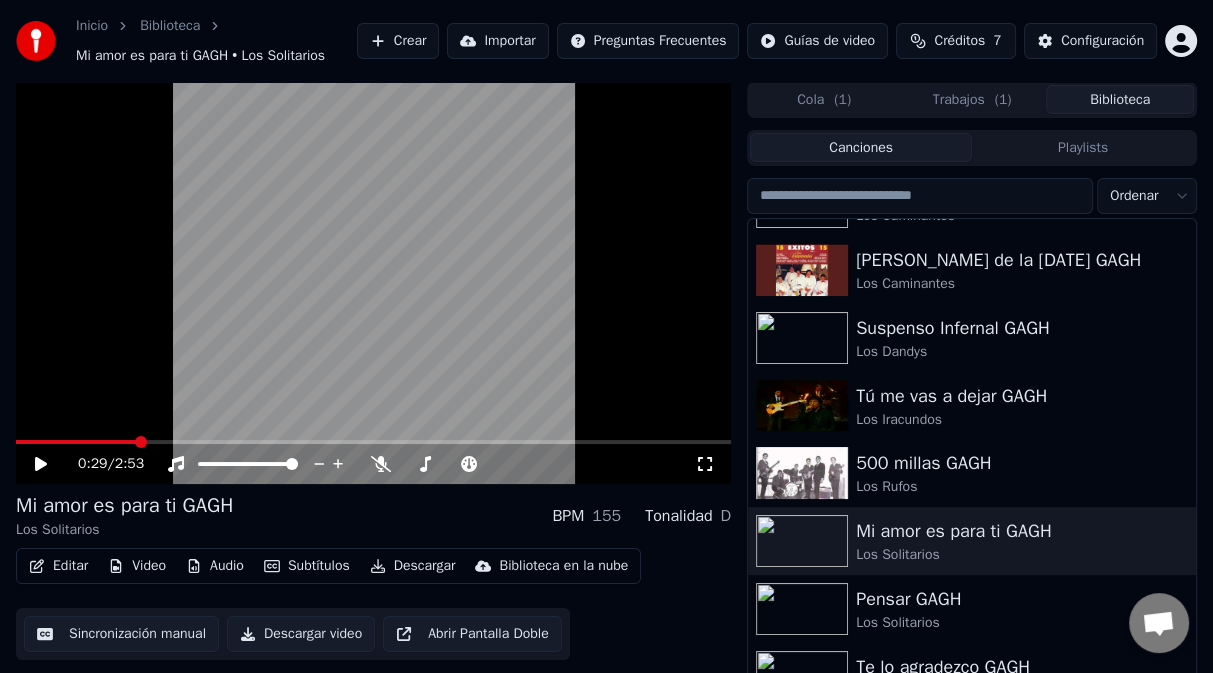 scroll, scrollTop: 4788, scrollLeft: 0, axis: vertical 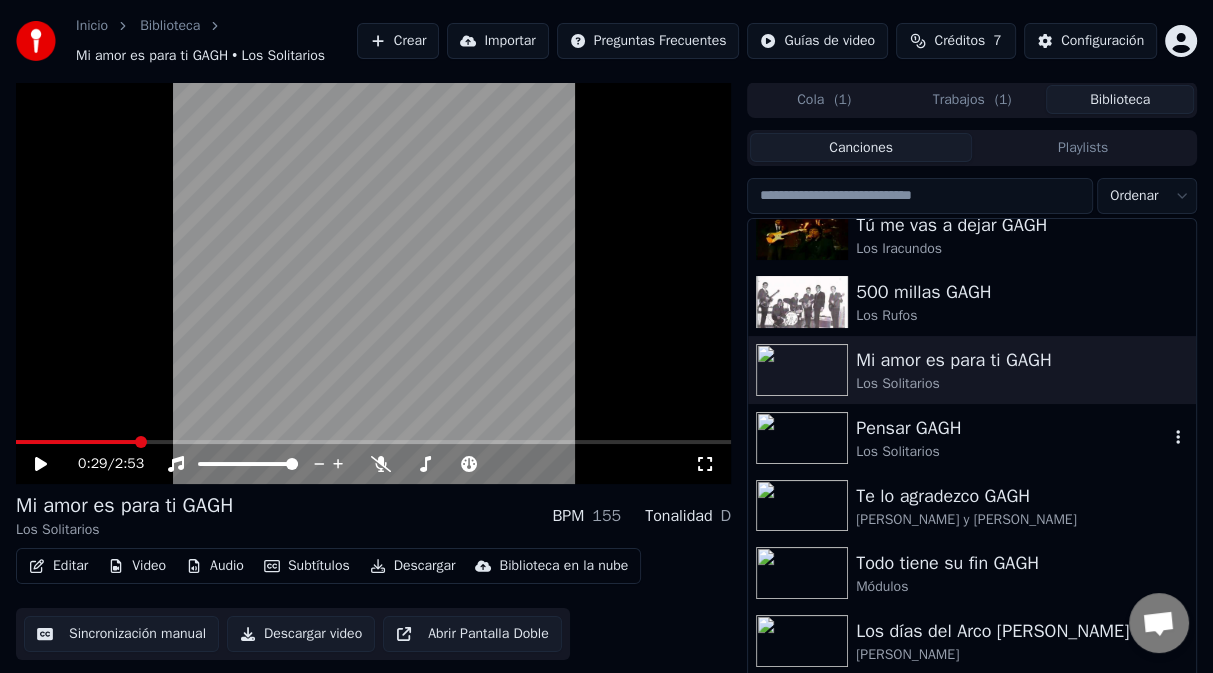 click at bounding box center [802, 438] 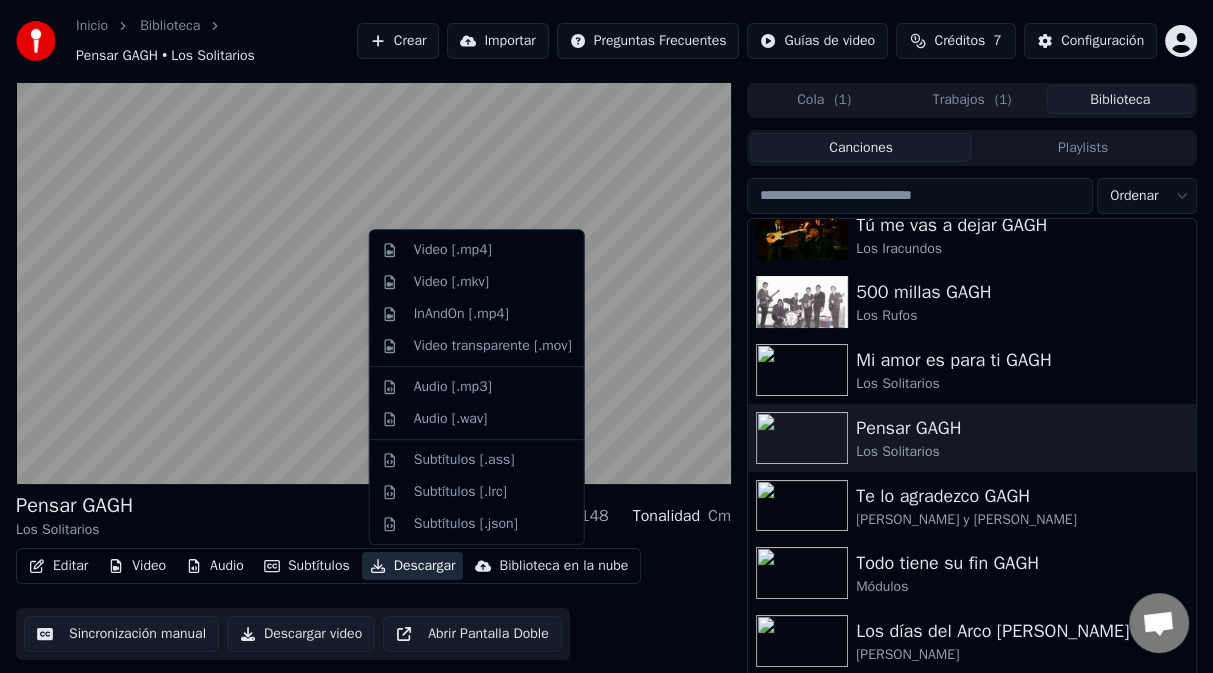 click on "Descargar" at bounding box center (413, 566) 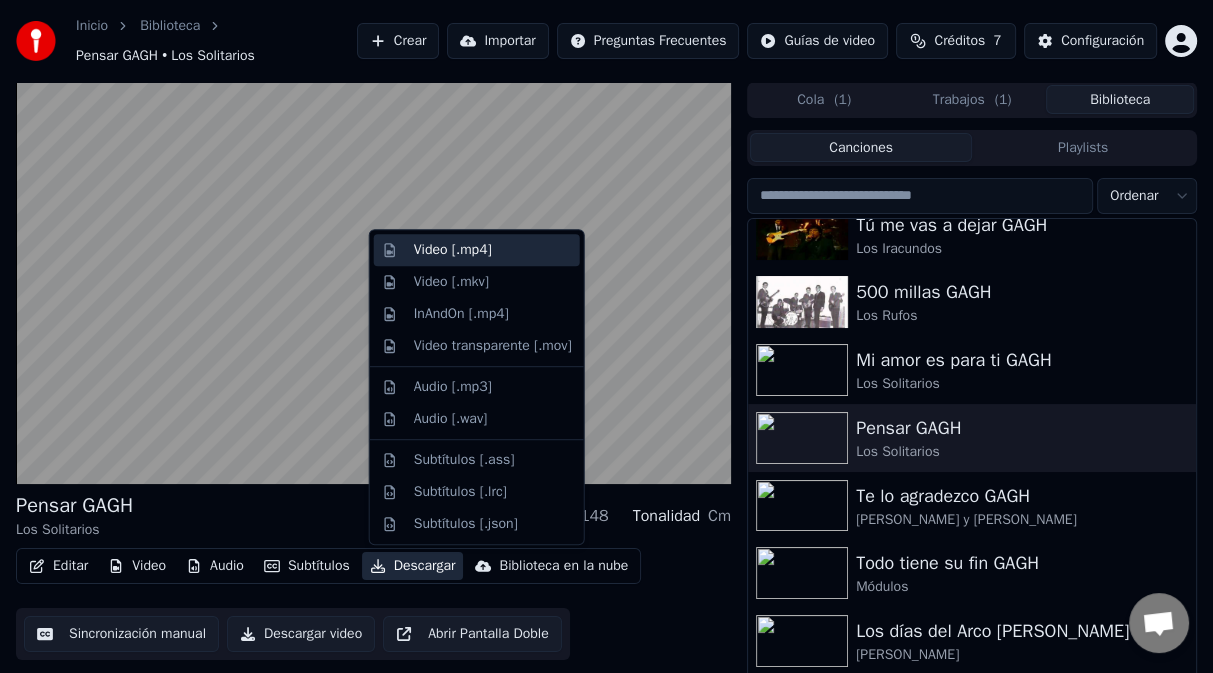 click on "Video [.mp4]" at bounding box center (453, 250) 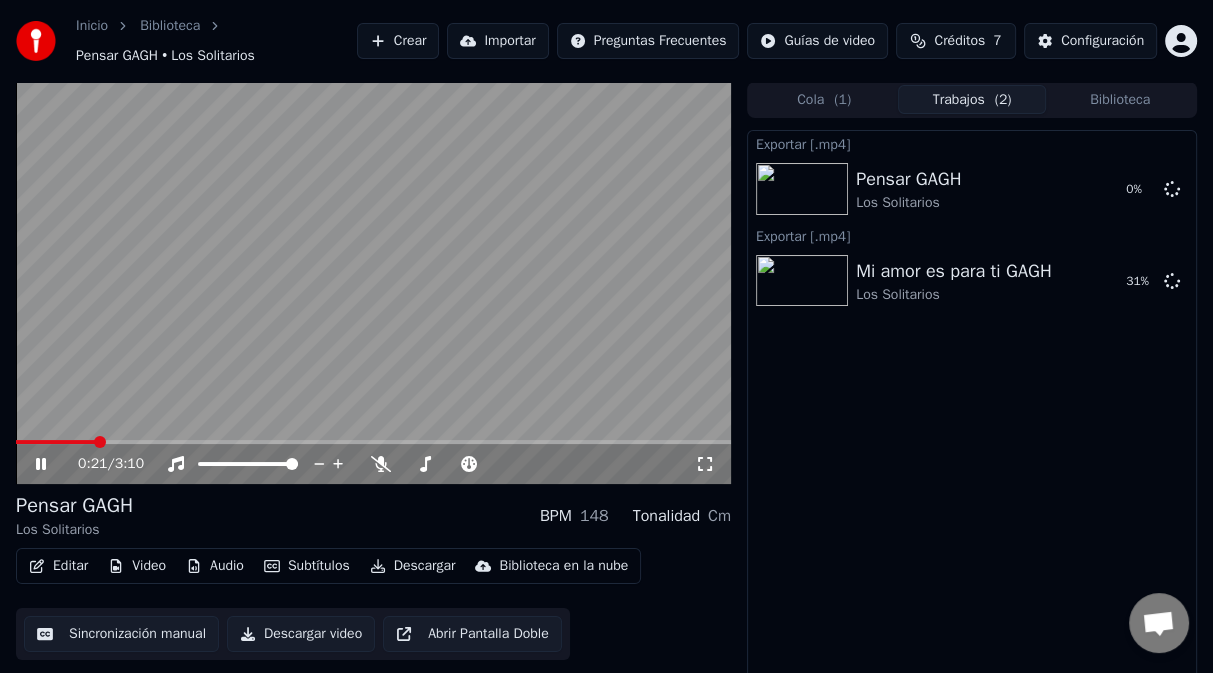 click at bounding box center (373, 283) 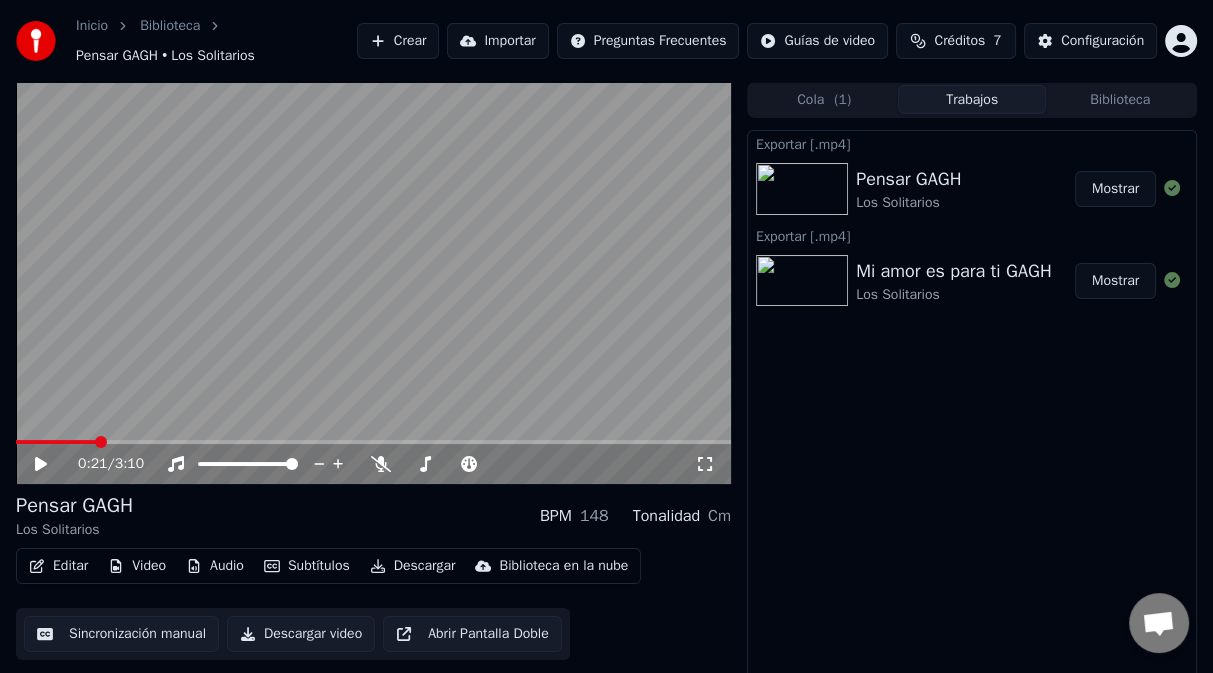 click on "Mostrar" at bounding box center [1115, 189] 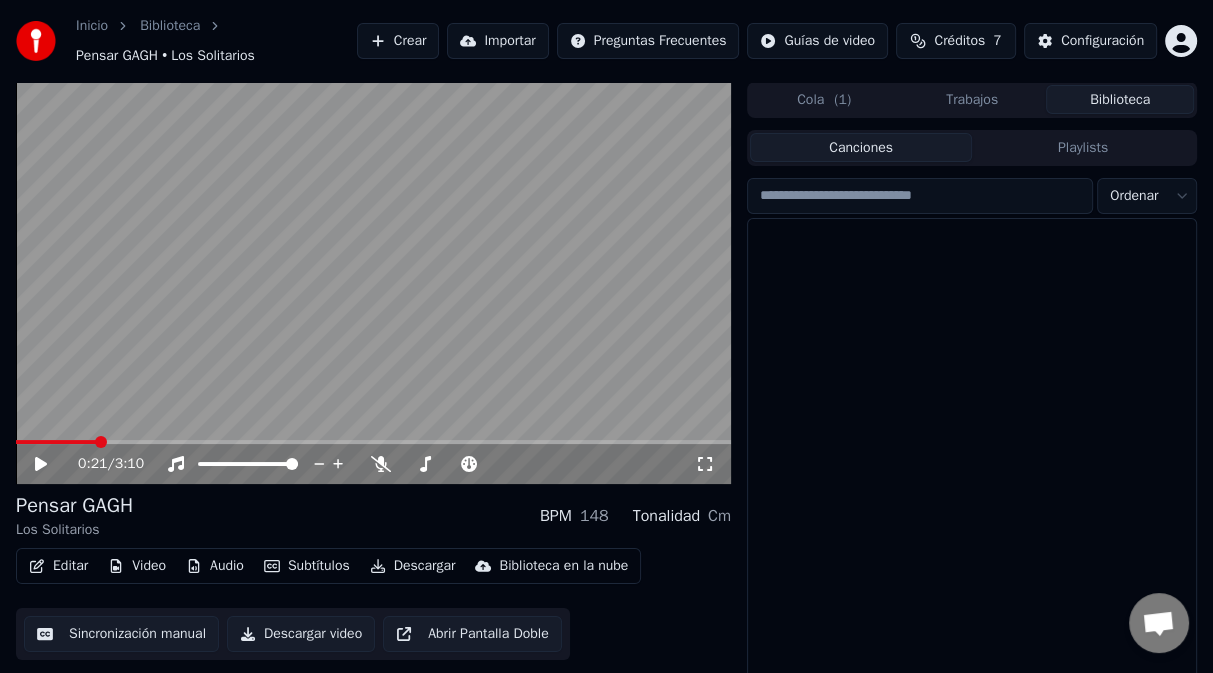 click on "Biblioteca" at bounding box center [1120, 99] 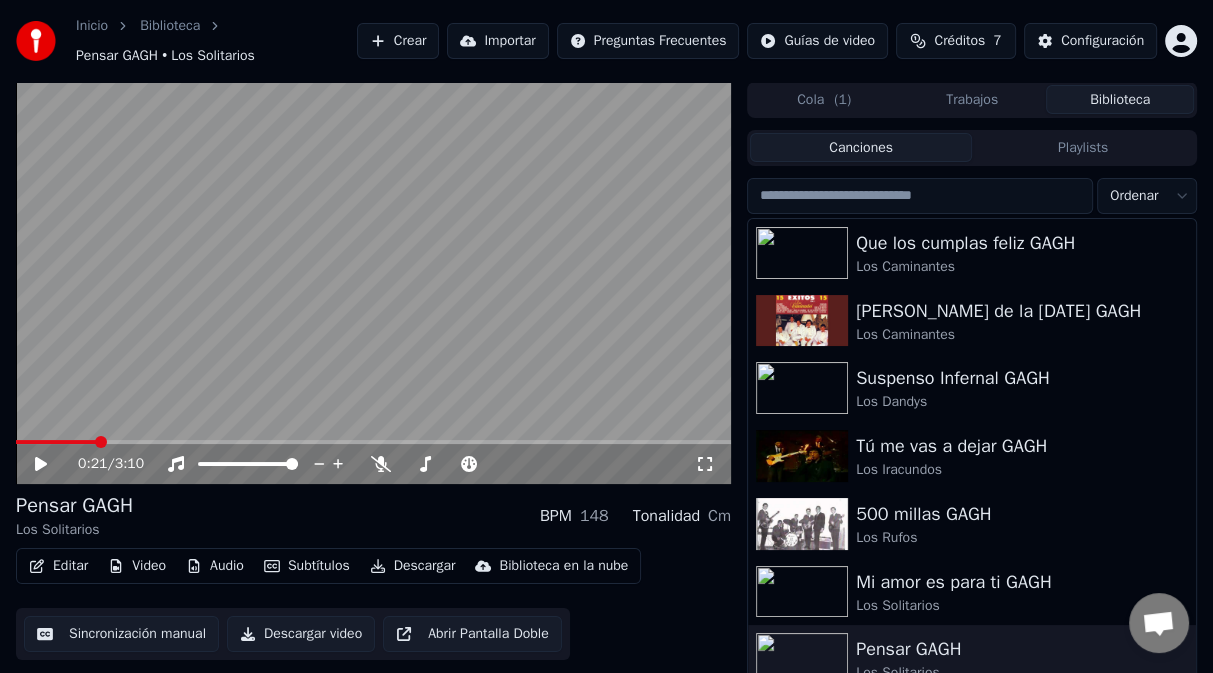scroll, scrollTop: 4616, scrollLeft: 0, axis: vertical 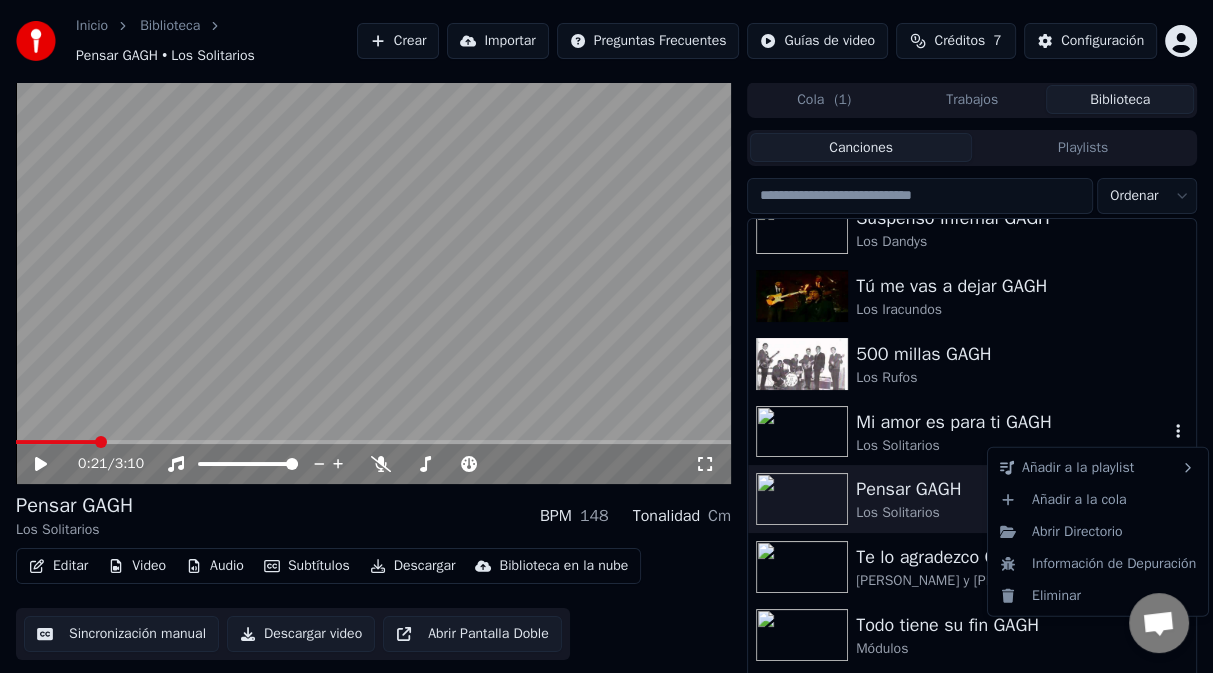 click 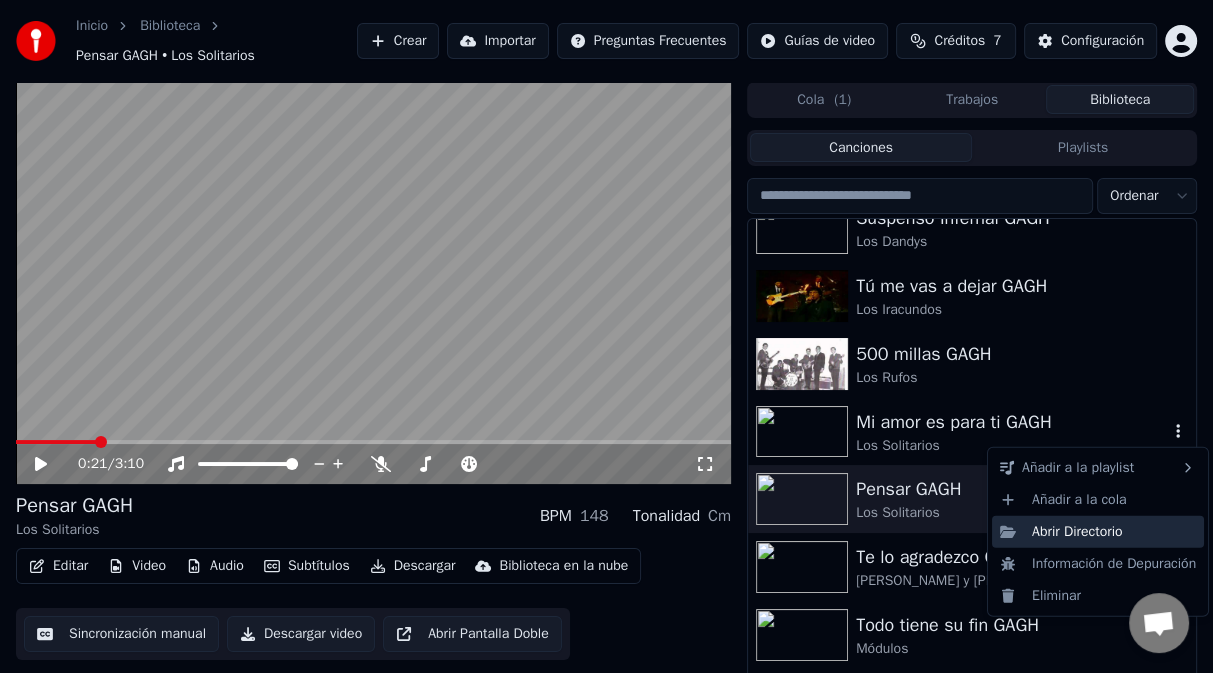 click on "Abrir Directorio" at bounding box center [1098, 532] 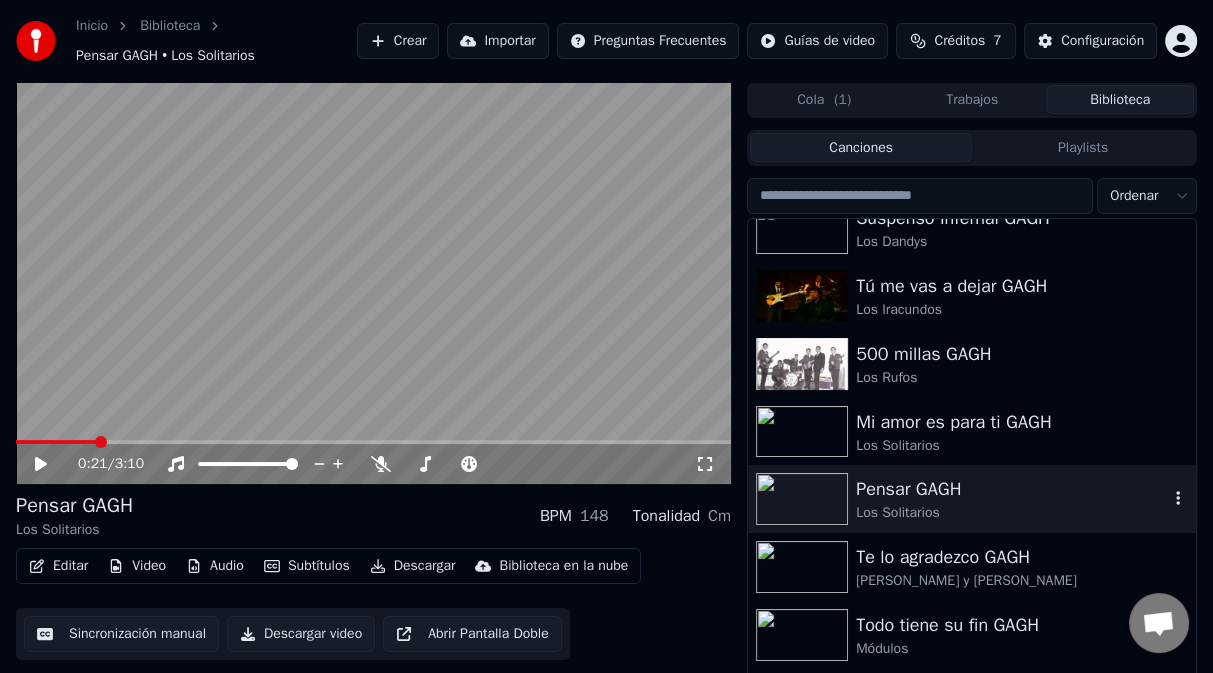 click 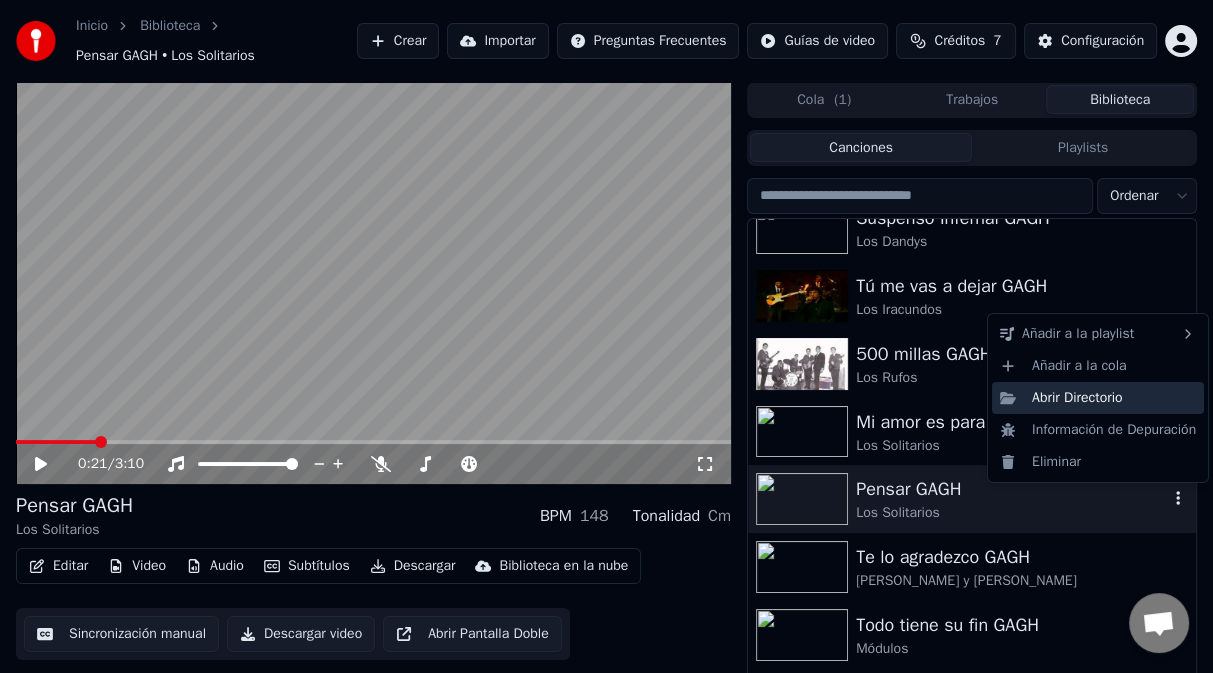 click on "Abrir Directorio" at bounding box center [1098, 398] 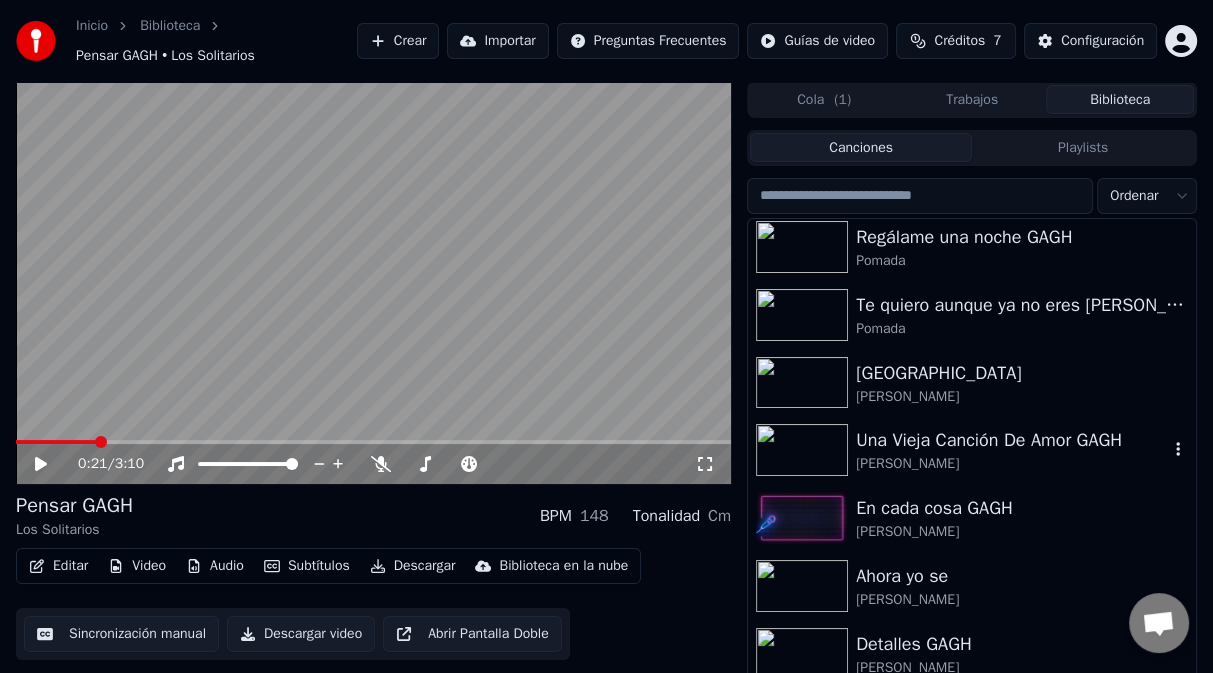 scroll, scrollTop: 5116, scrollLeft: 0, axis: vertical 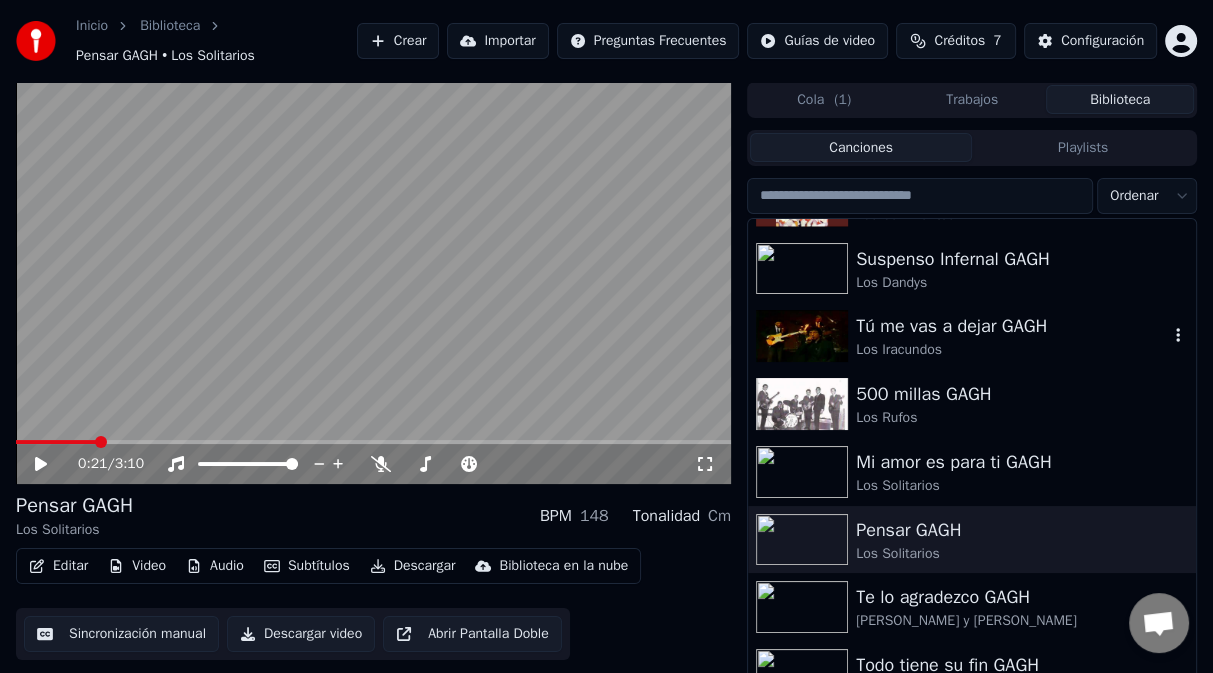 click on "Tú me vas a dejar GAGH" at bounding box center (1012, 326) 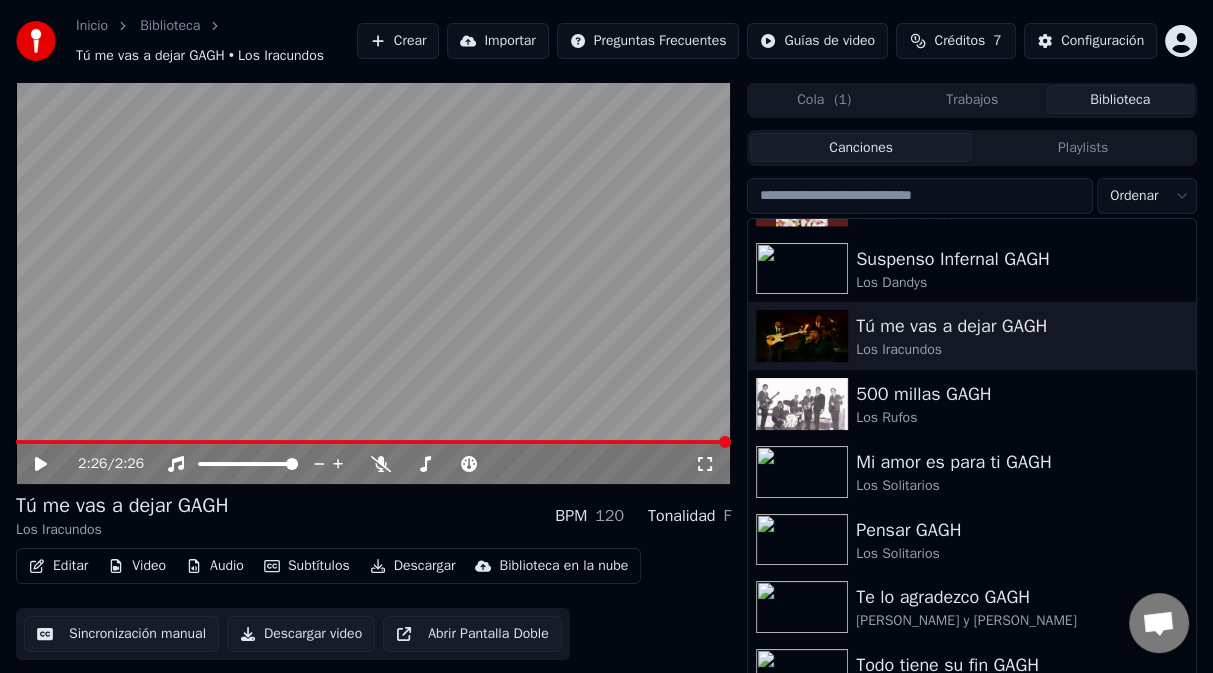 click at bounding box center [373, 283] 